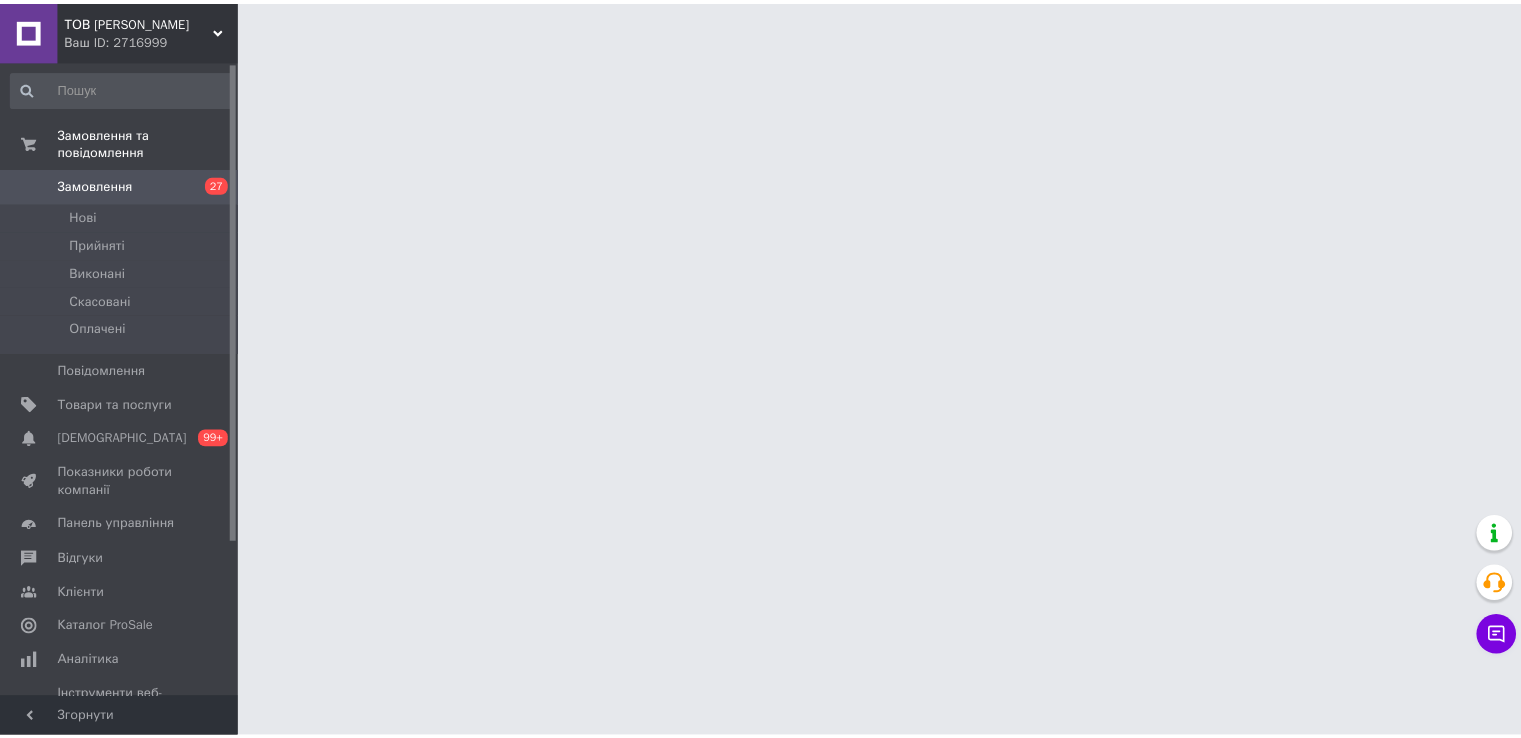 scroll, scrollTop: 0, scrollLeft: 0, axis: both 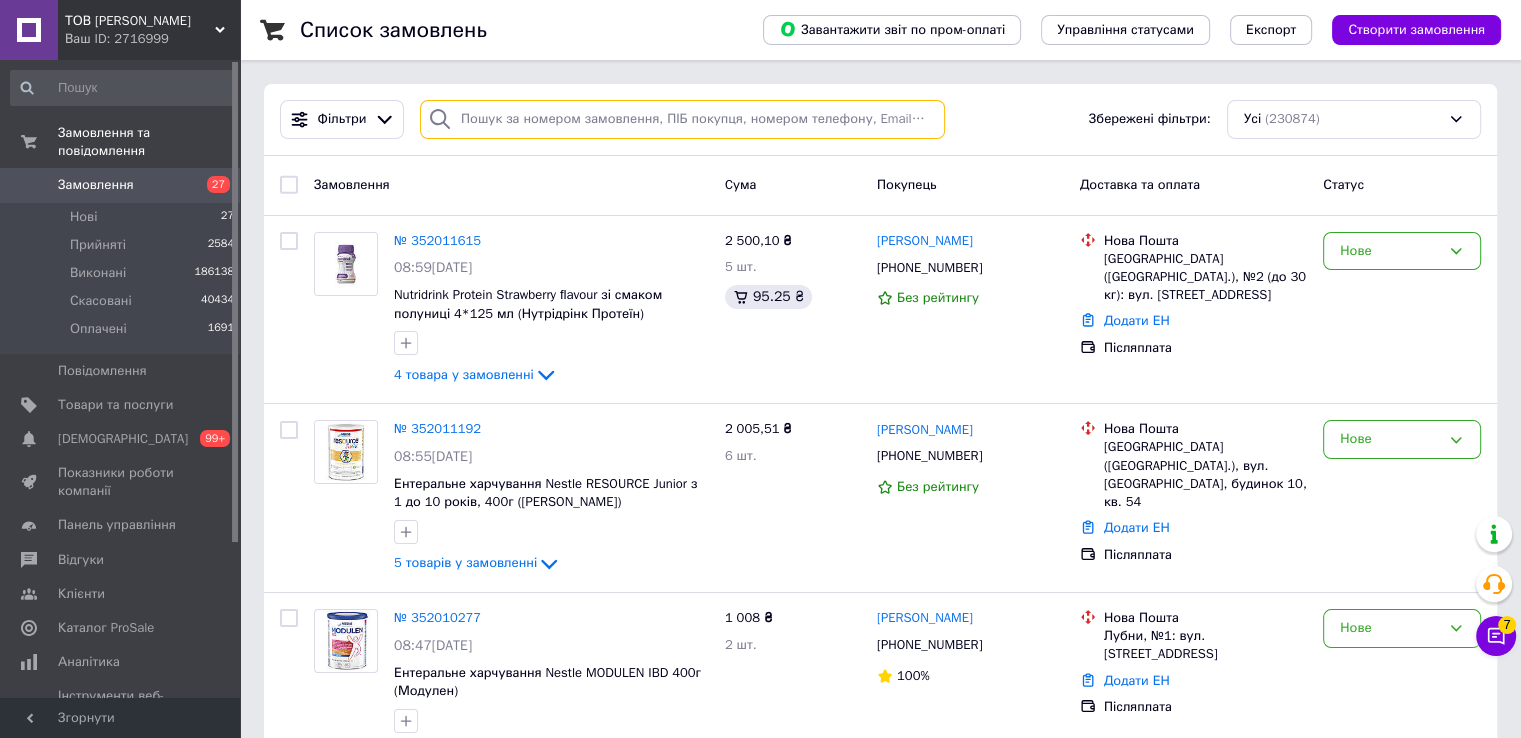 click at bounding box center (682, 119) 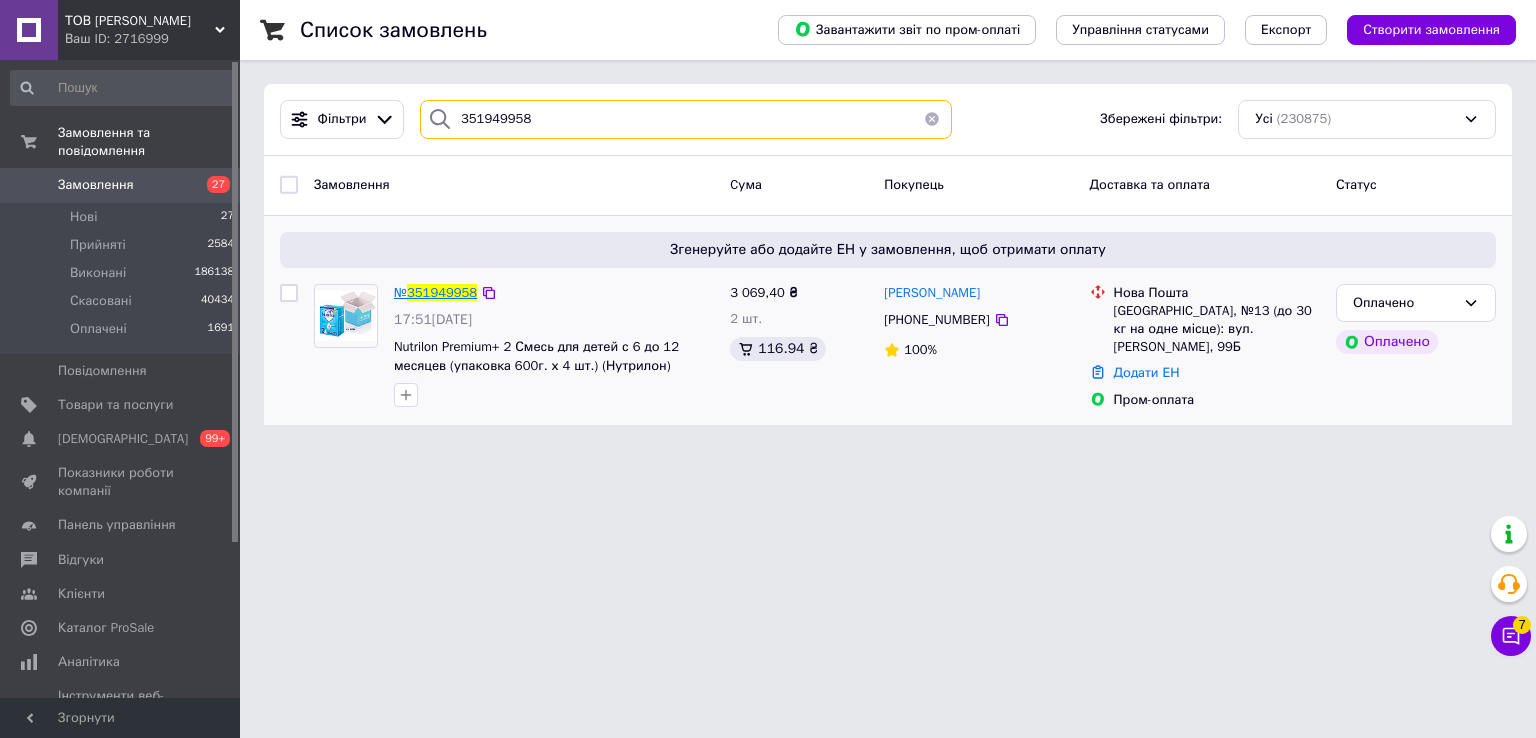 type on "351949958" 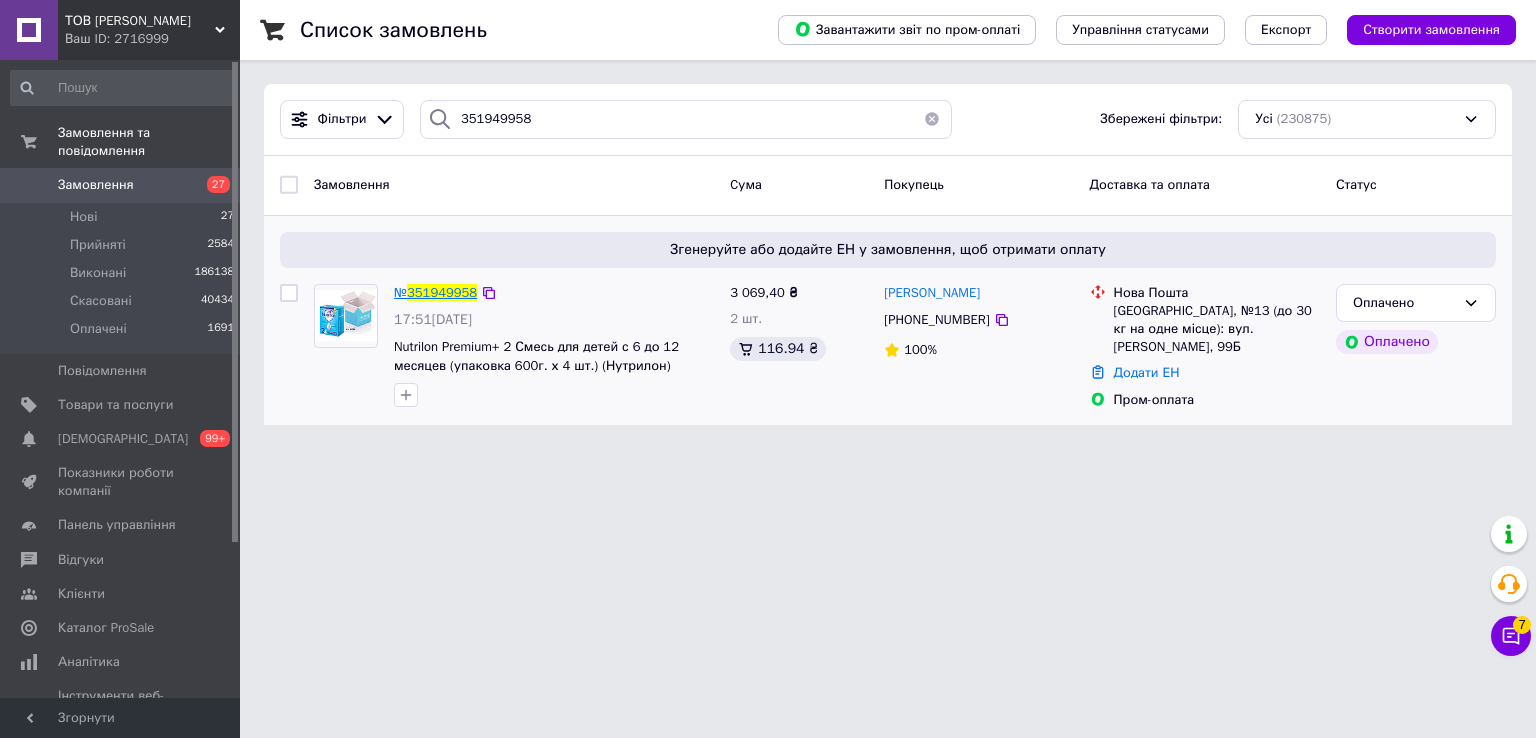 click on "351949958" at bounding box center (442, 292) 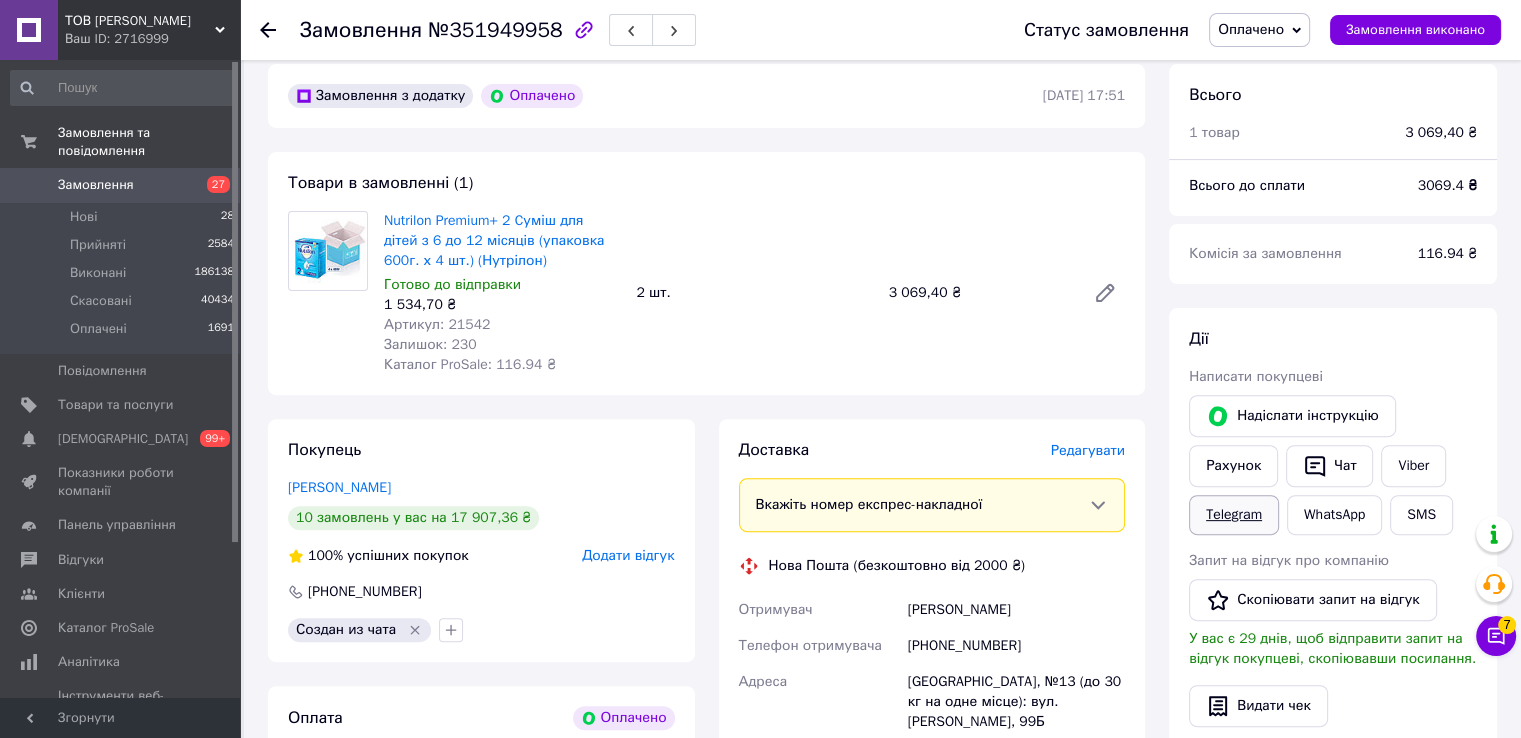 scroll, scrollTop: 700, scrollLeft: 0, axis: vertical 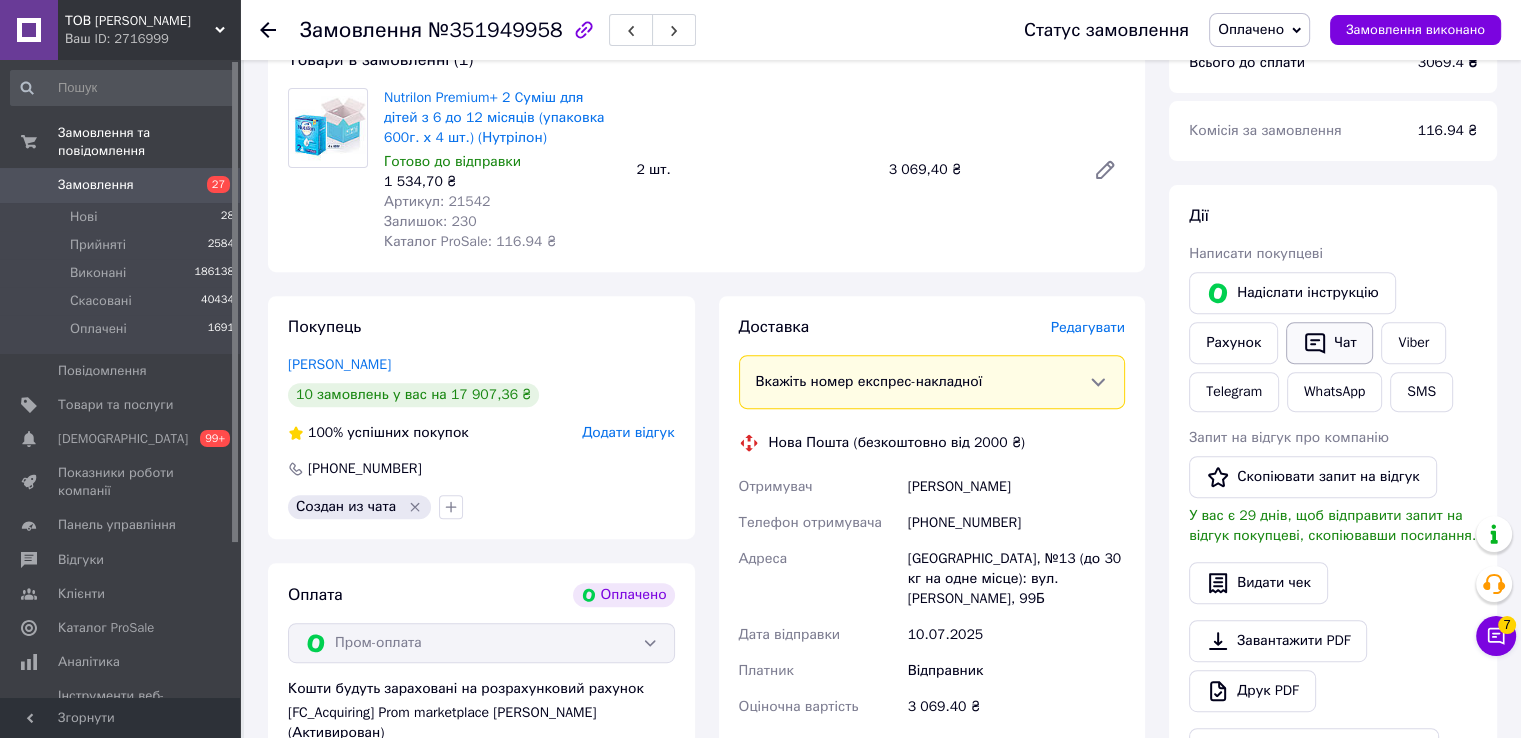 click 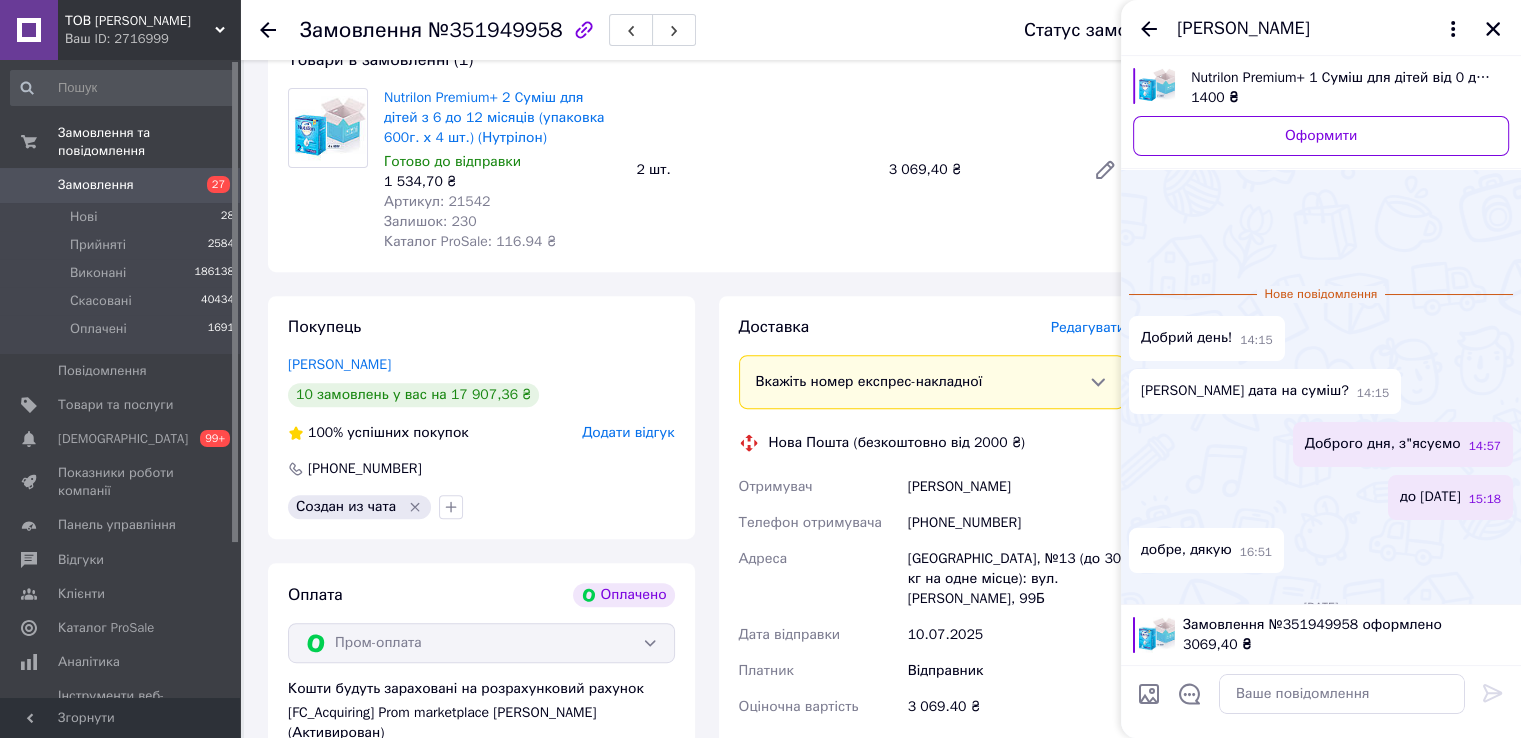 scroll, scrollTop: 115, scrollLeft: 0, axis: vertical 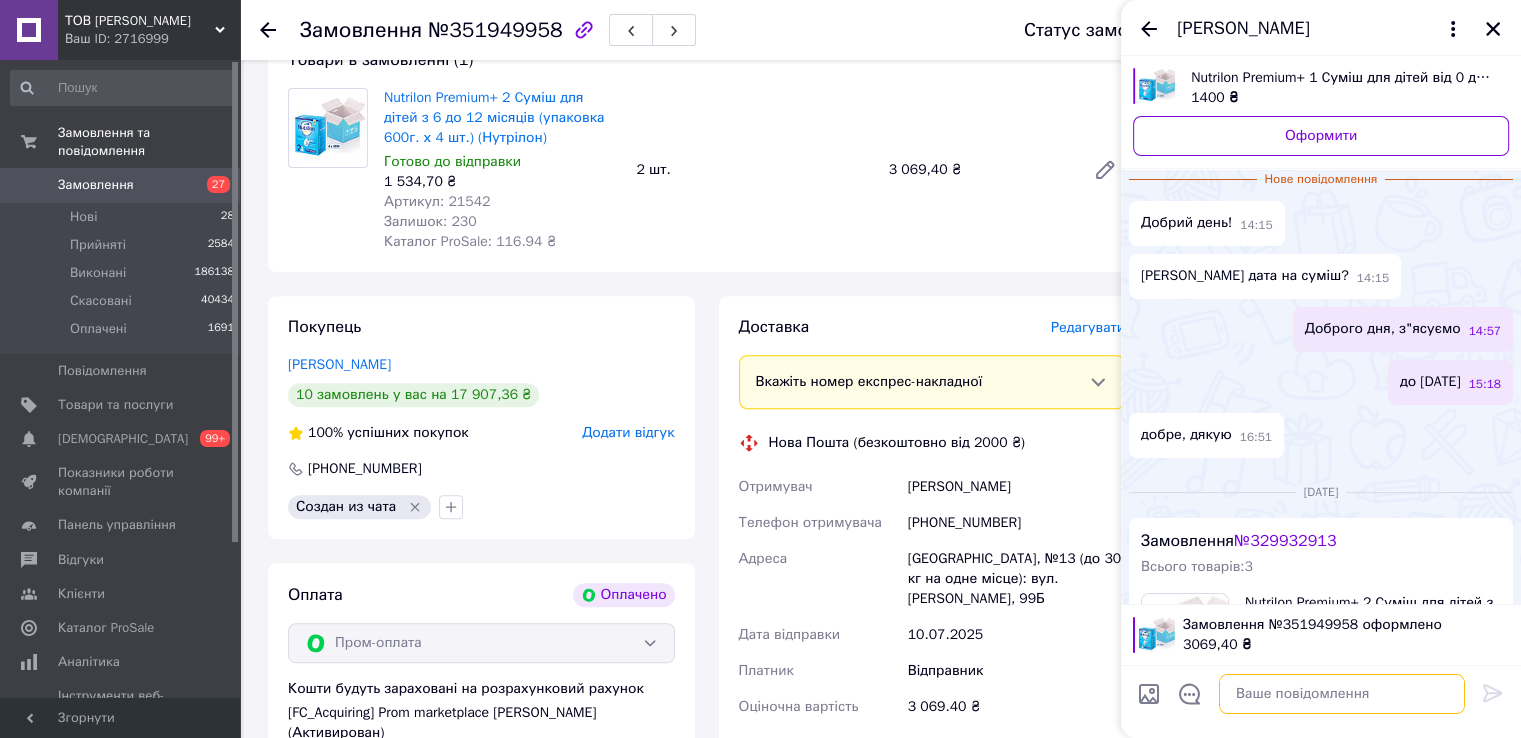 paste on "Добрий день. Ваше замовлення сплаченно. Відправка завтра.Дякуємо." 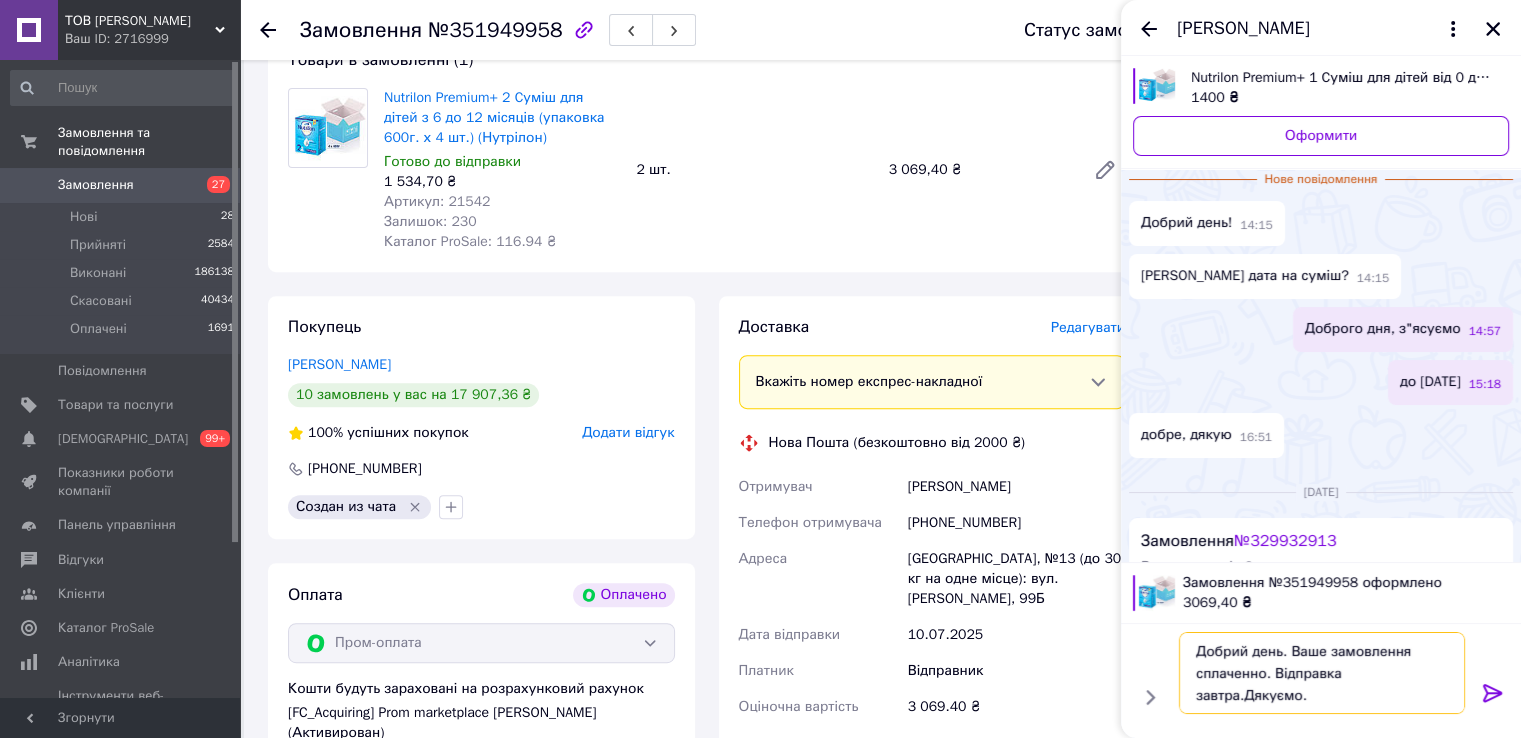 type 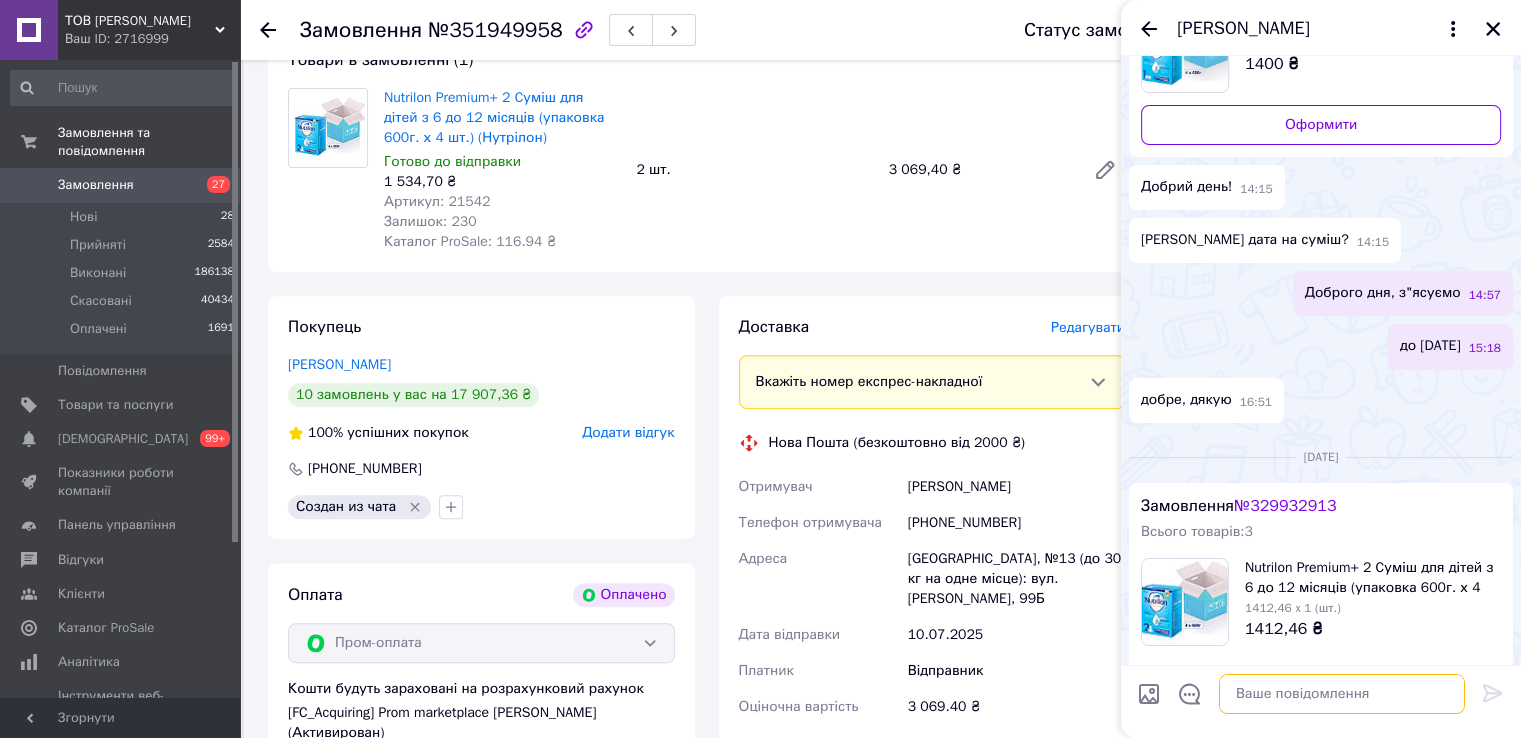 scroll, scrollTop: 28, scrollLeft: 0, axis: vertical 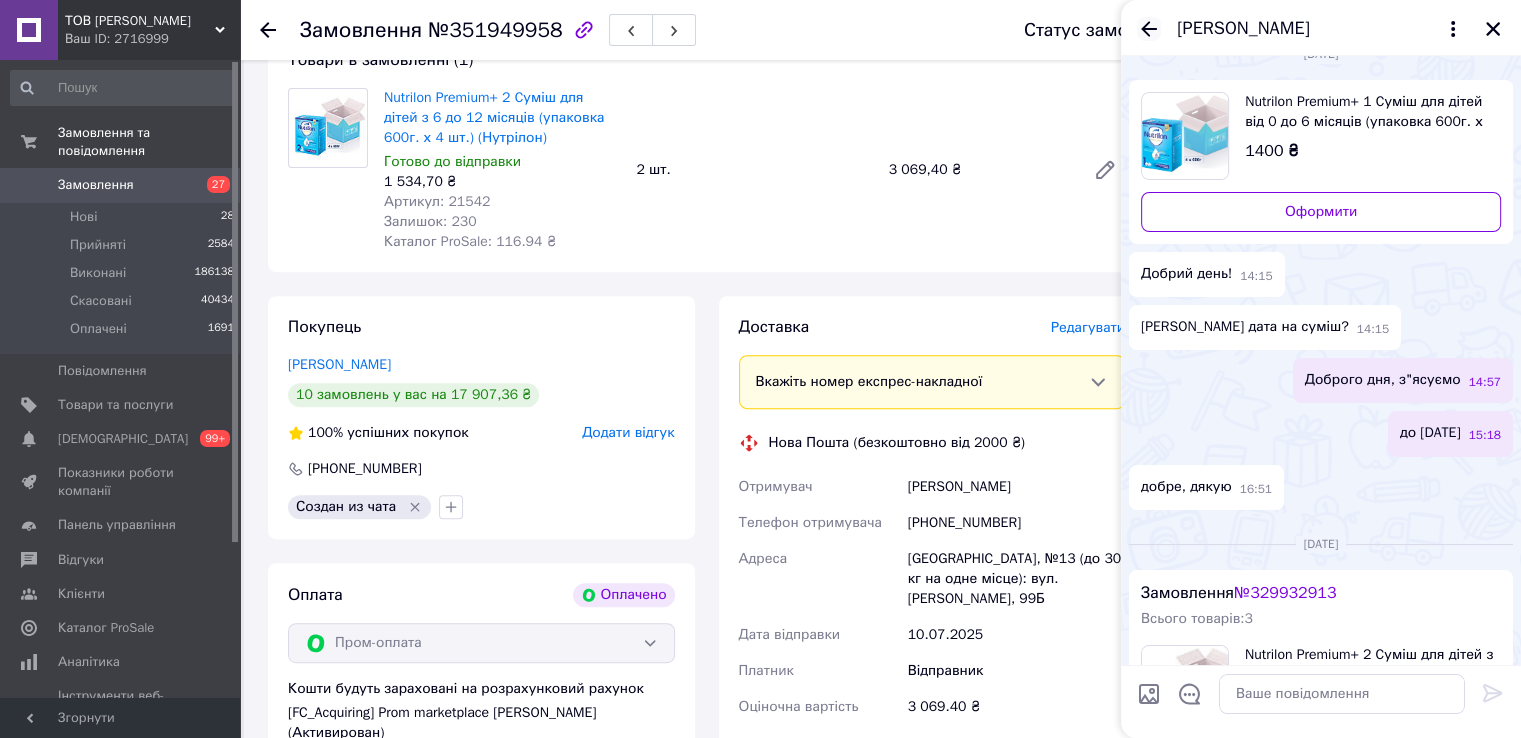 click 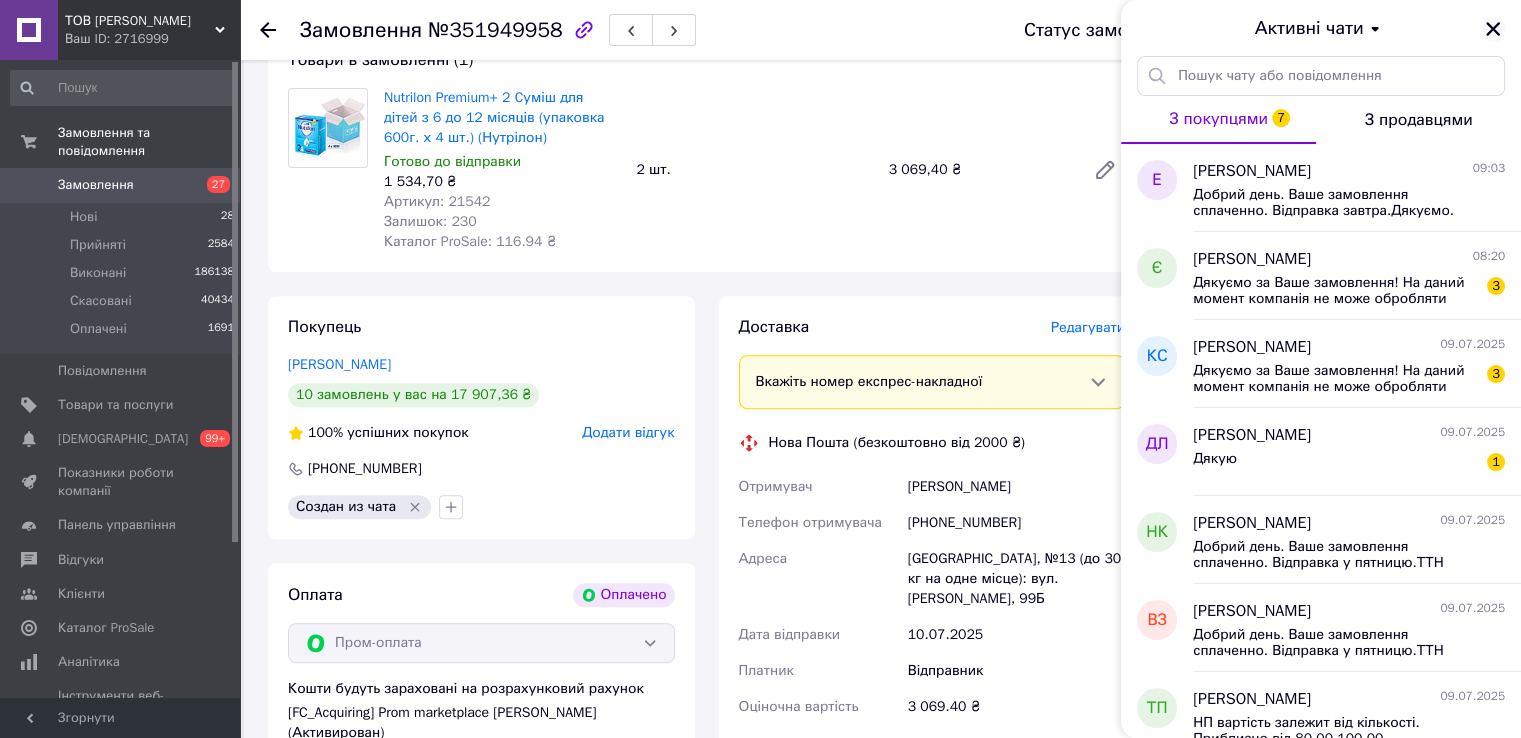 click 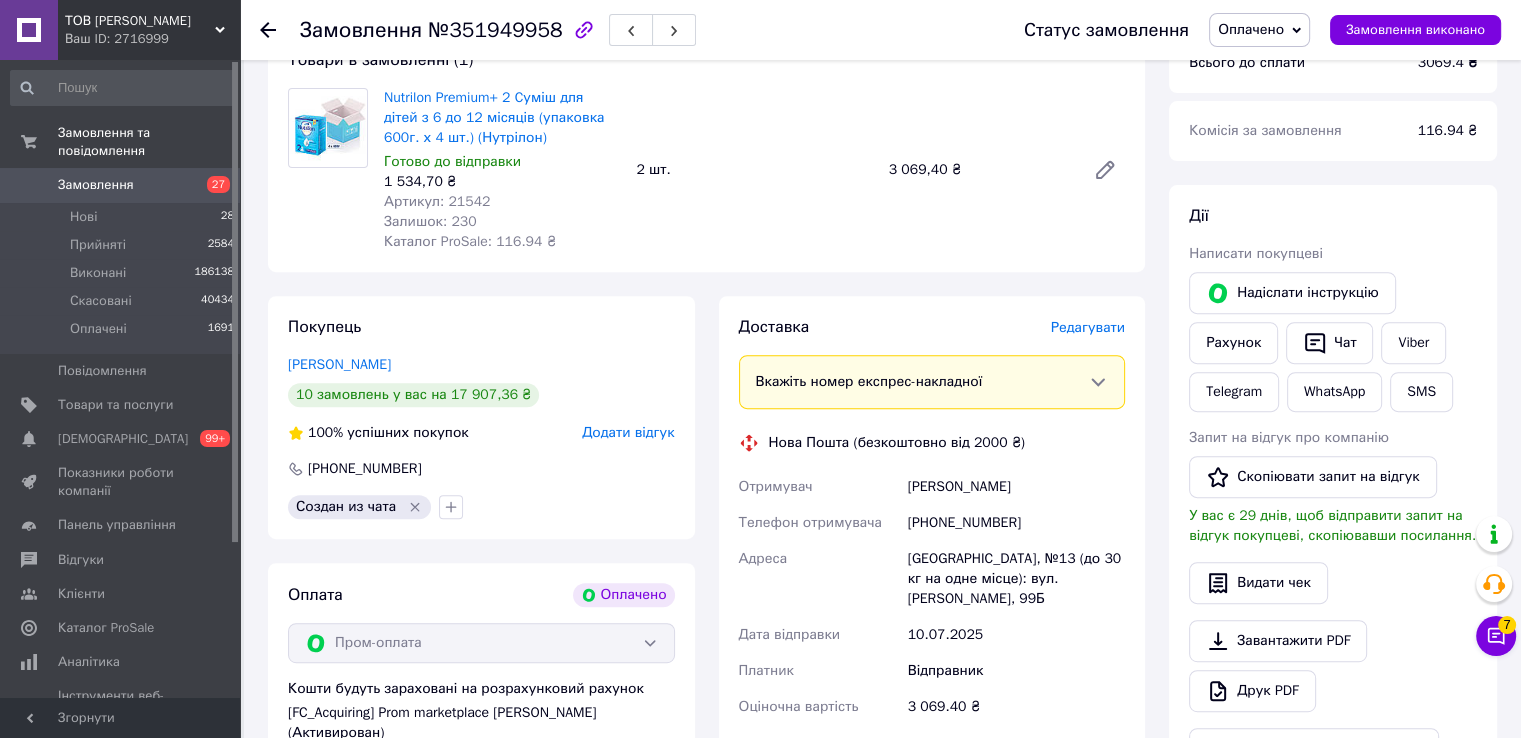 click 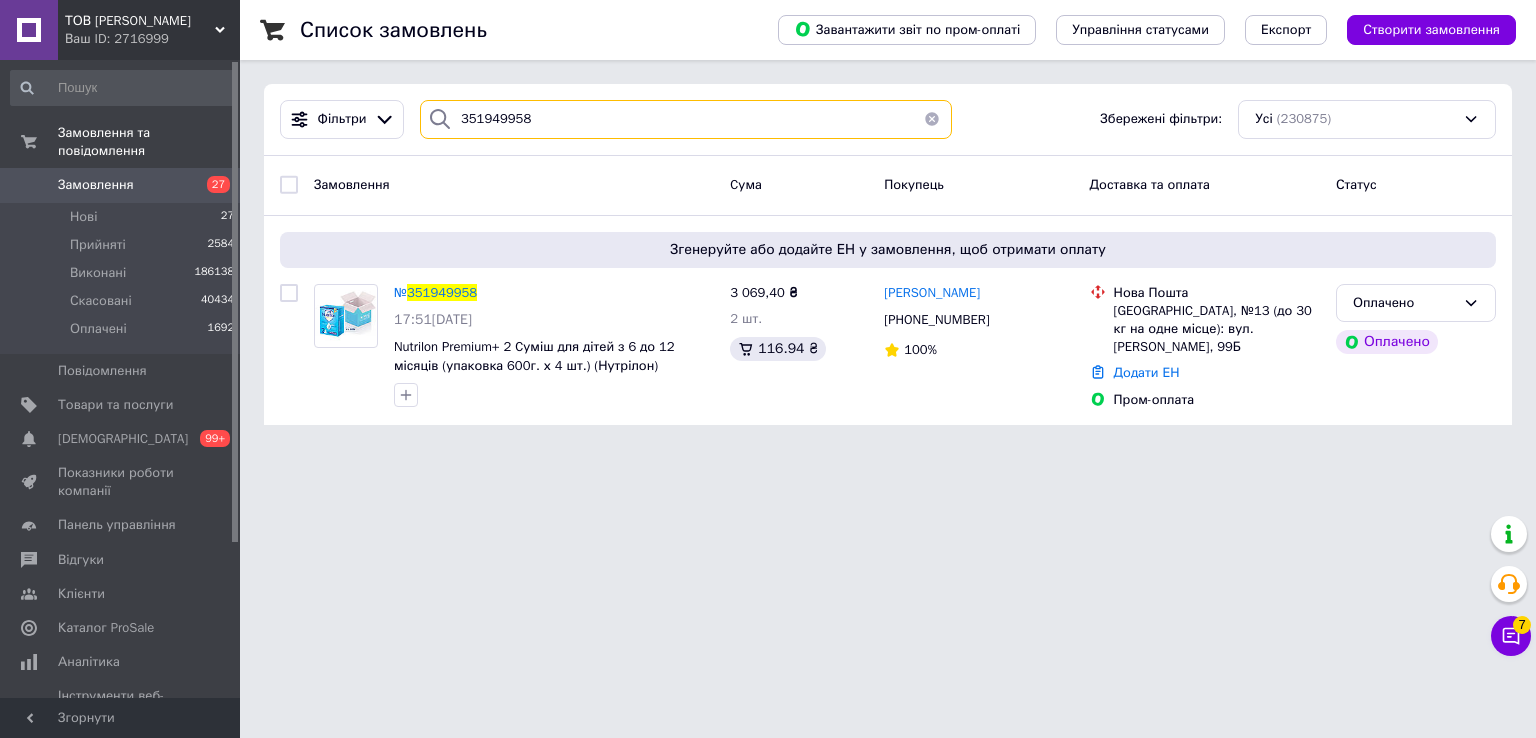 click on "351949958" at bounding box center (686, 119) 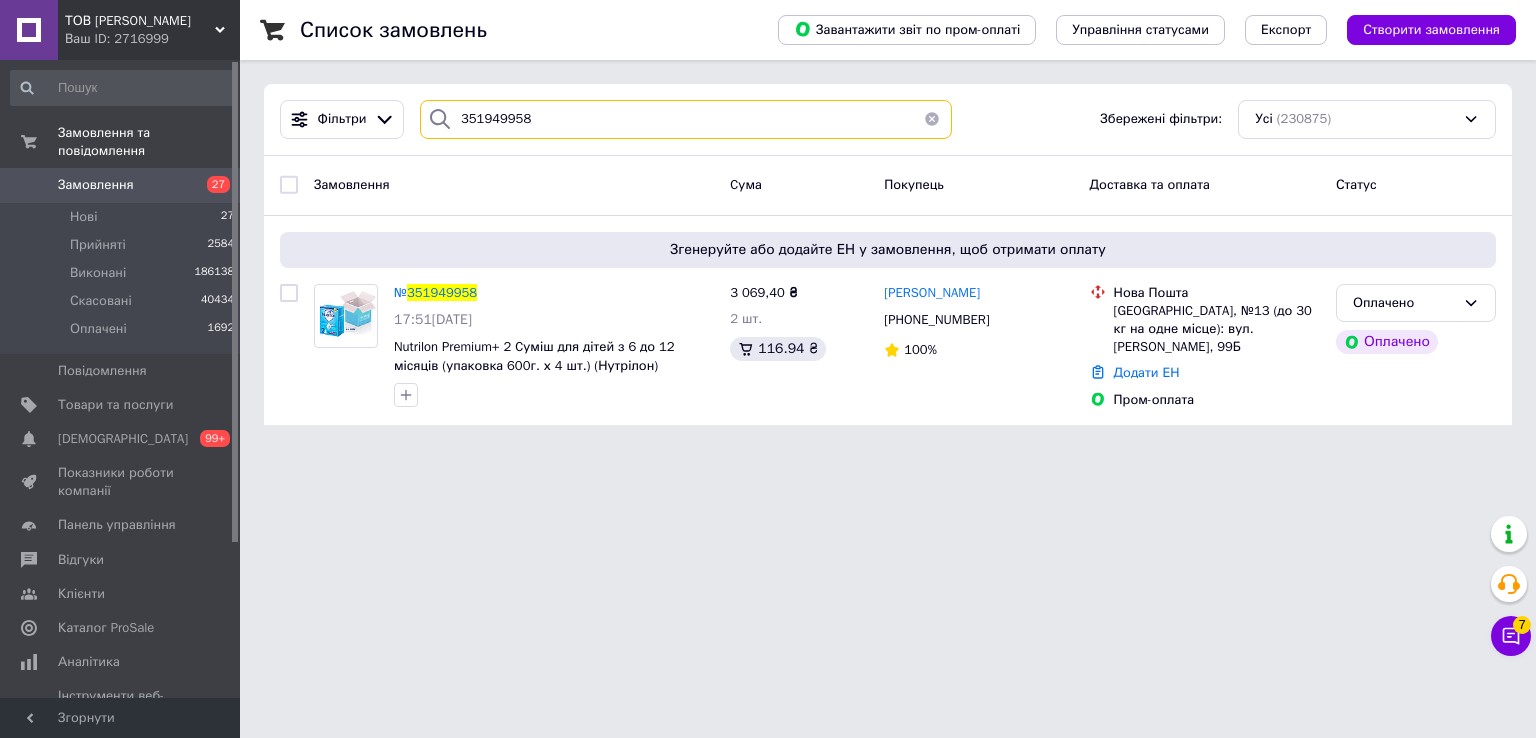 drag, startPoint x: 492, startPoint y: 138, endPoint x: 495, endPoint y: 120, distance: 18.248287 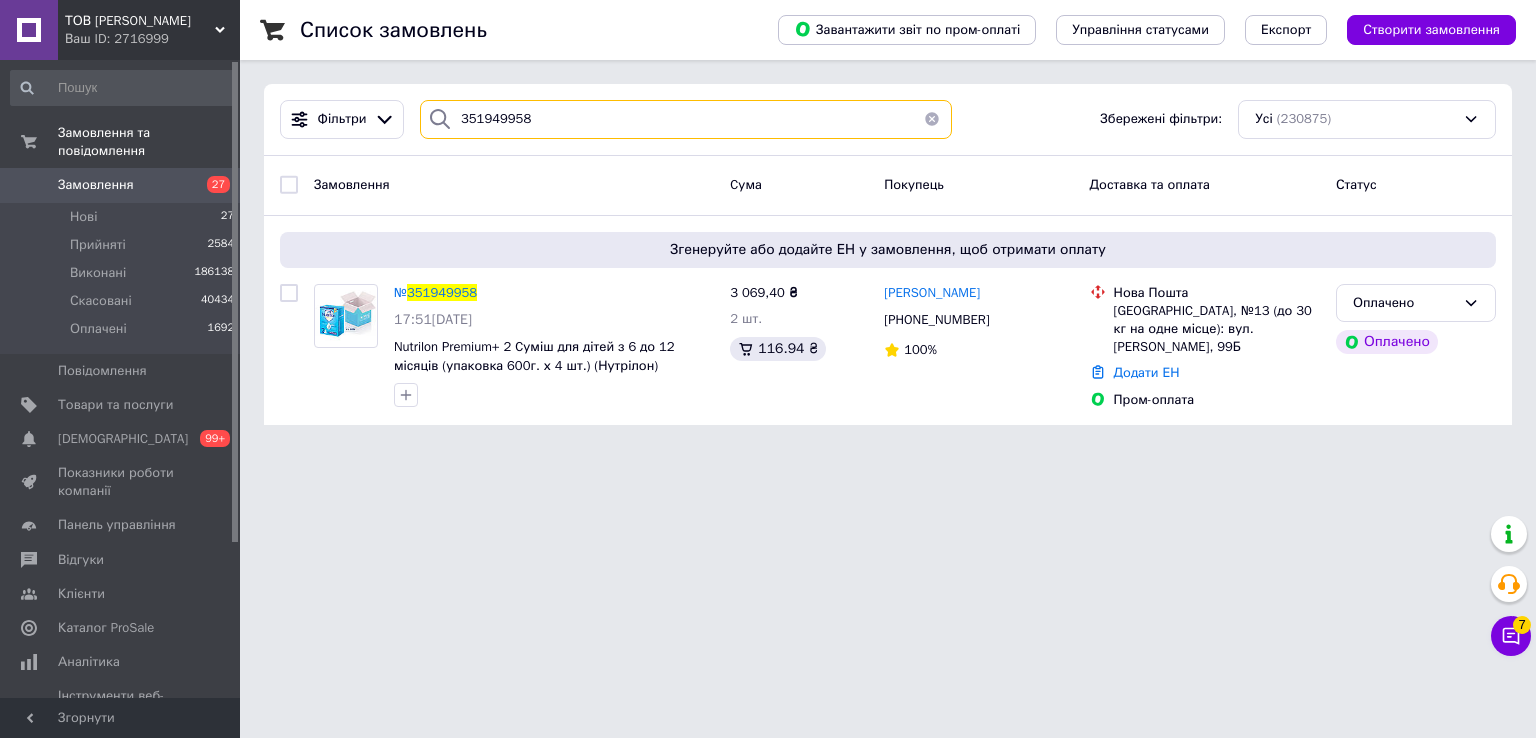 click on "351949958" at bounding box center (686, 119) 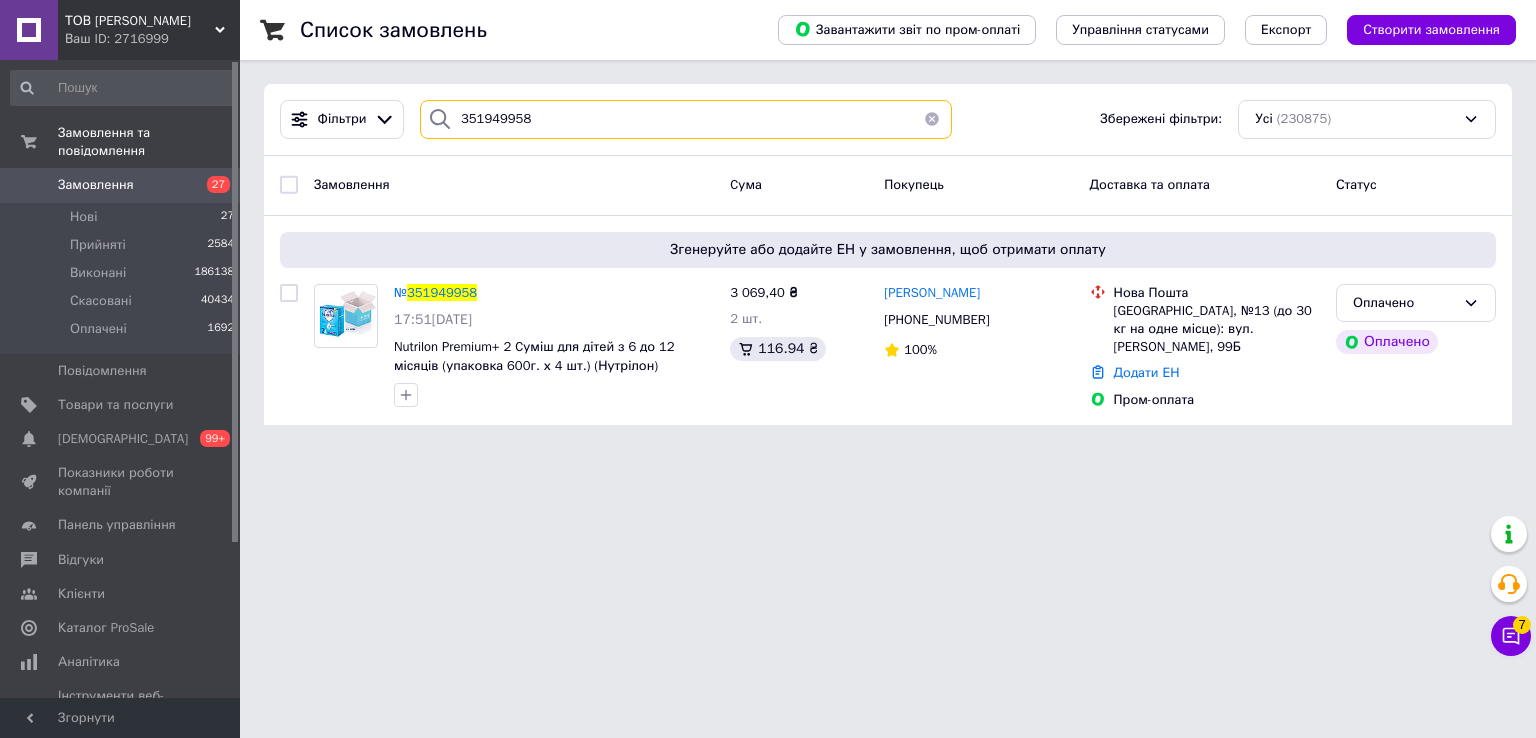 paste on "54615" 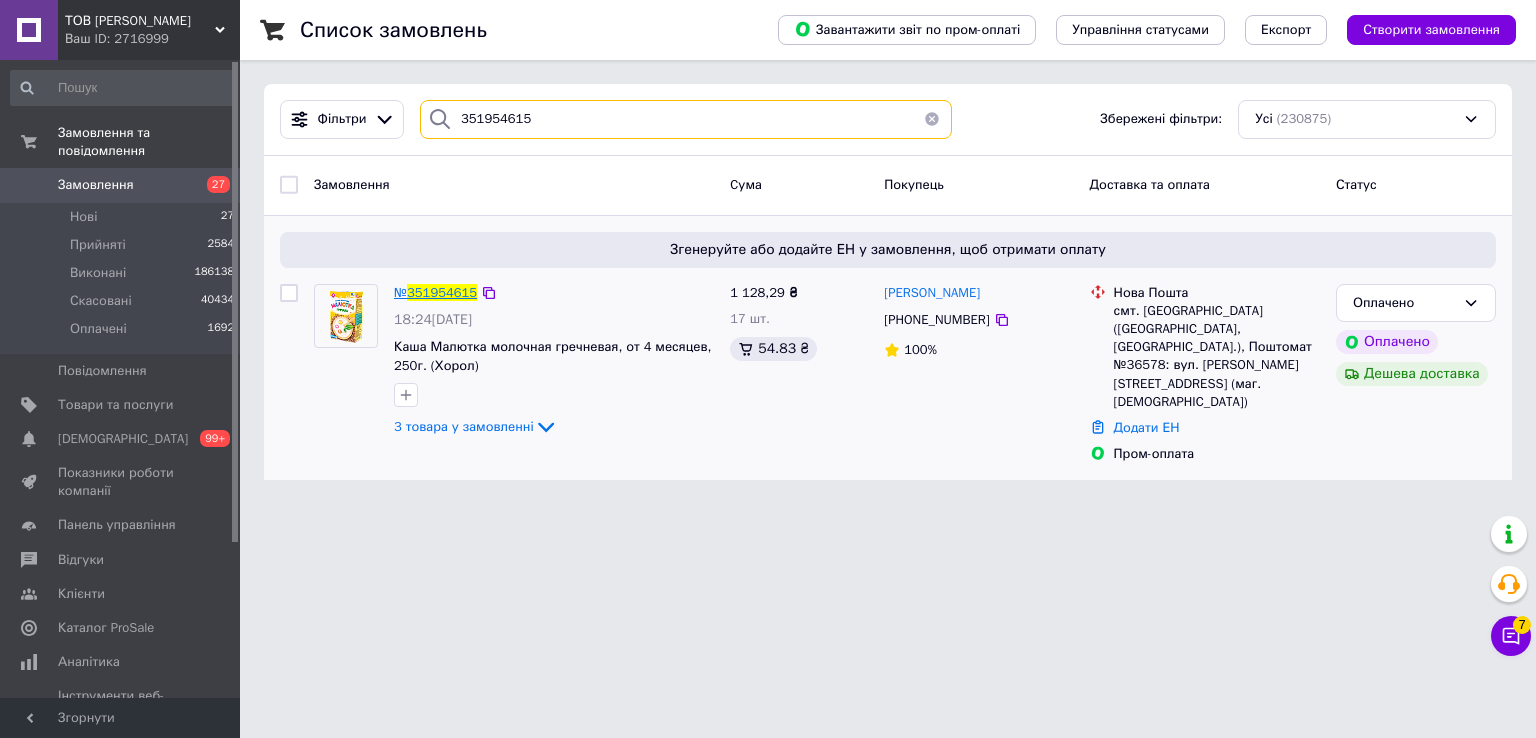 type on "351954615" 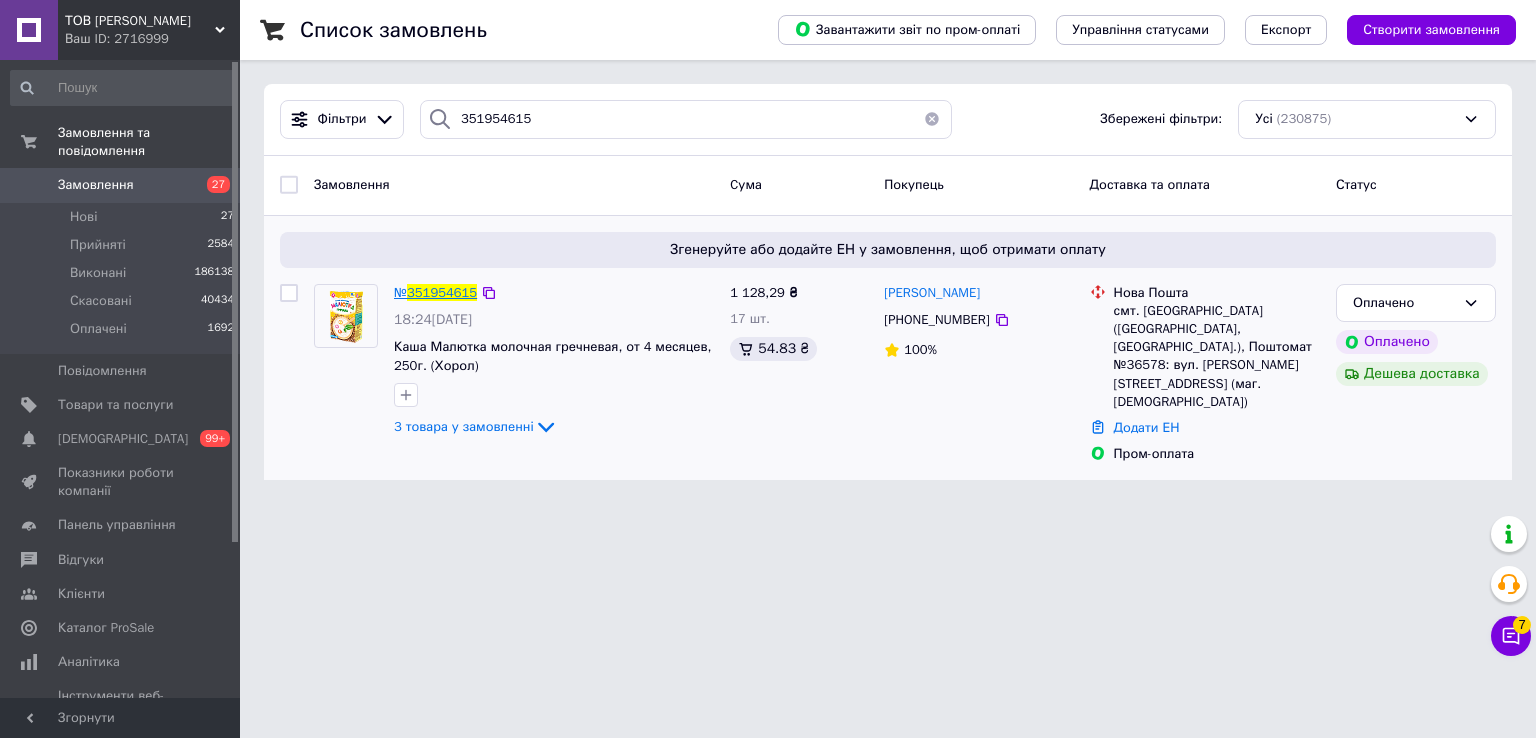 click on "351954615" at bounding box center (442, 292) 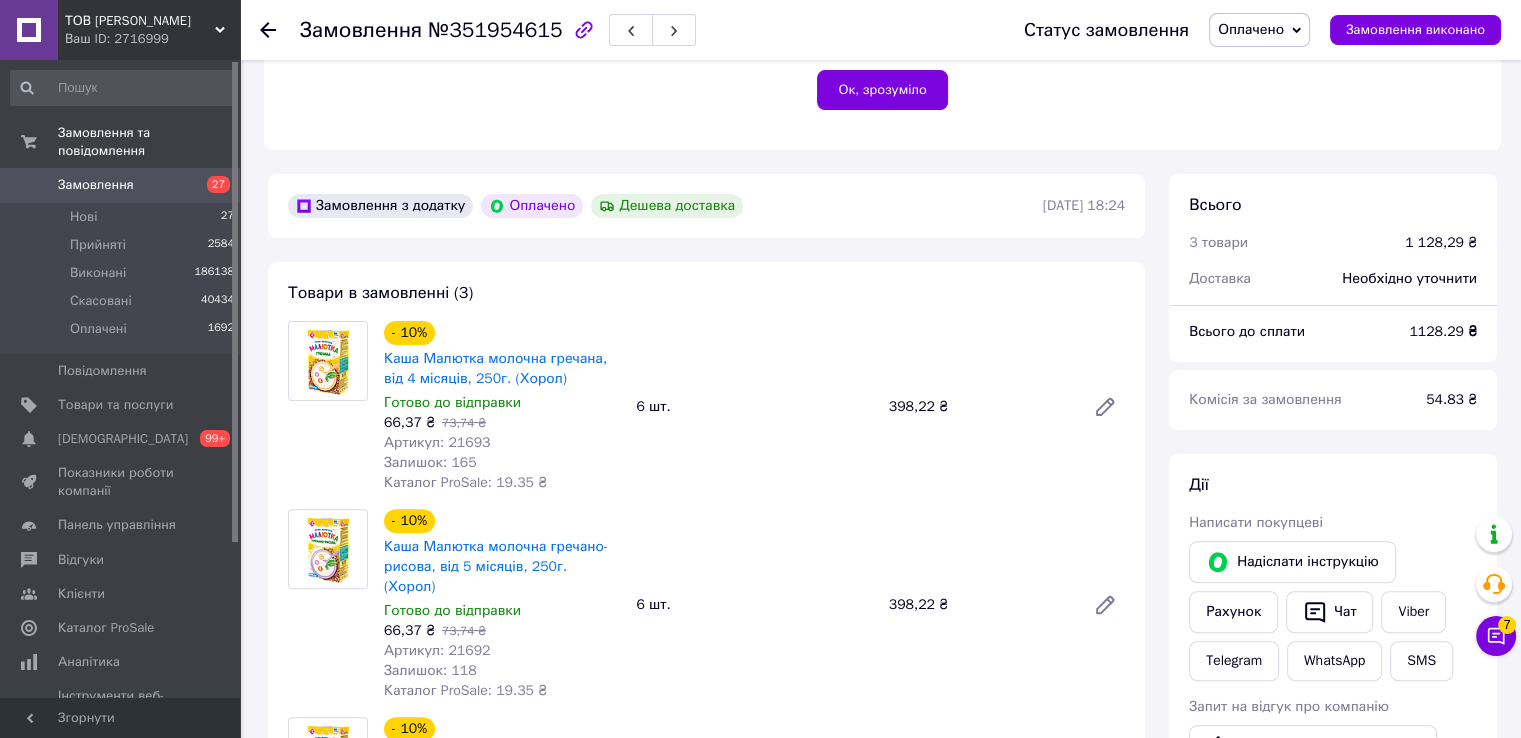 scroll, scrollTop: 554, scrollLeft: 0, axis: vertical 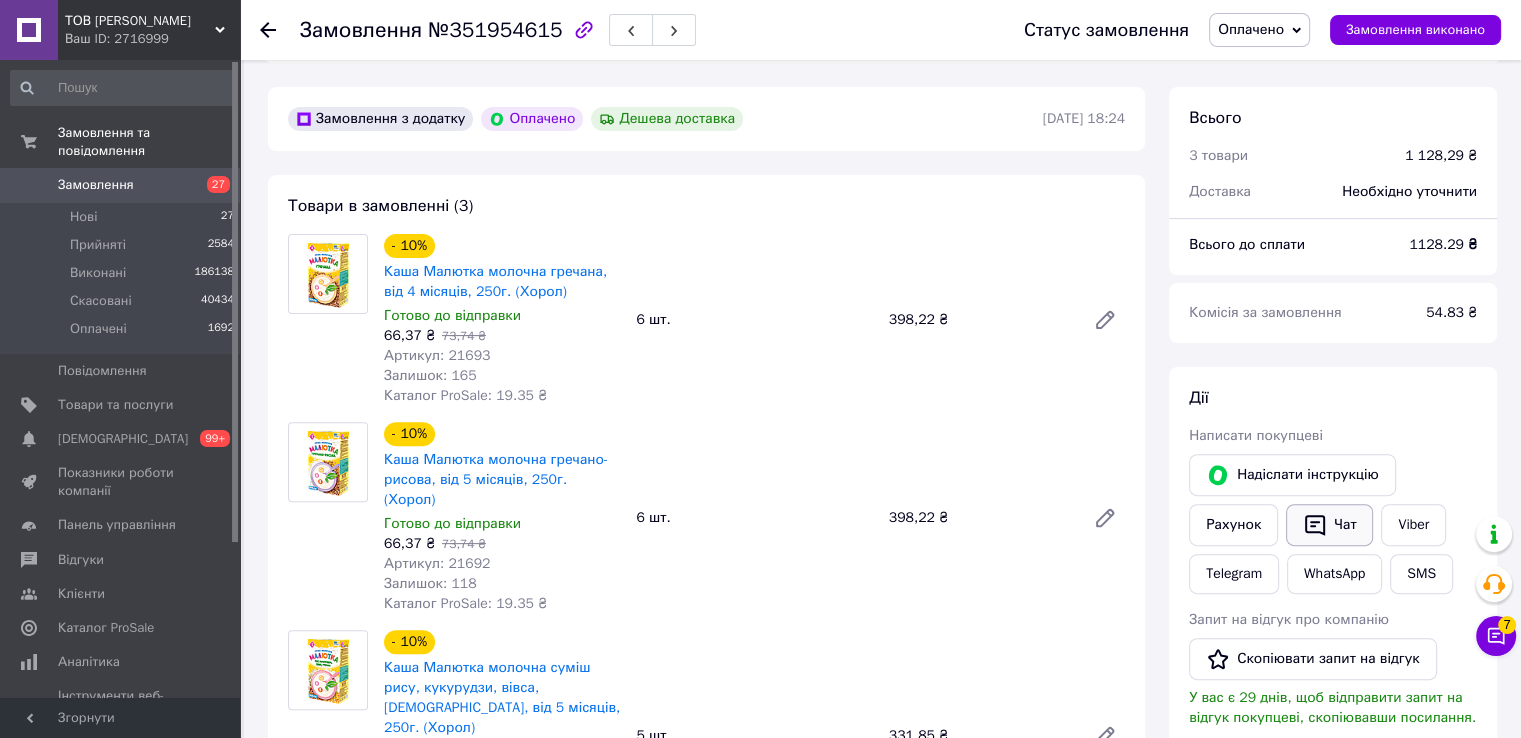 click on "Чат" at bounding box center [1329, 525] 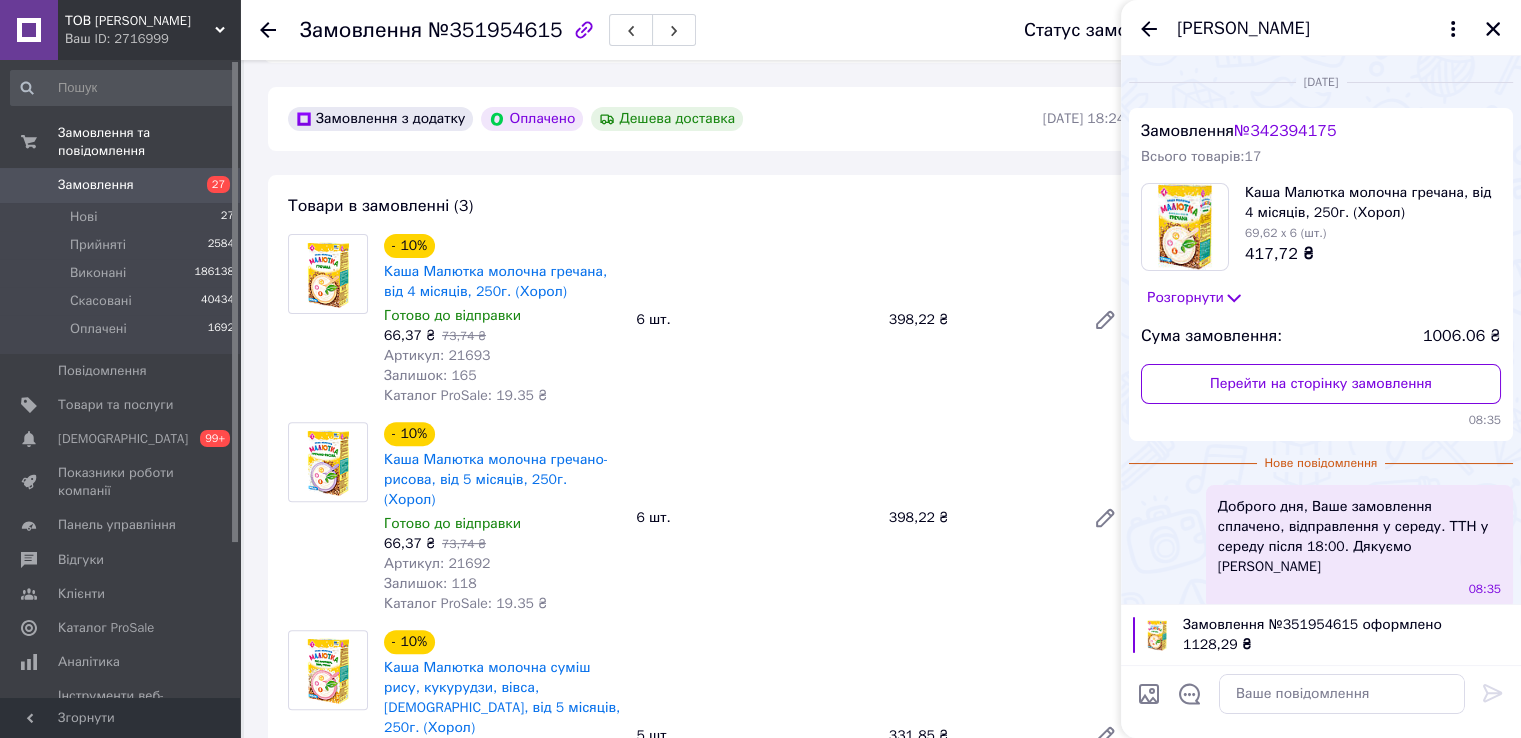 scroll, scrollTop: 284, scrollLeft: 0, axis: vertical 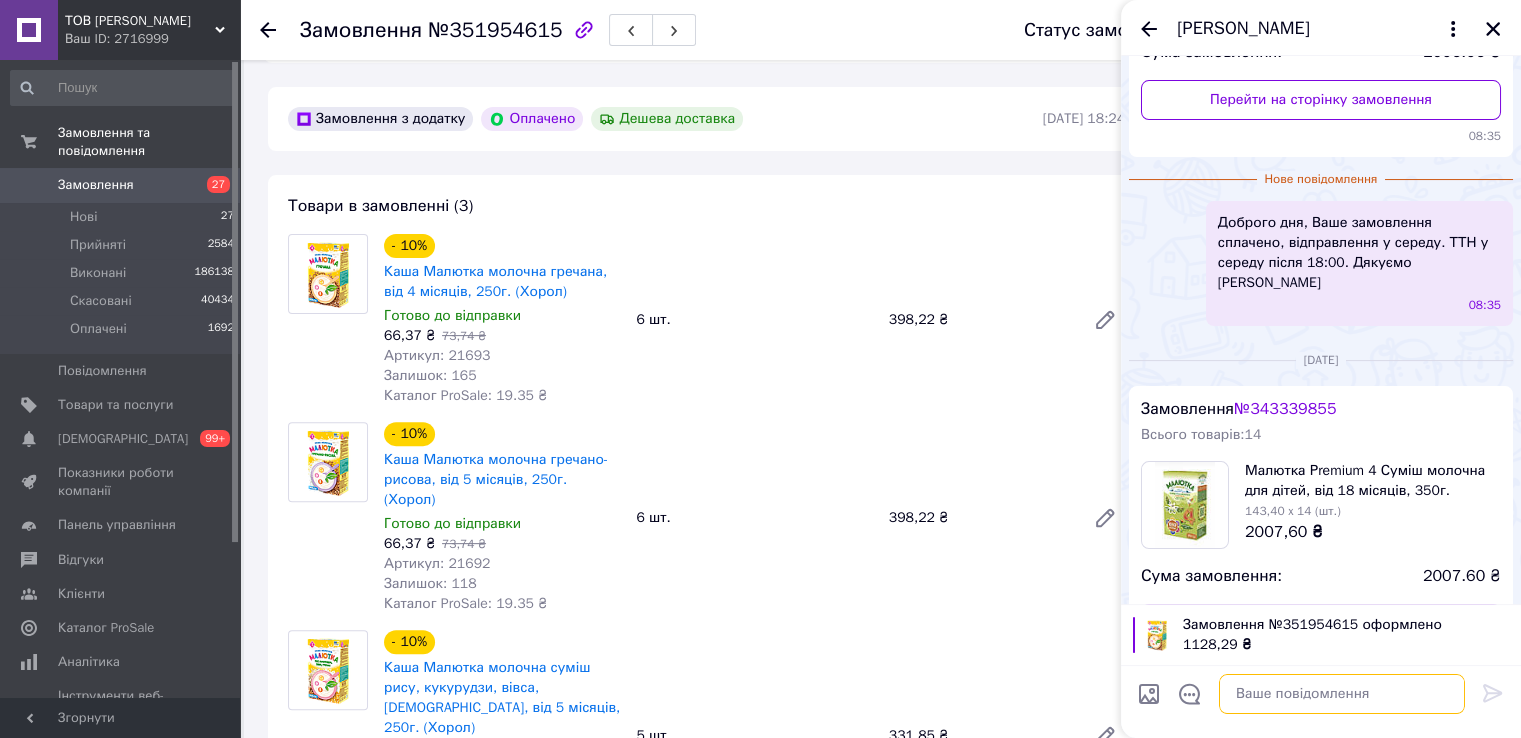paste on "Добрий день. Ваше замовлення сплаченно. Відправка завтра.Дякуємо." 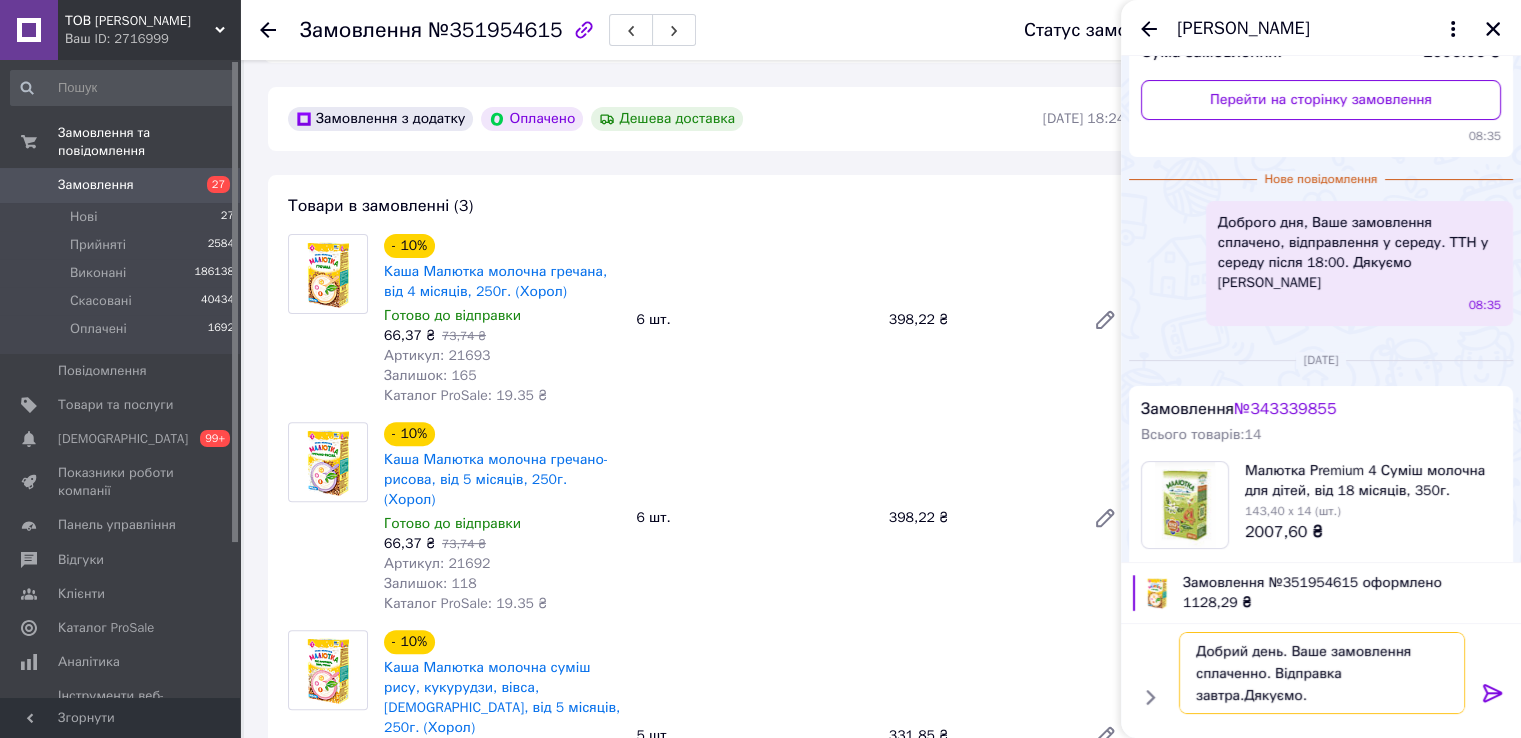 type 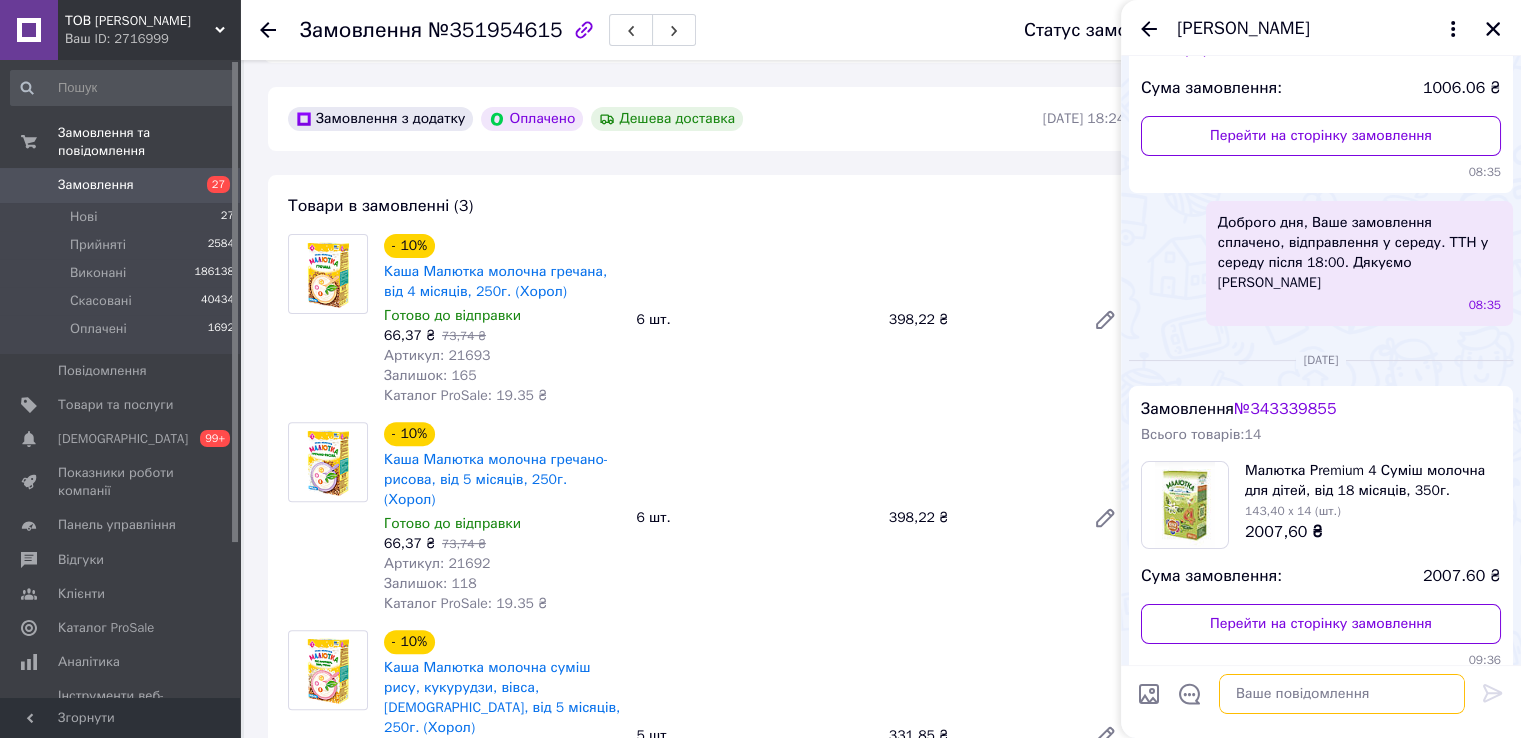 scroll, scrollTop: 1556, scrollLeft: 0, axis: vertical 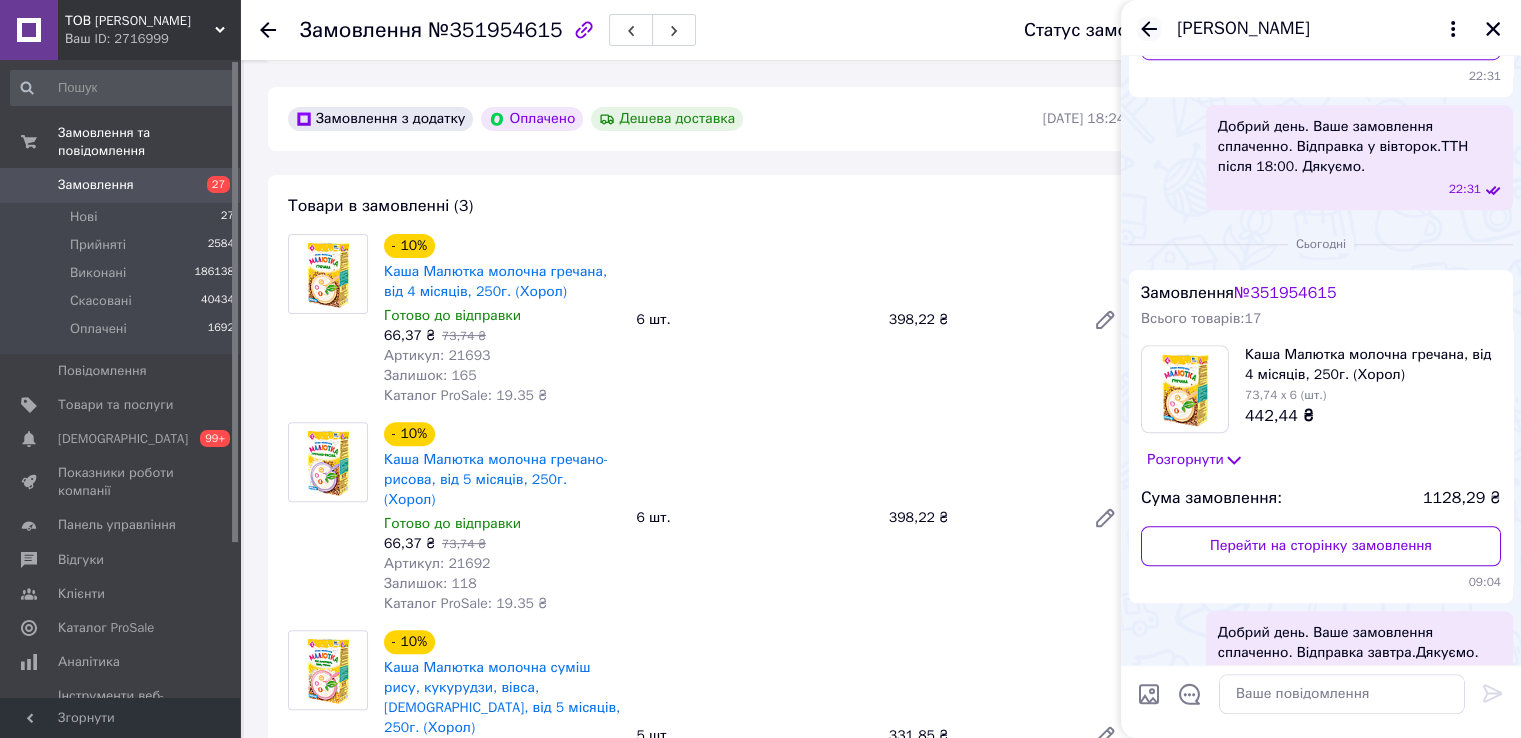 click 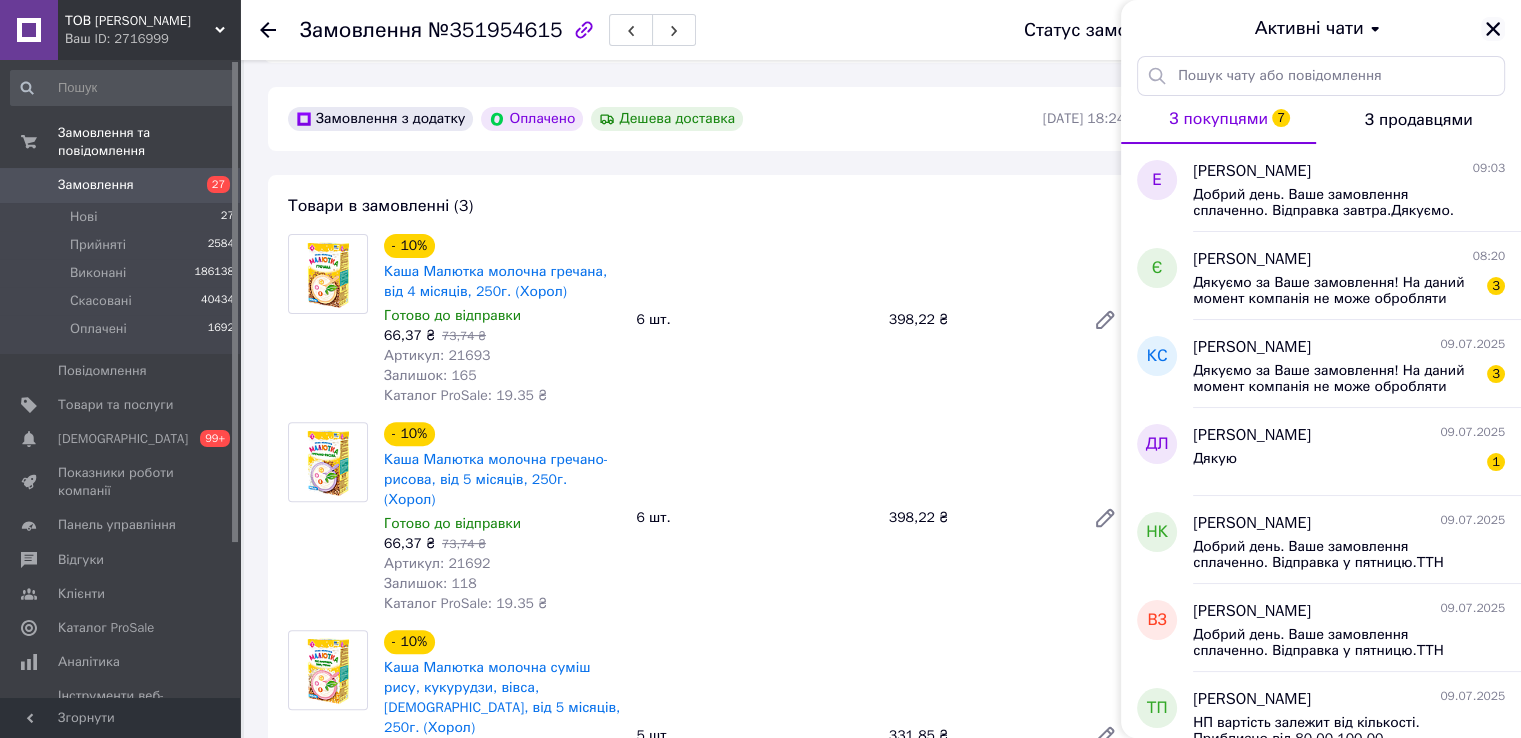 click 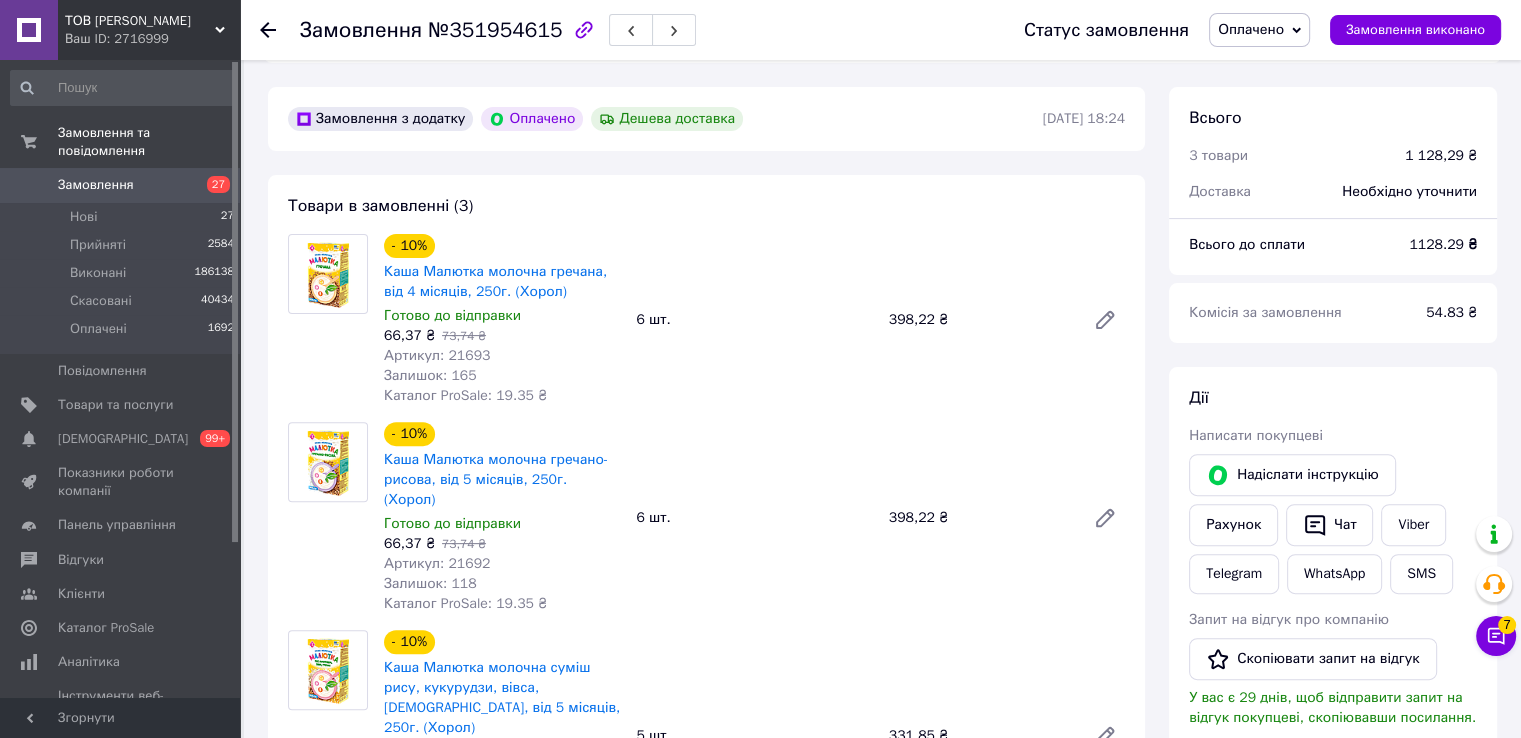 click 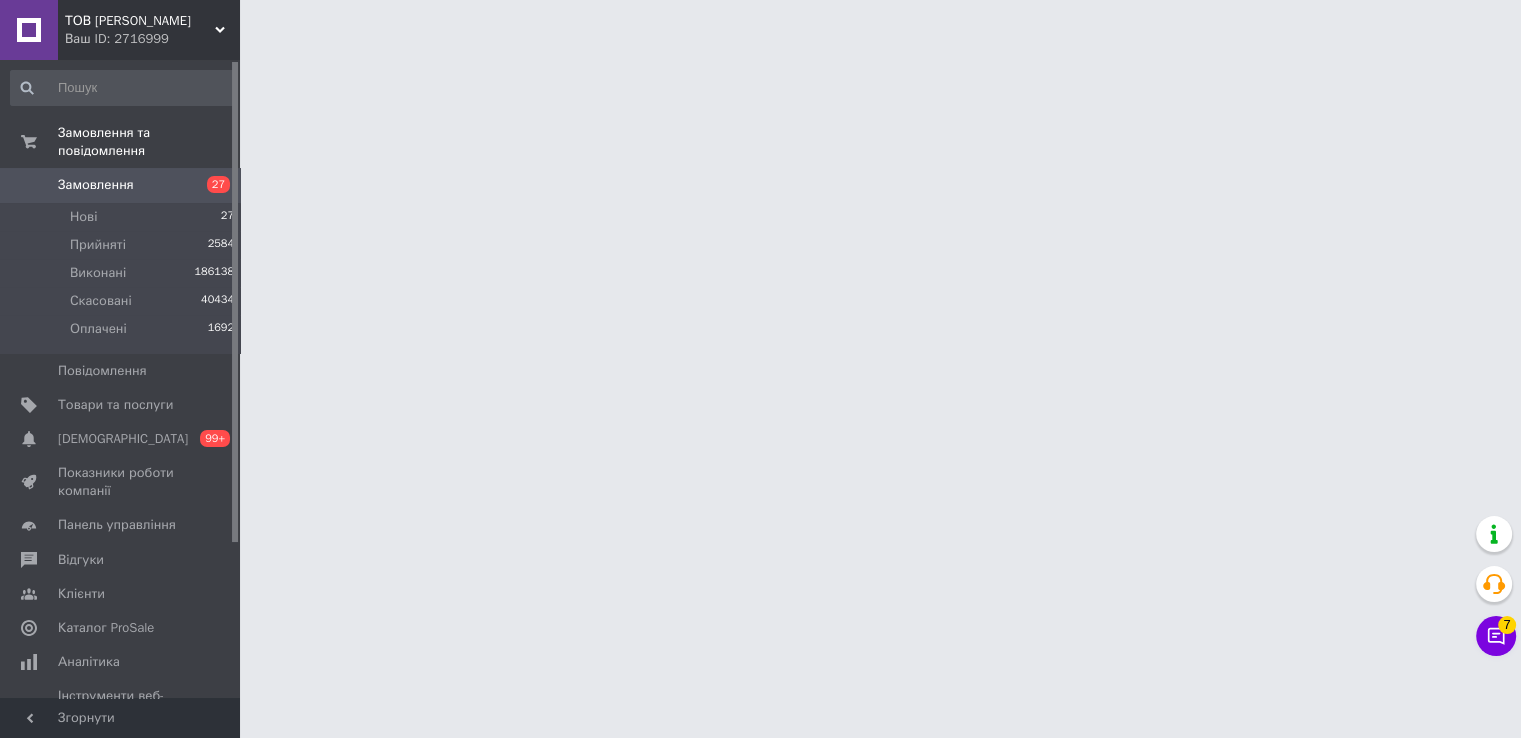 scroll, scrollTop: 0, scrollLeft: 0, axis: both 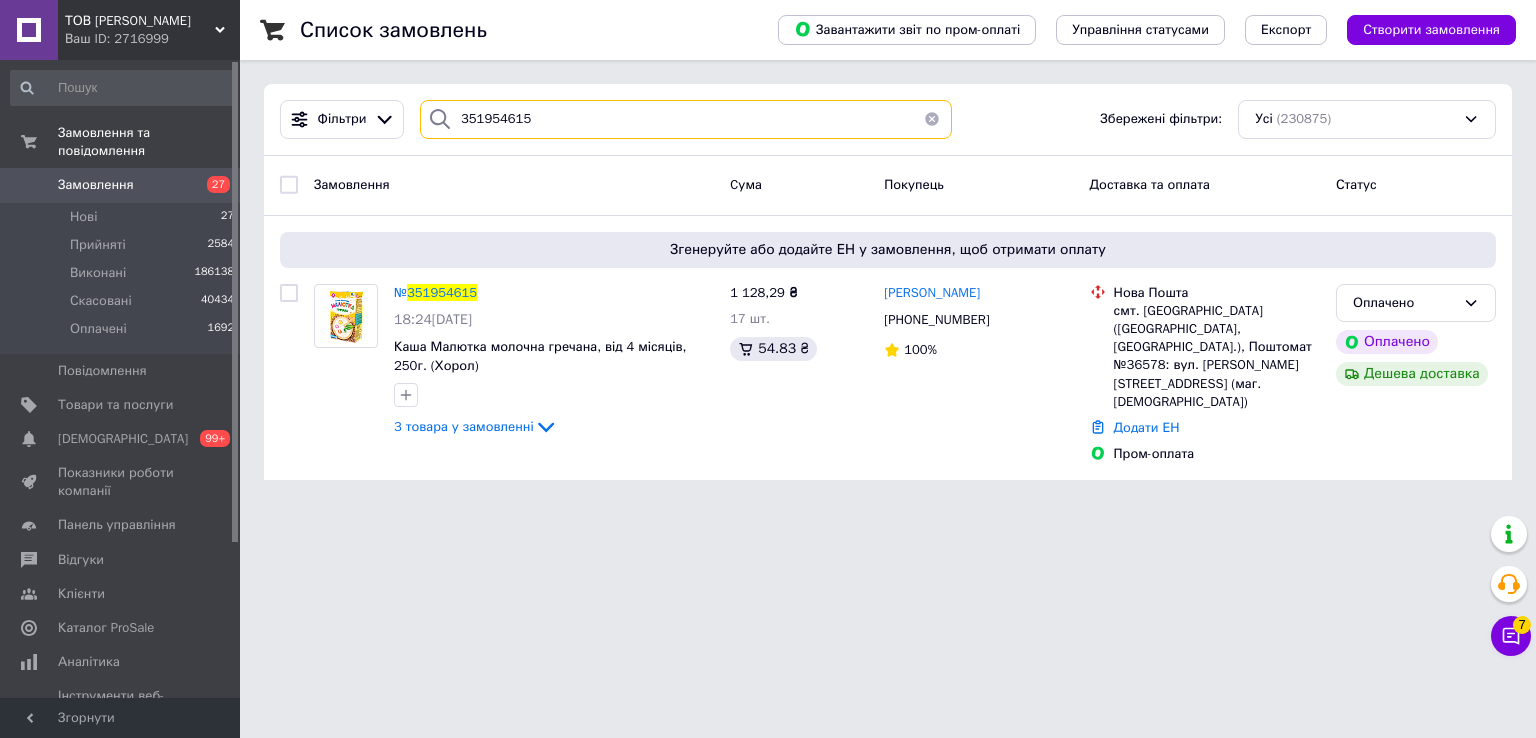 drag, startPoint x: 553, startPoint y: 125, endPoint x: 447, endPoint y: 118, distance: 106.23088 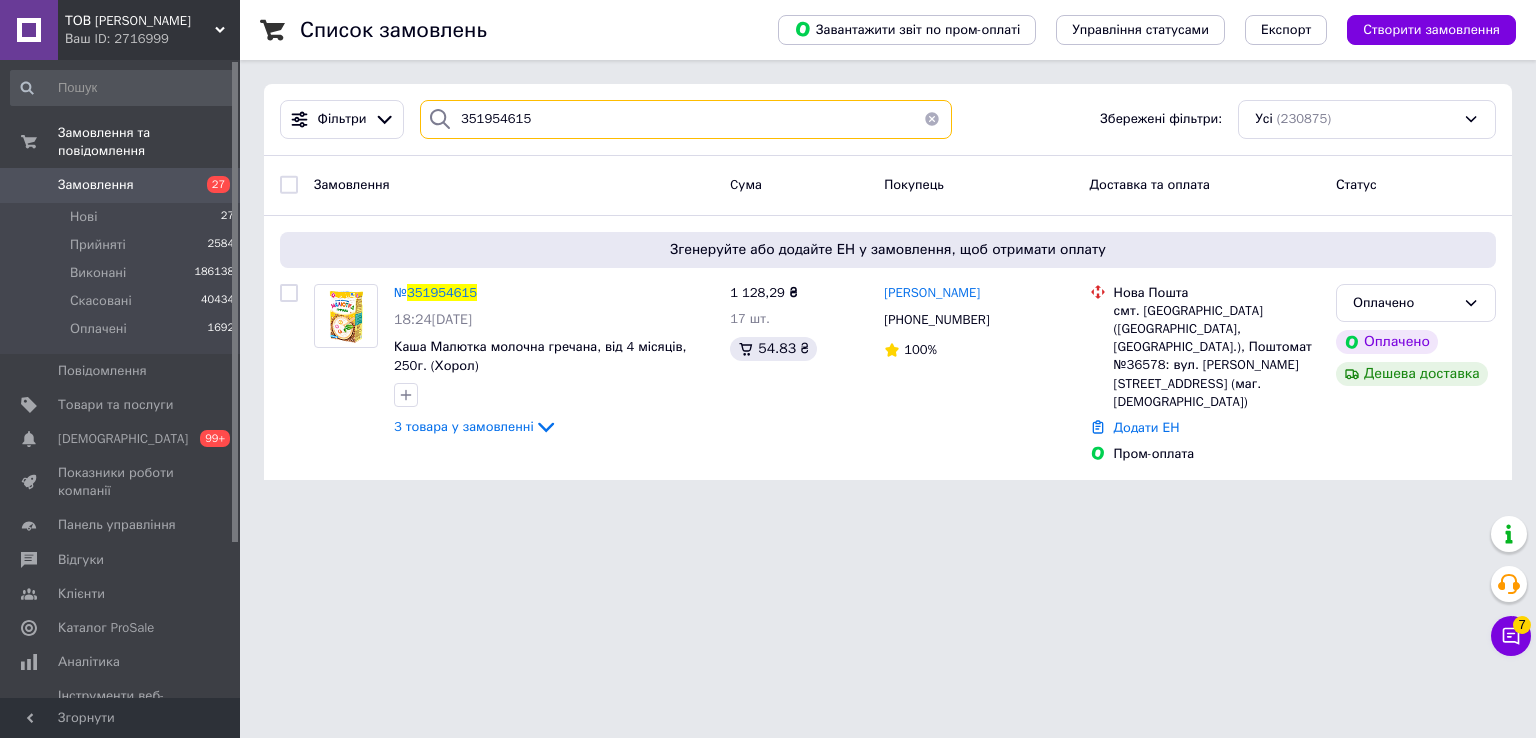 click on "Фільтри 351954615 Збережені фільтри: Усі (230875)" at bounding box center [888, 119] 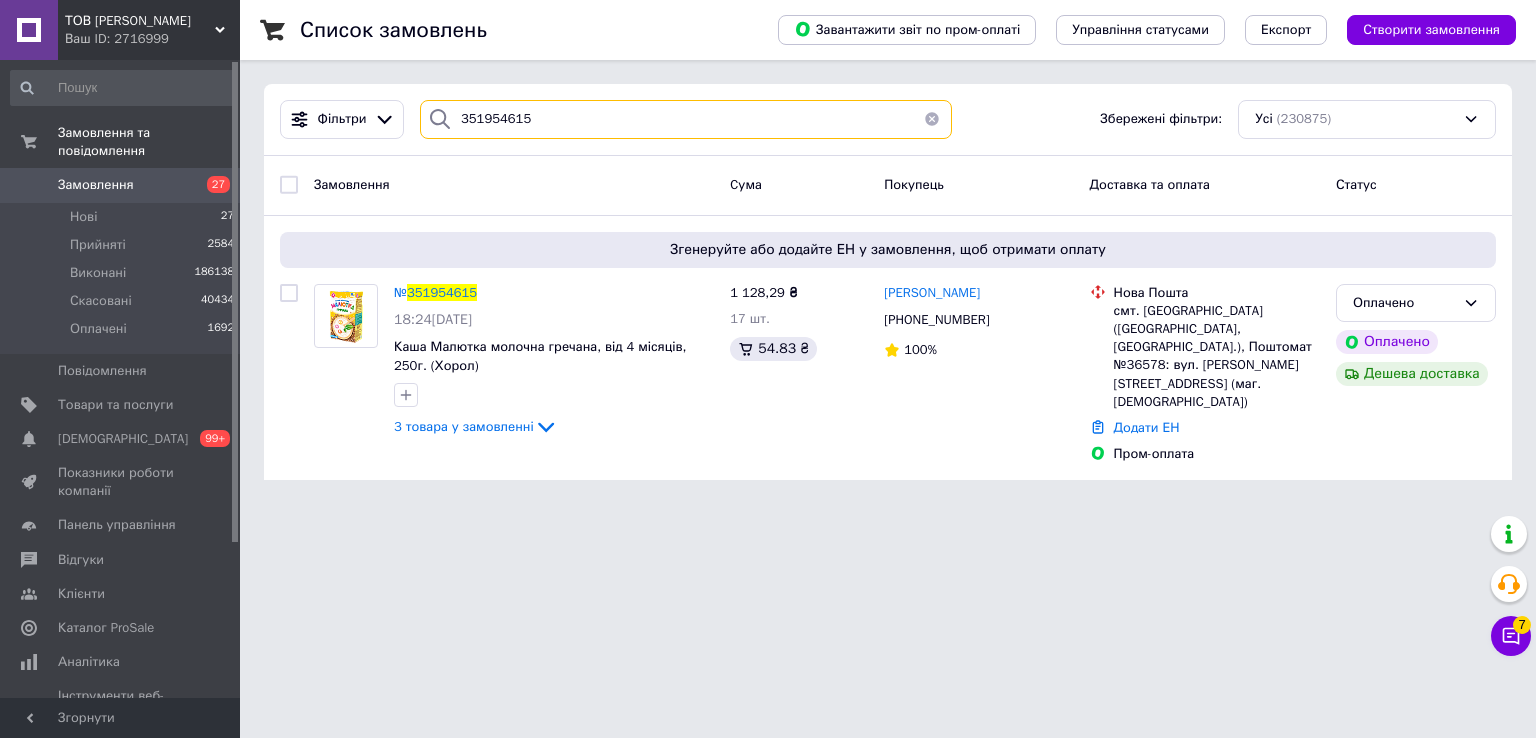 paste on "8752" 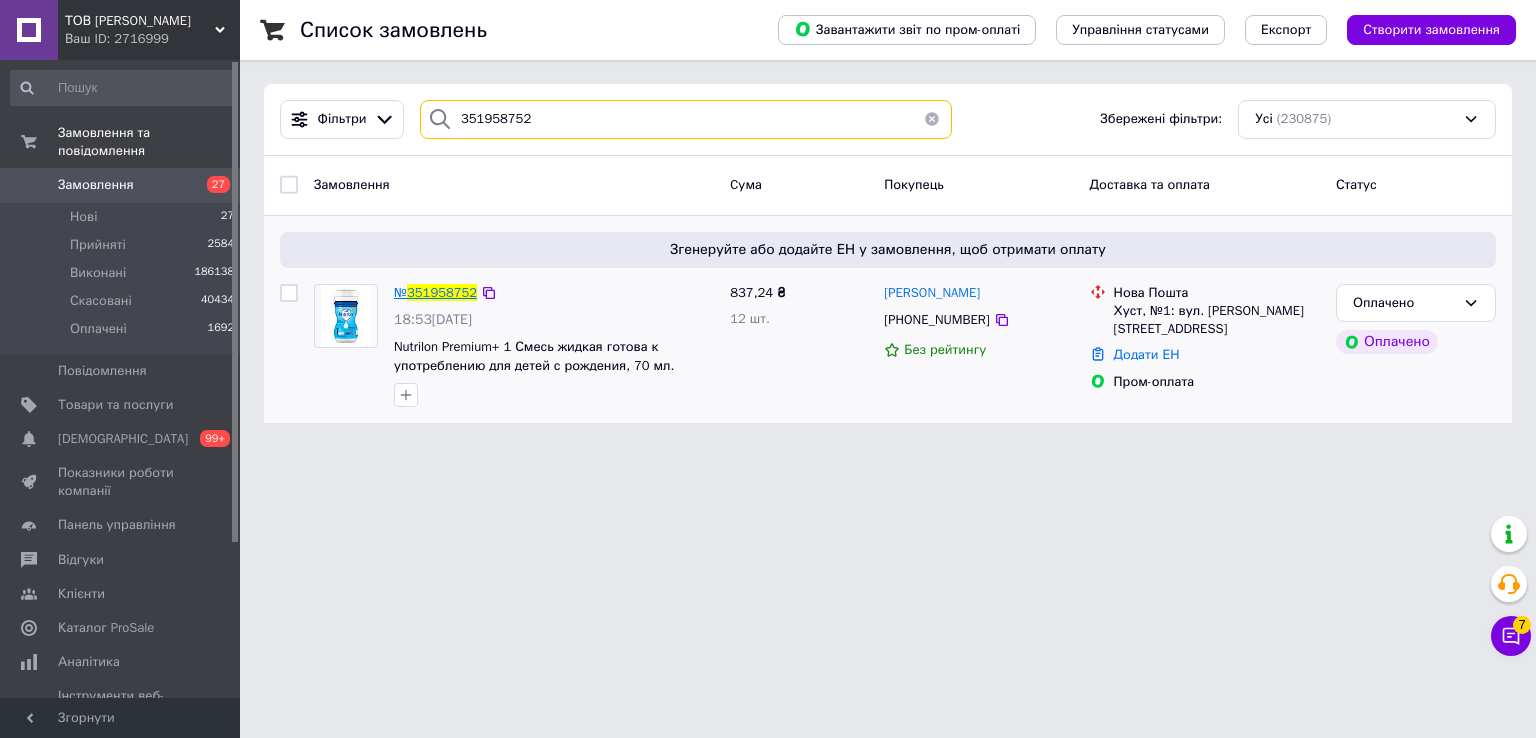 type on "351958752" 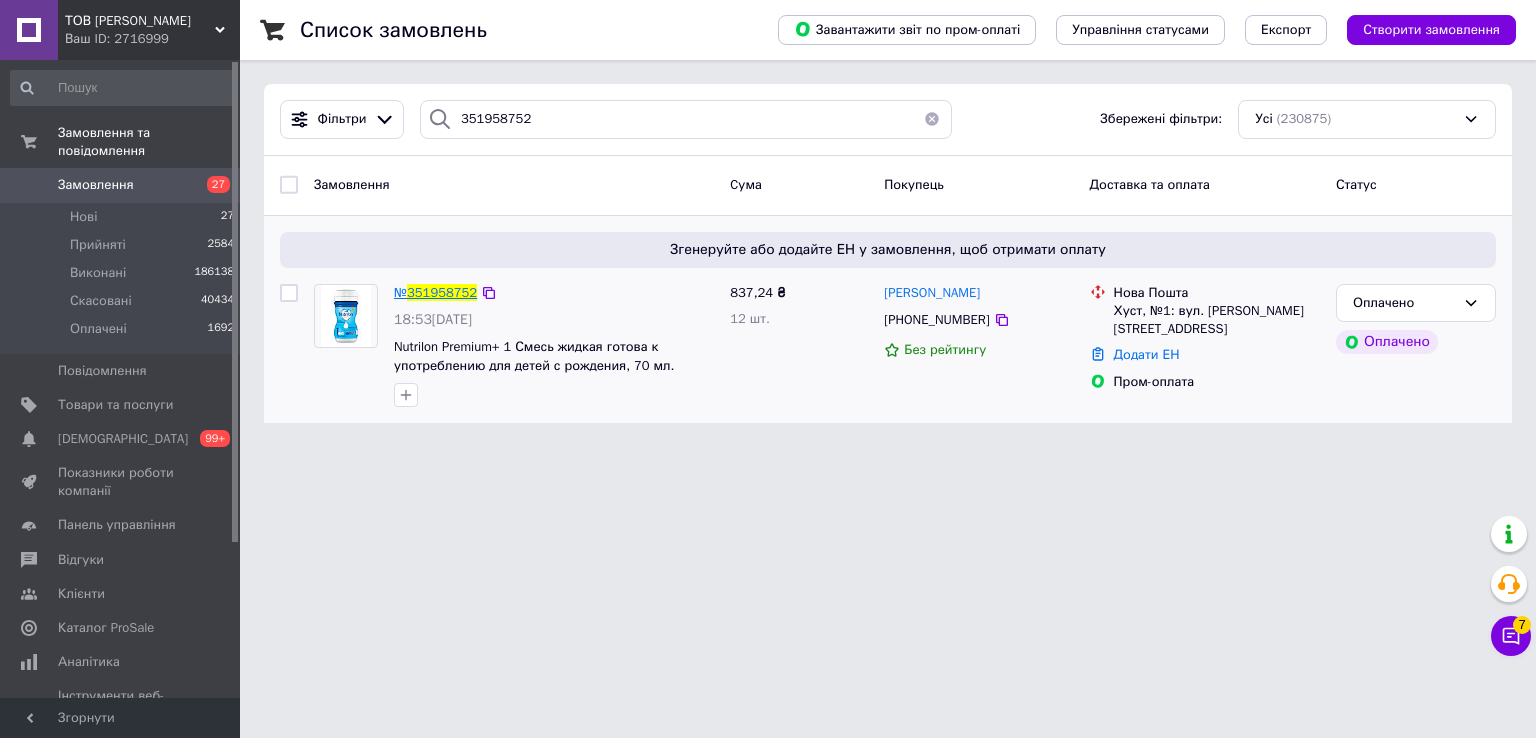 click on "351958752" at bounding box center (442, 292) 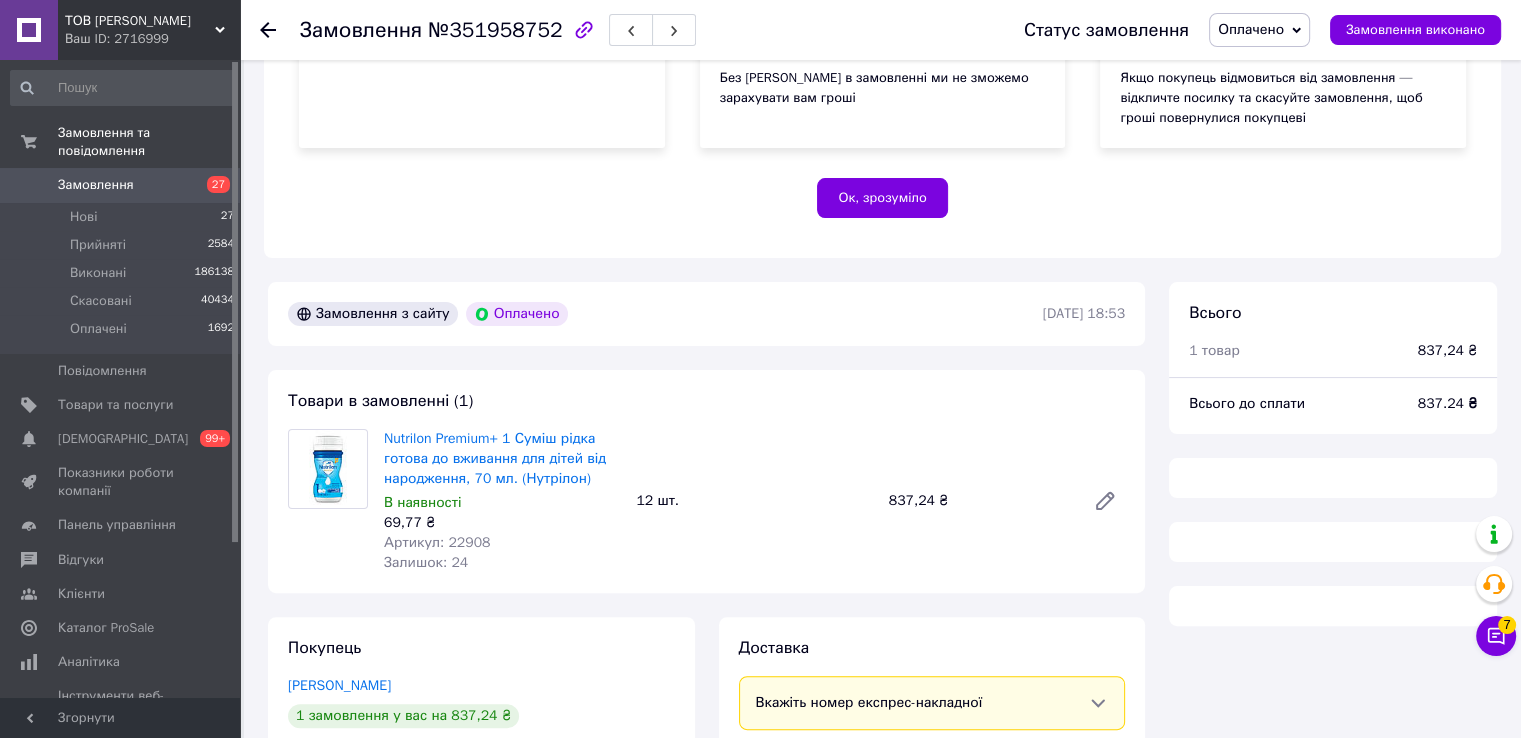scroll, scrollTop: 500, scrollLeft: 0, axis: vertical 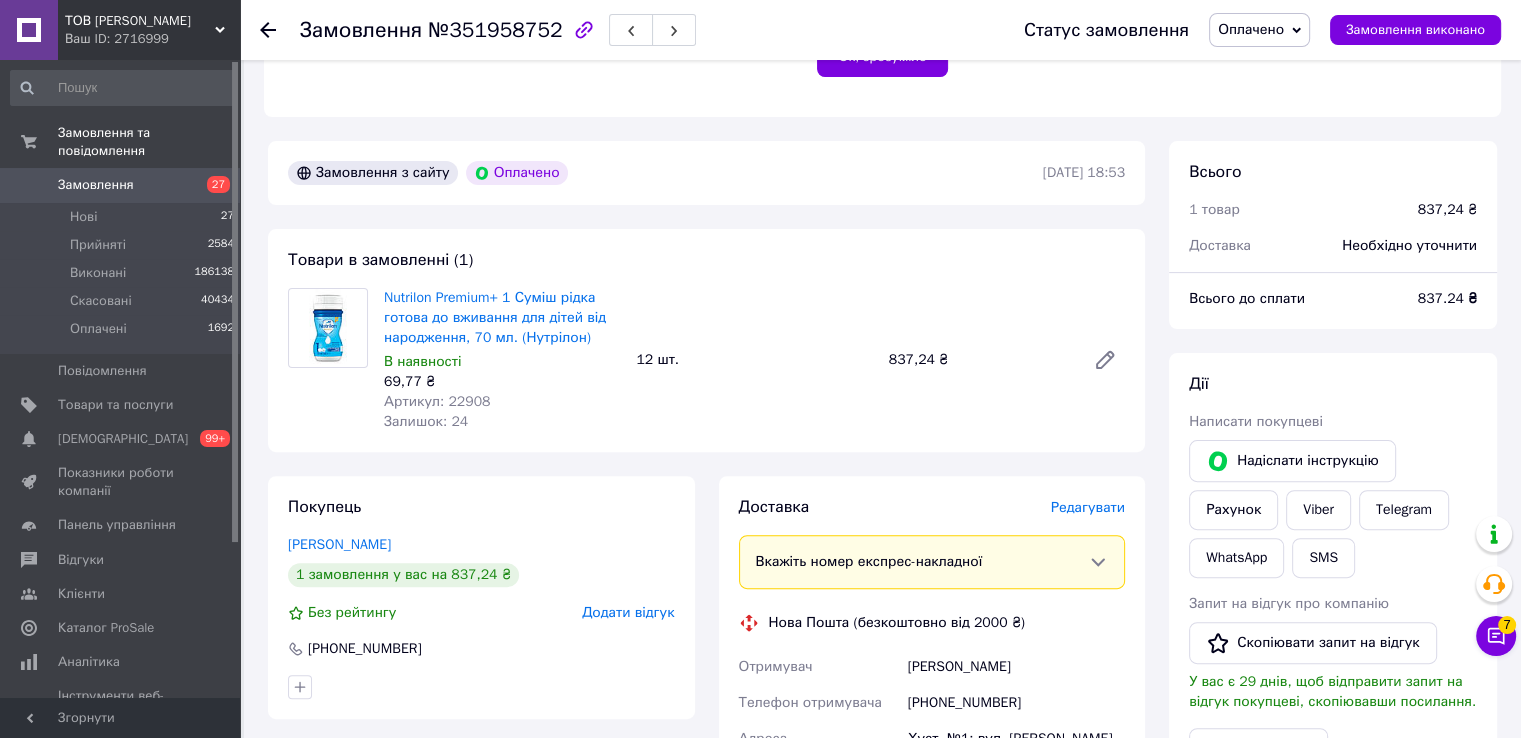 click 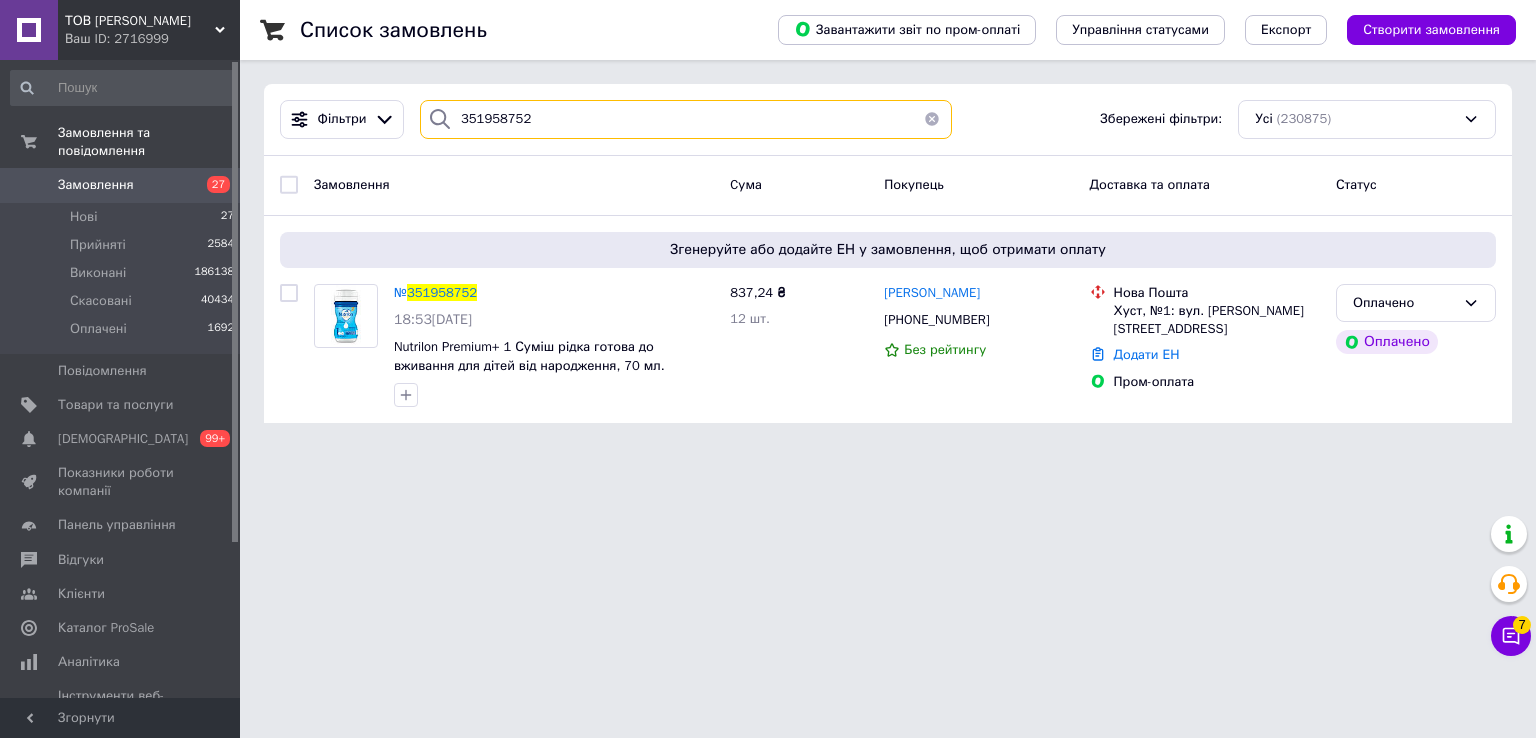 click on "351958752" at bounding box center [686, 119] 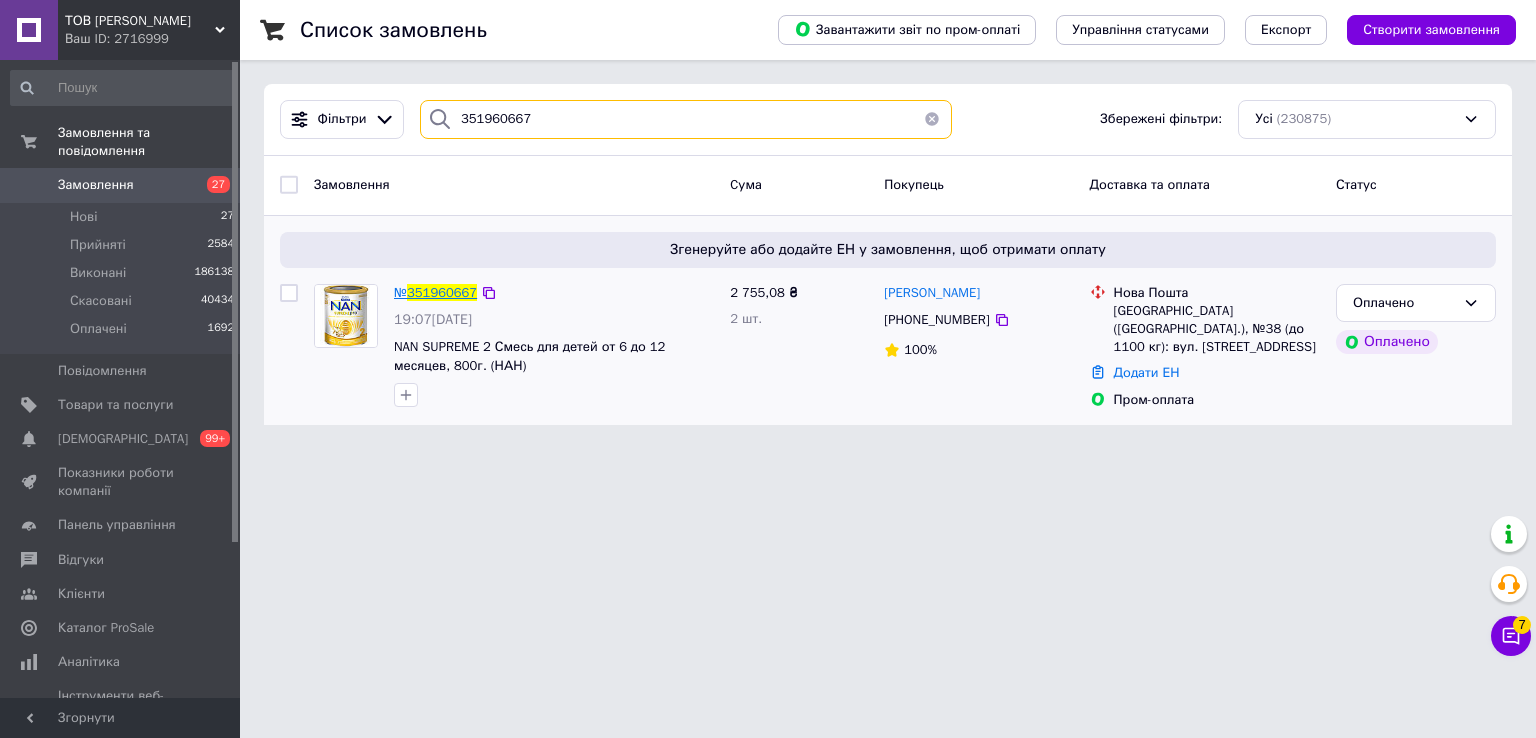 type on "351960667" 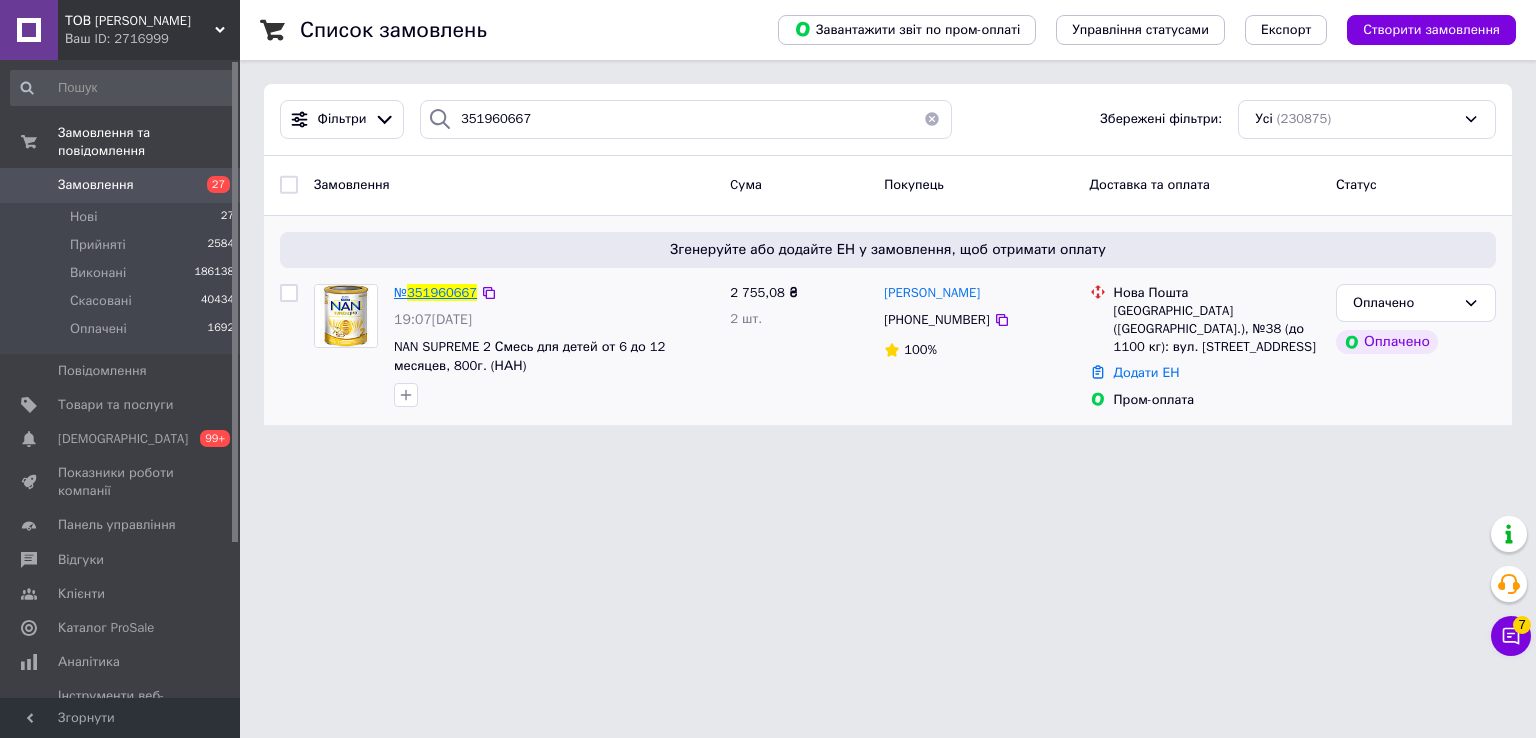 click on "351960667" at bounding box center (442, 292) 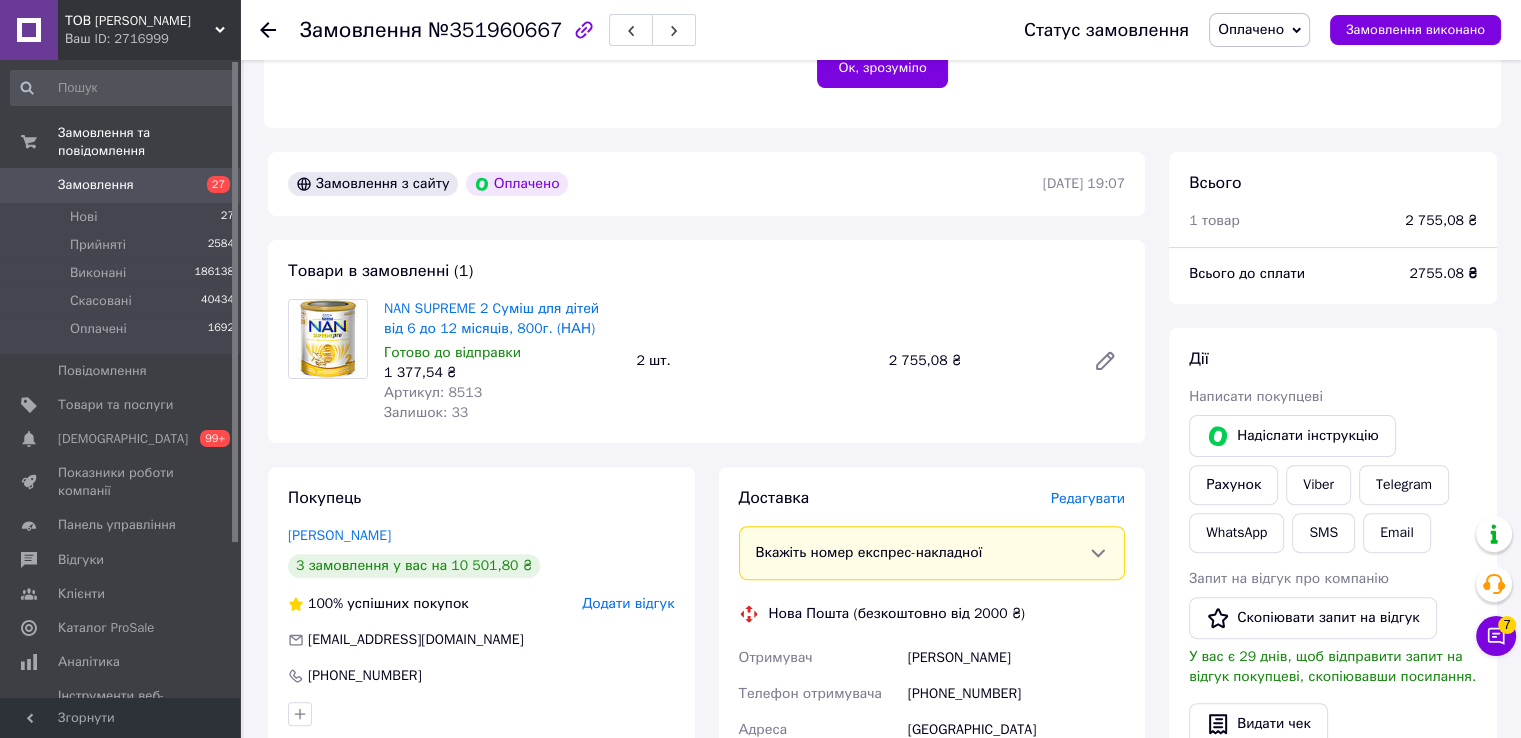 scroll, scrollTop: 500, scrollLeft: 0, axis: vertical 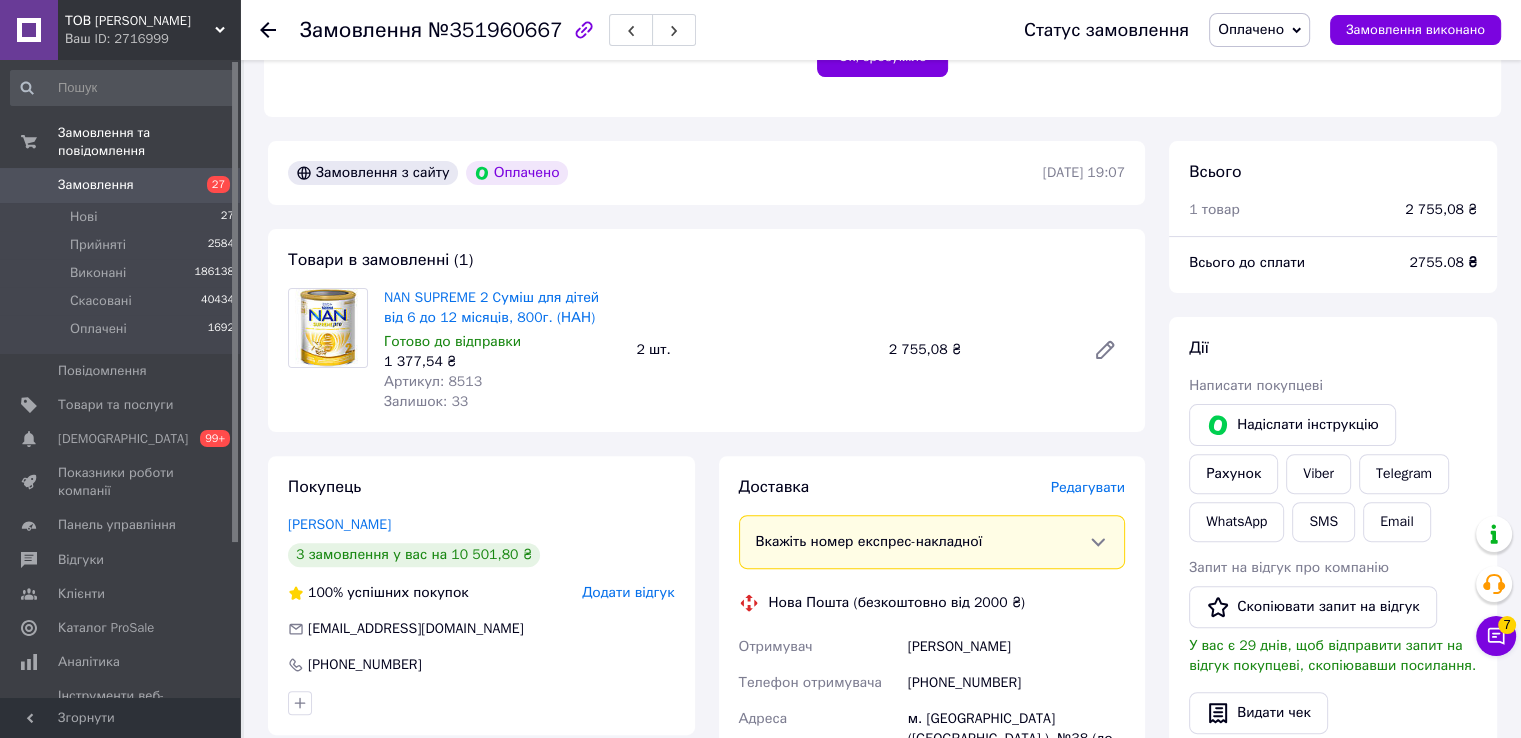 click 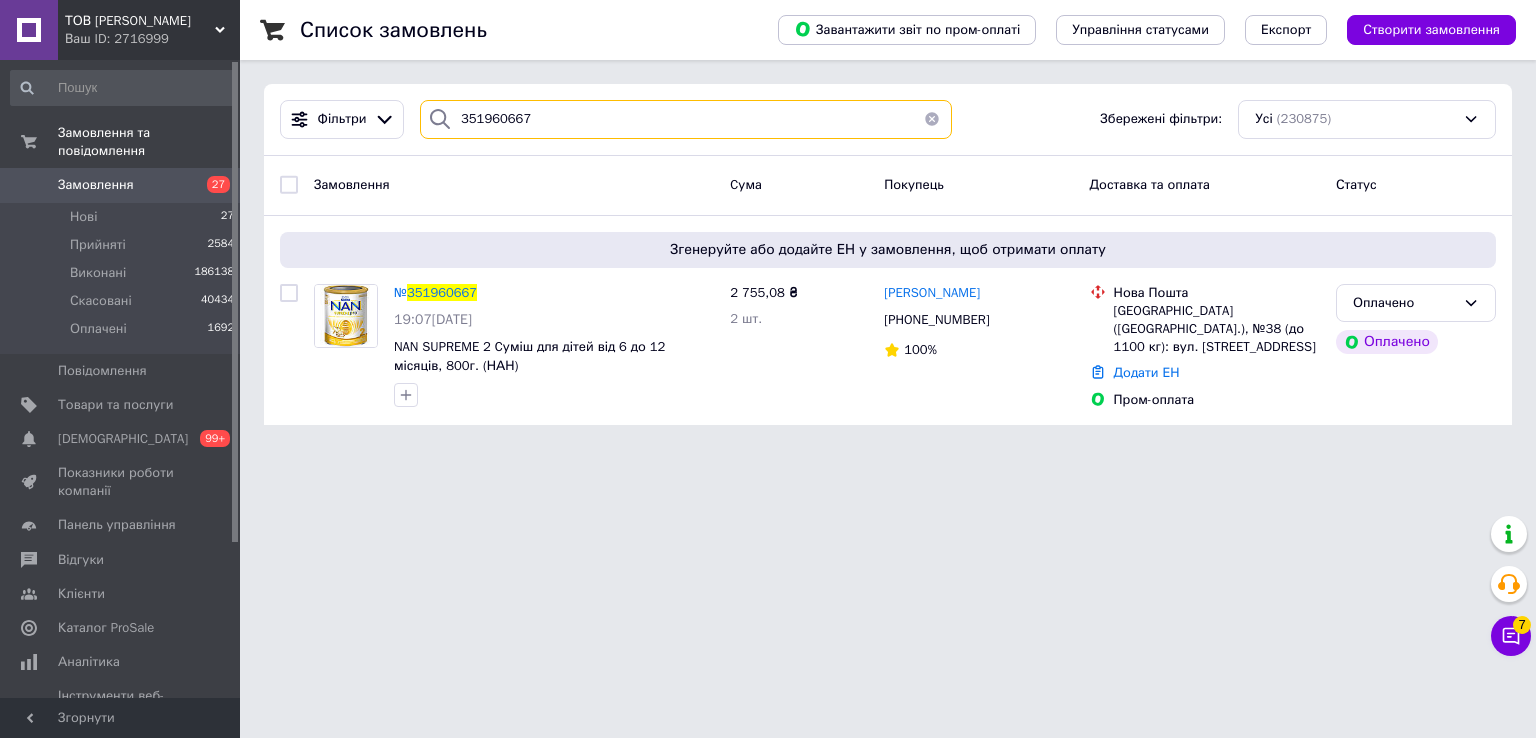 click on "351960667" at bounding box center (686, 119) 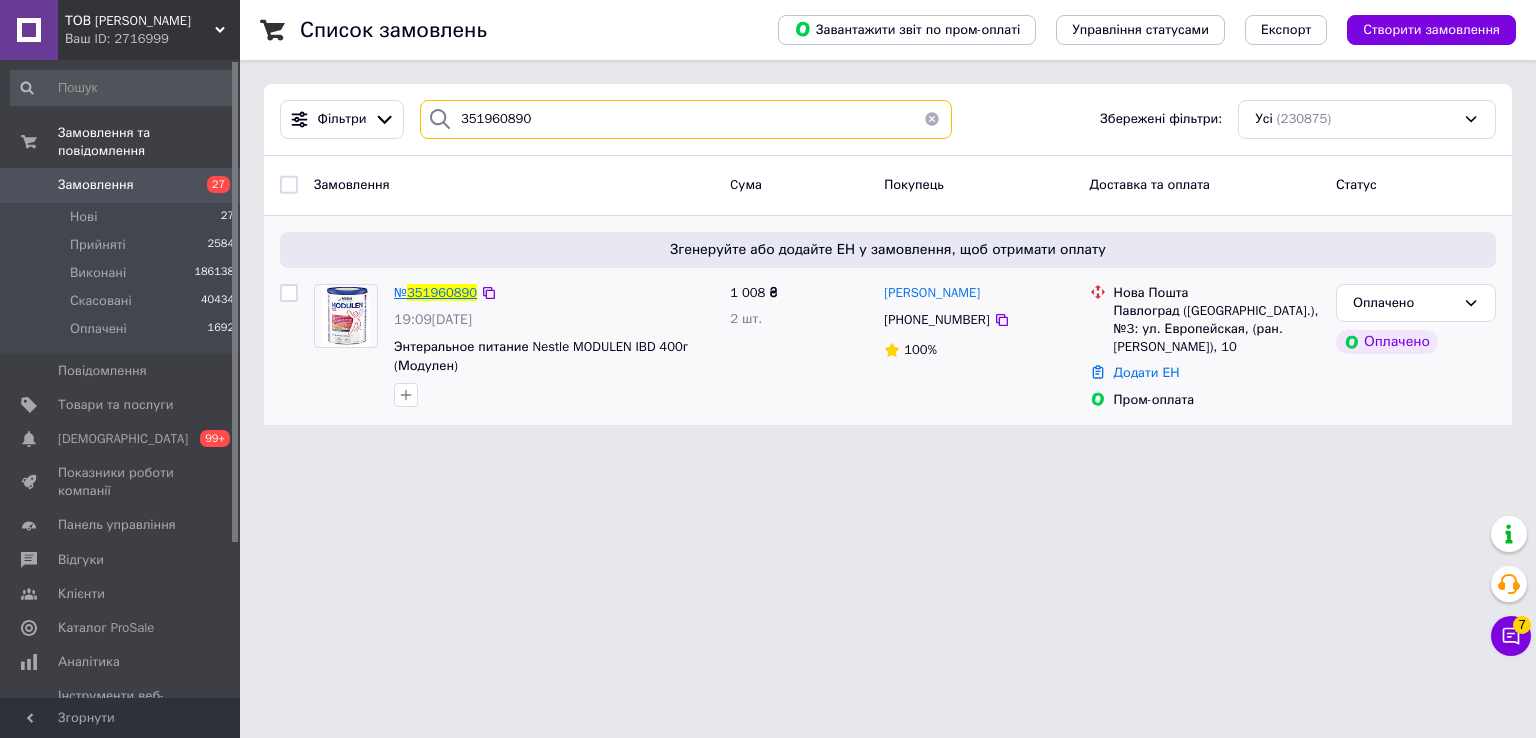 type on "351960890" 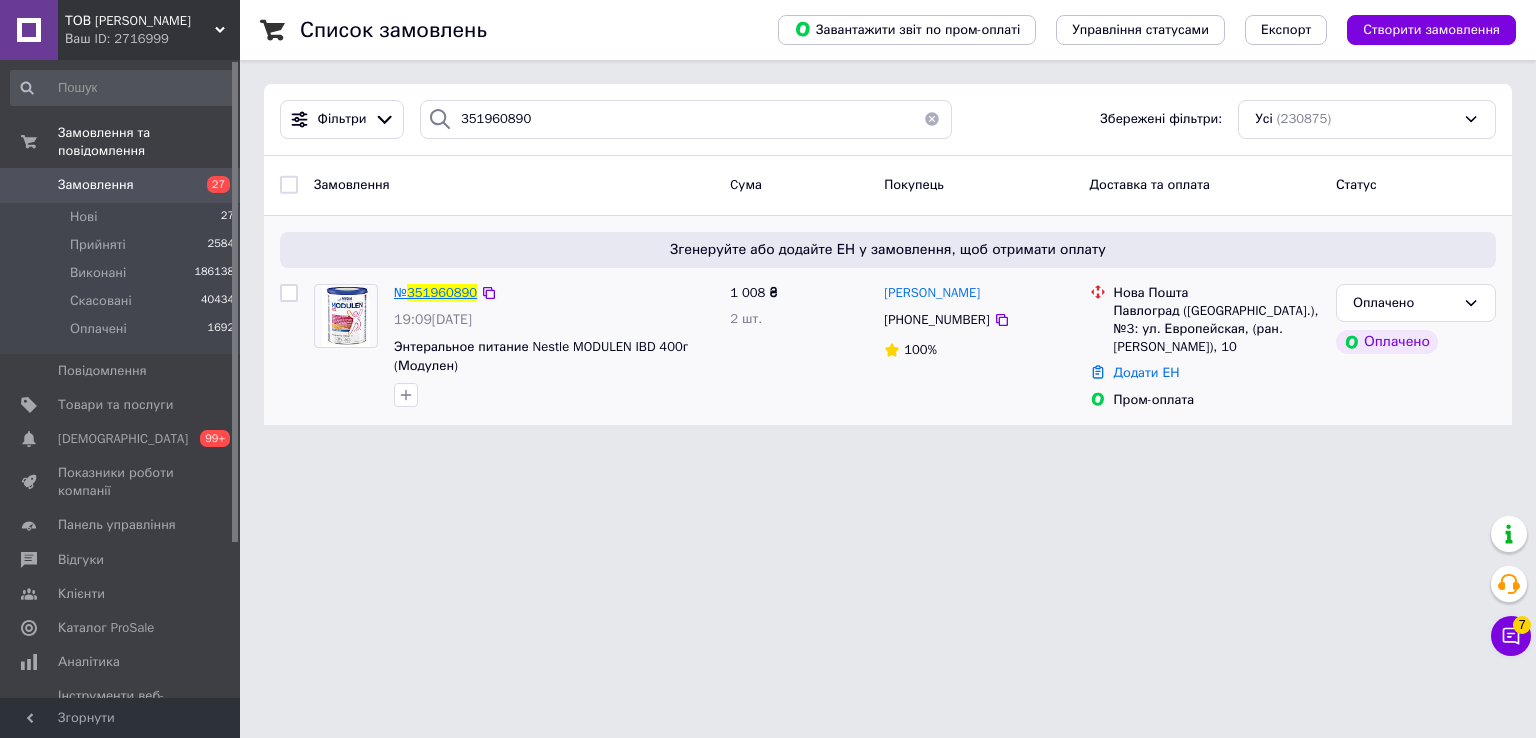 click on "351960890" at bounding box center [442, 292] 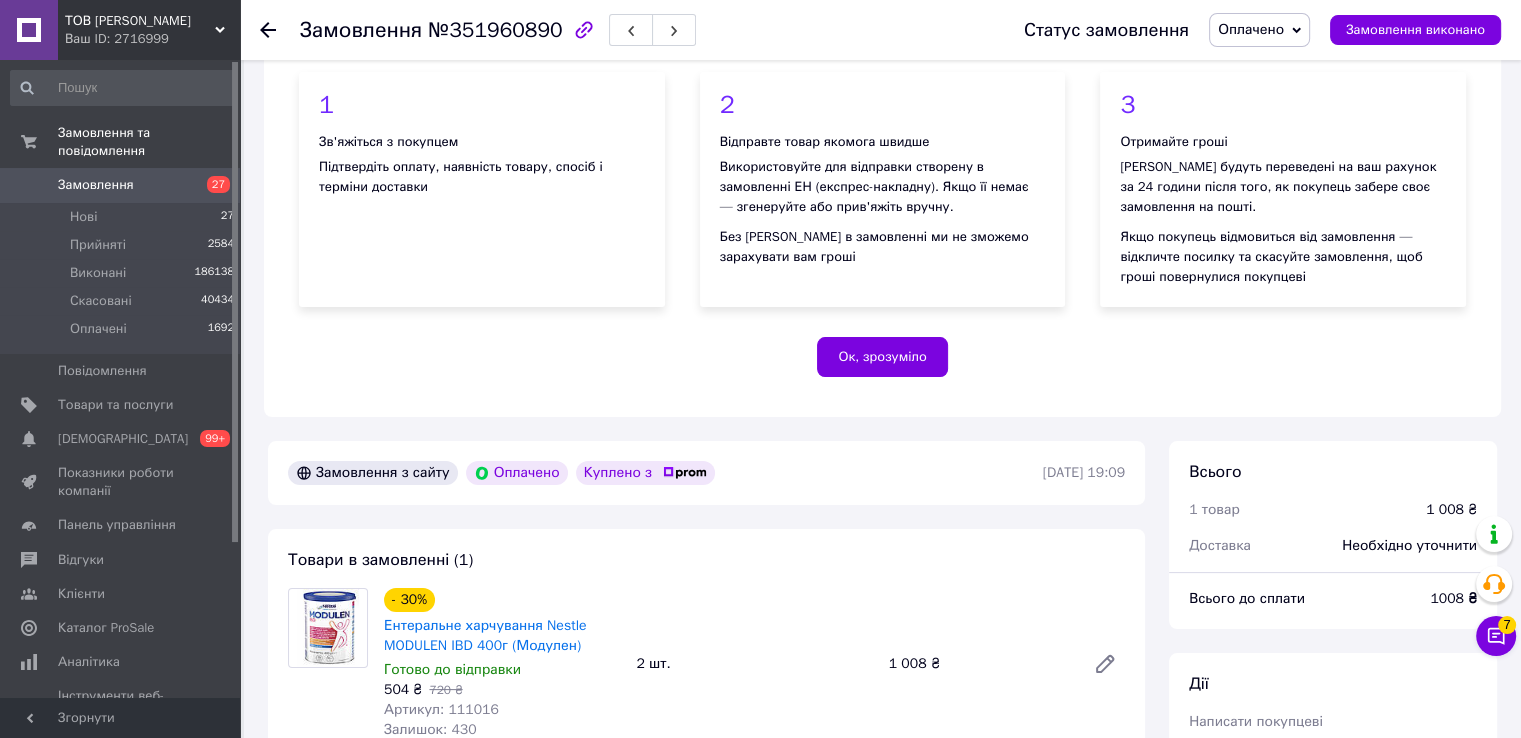 scroll, scrollTop: 200, scrollLeft: 0, axis: vertical 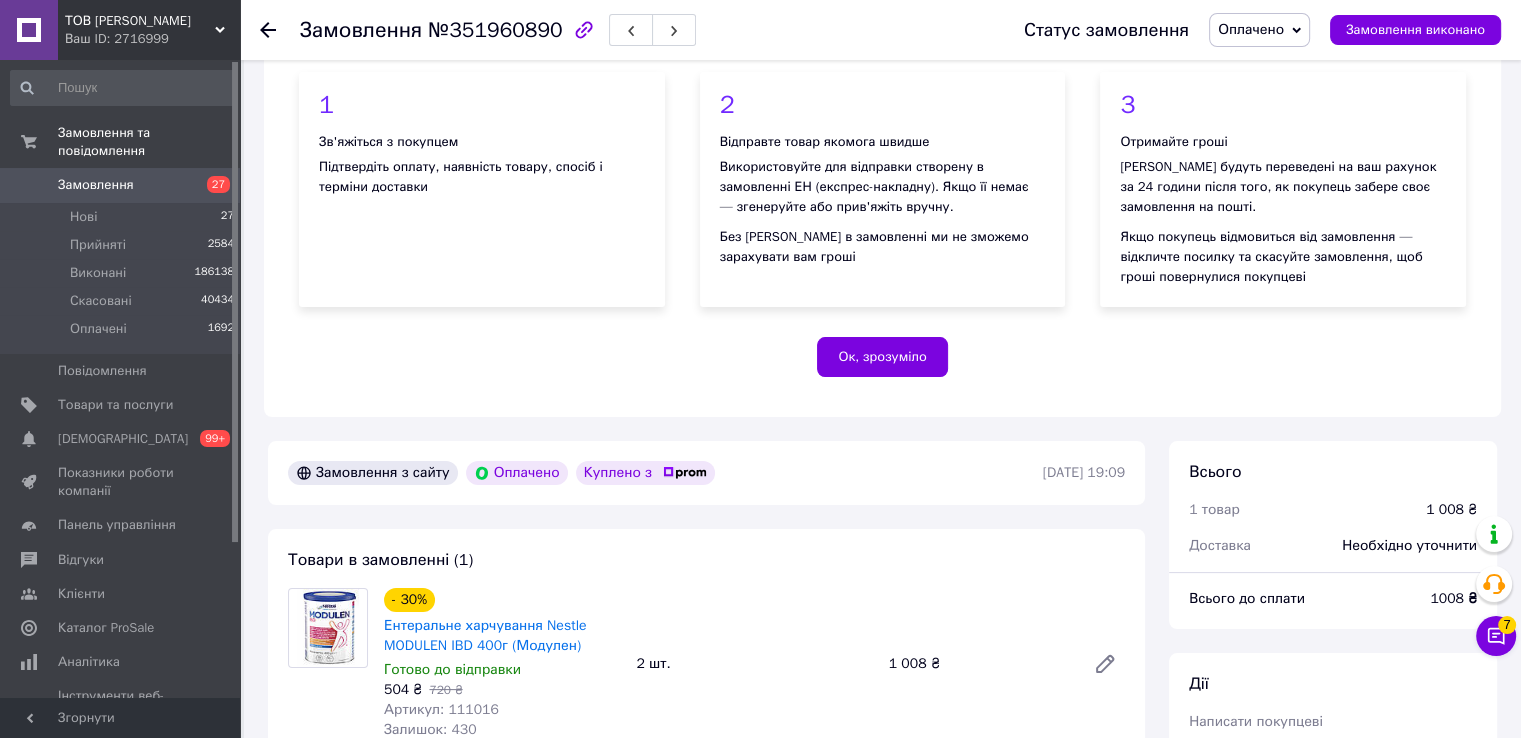 click 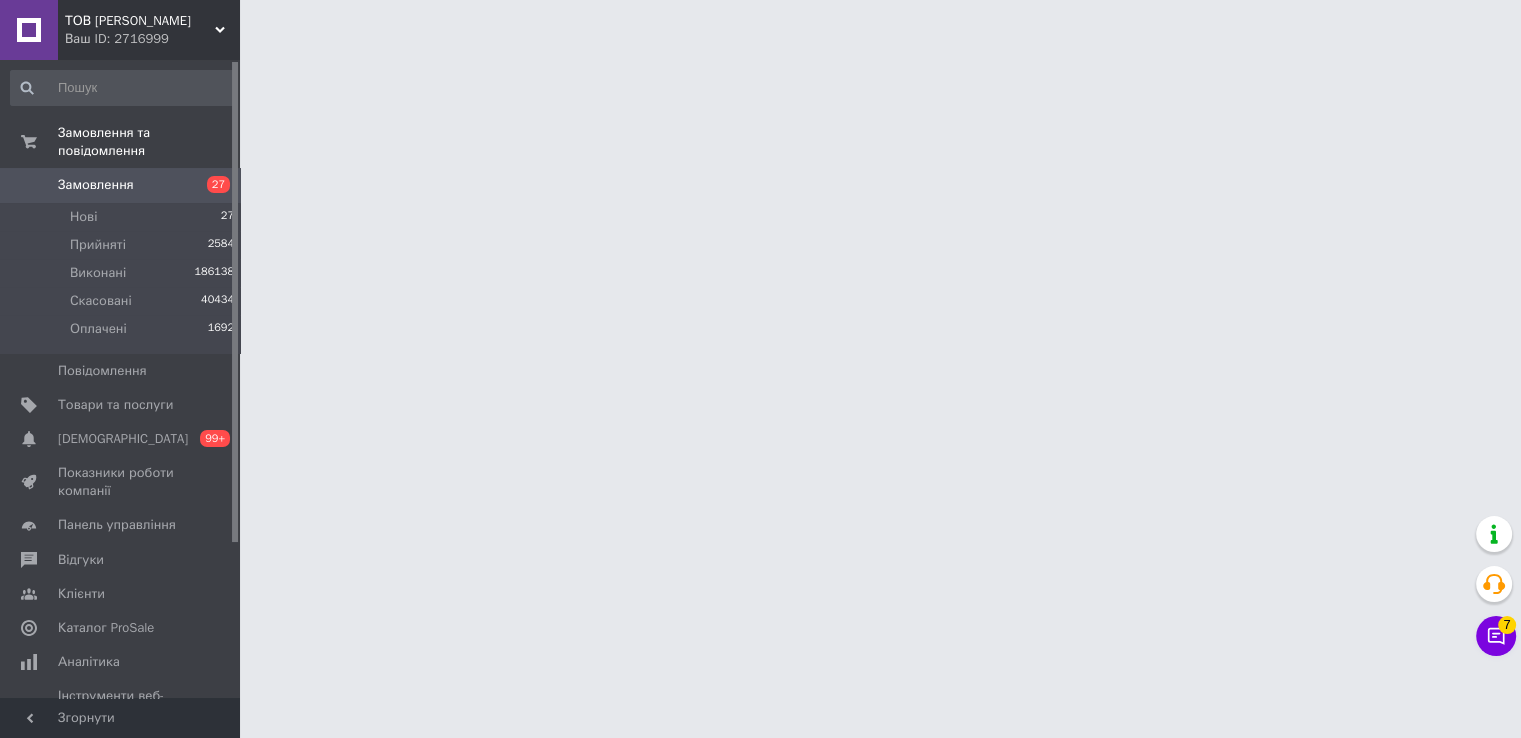 scroll, scrollTop: 0, scrollLeft: 0, axis: both 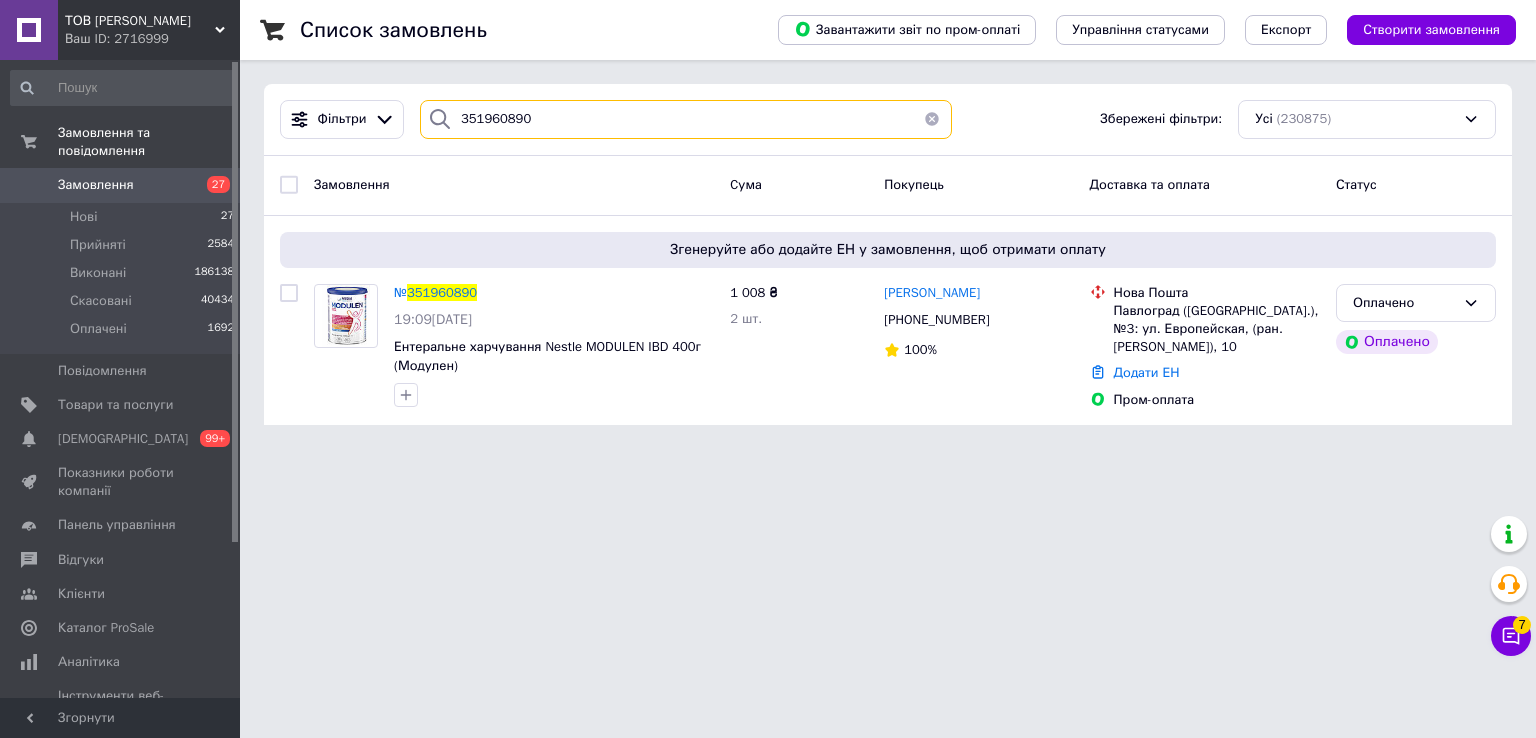 click on "351960890" at bounding box center (686, 119) 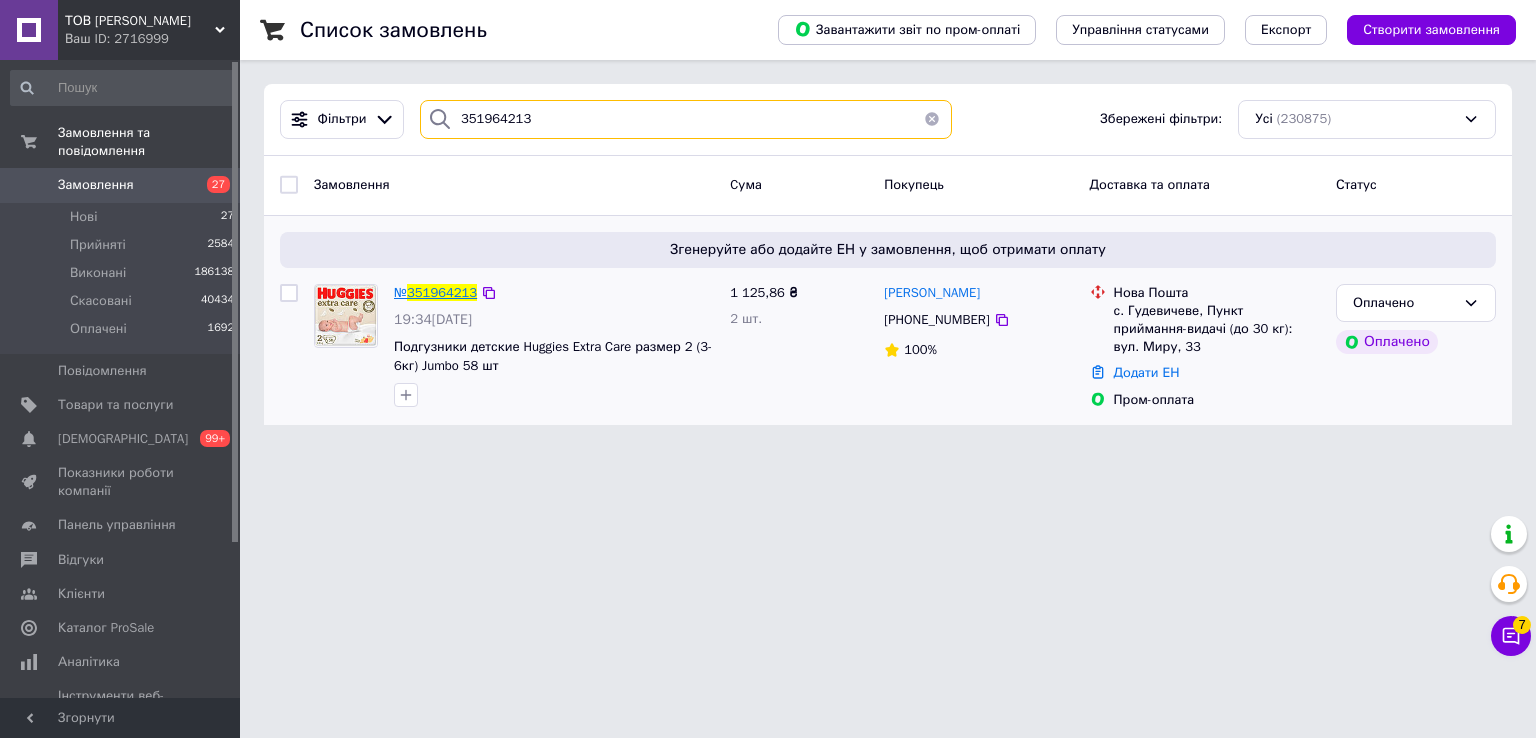 type on "351964213" 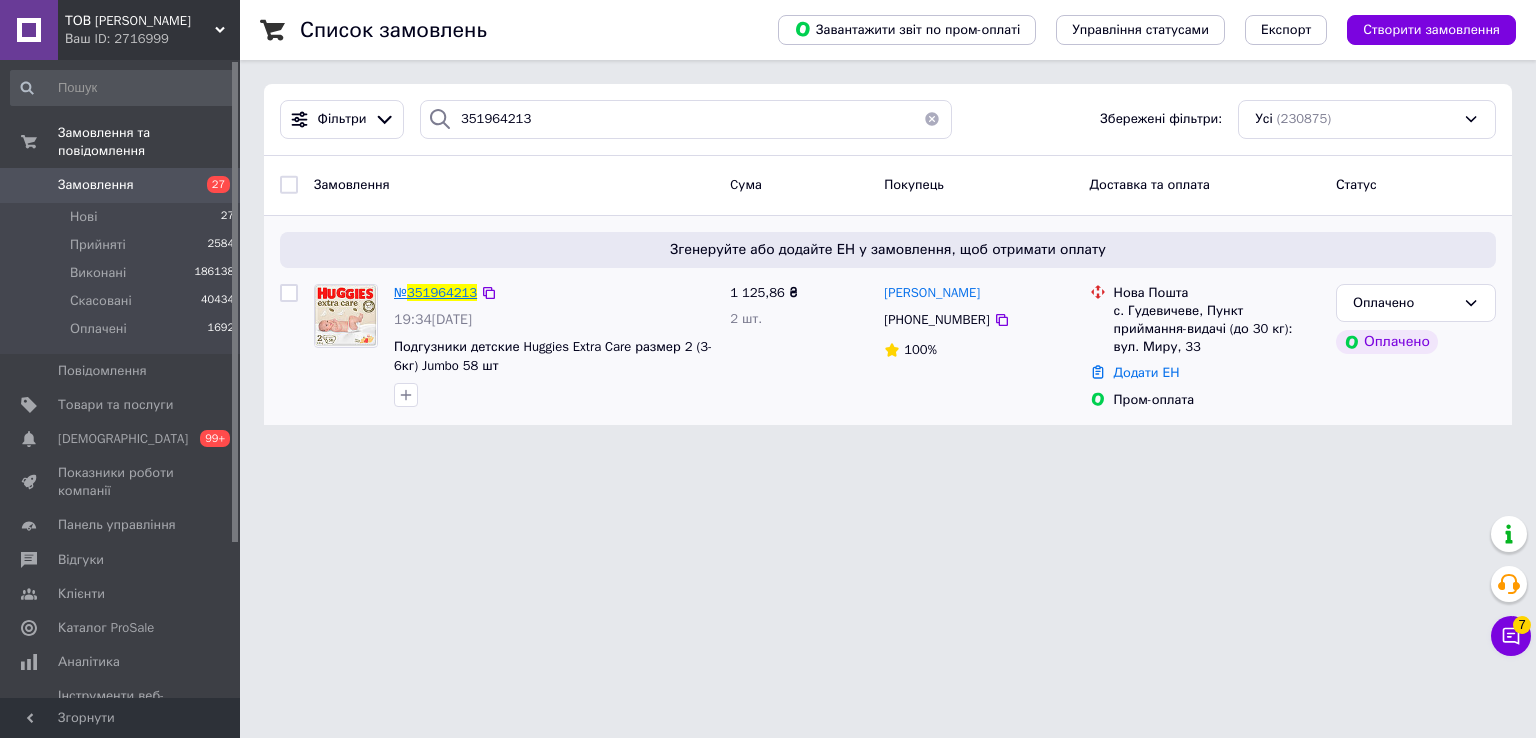click on "351964213" at bounding box center [442, 292] 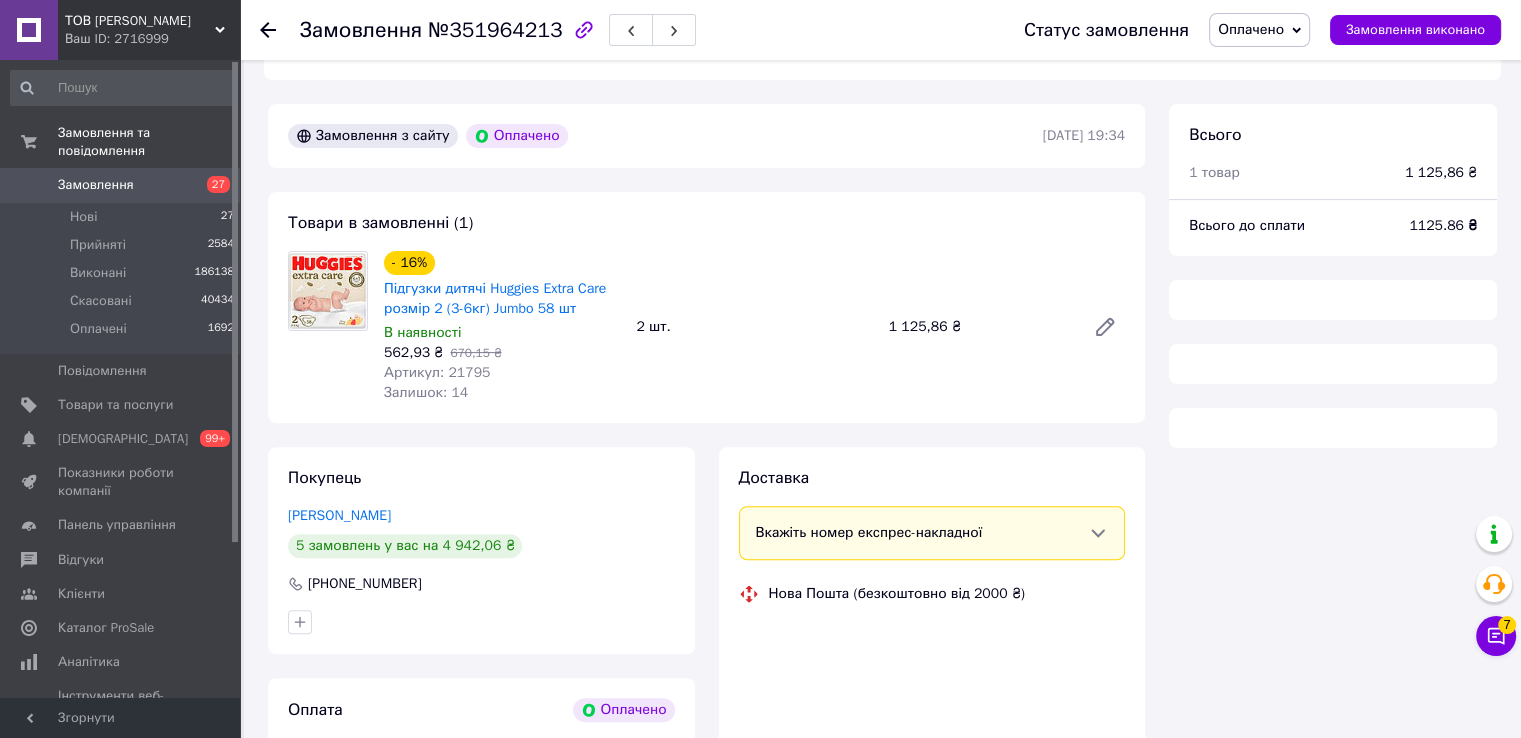 scroll, scrollTop: 600, scrollLeft: 0, axis: vertical 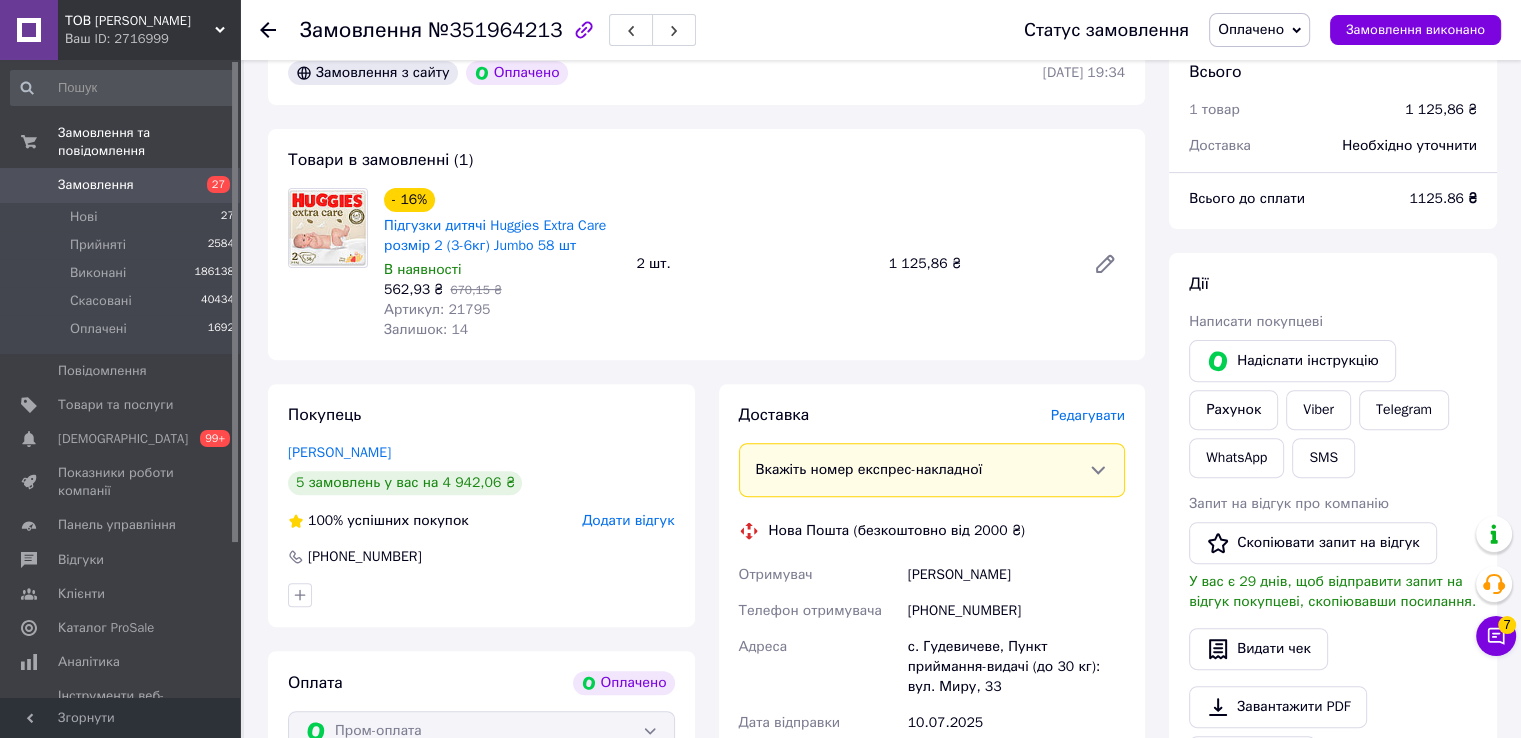 click 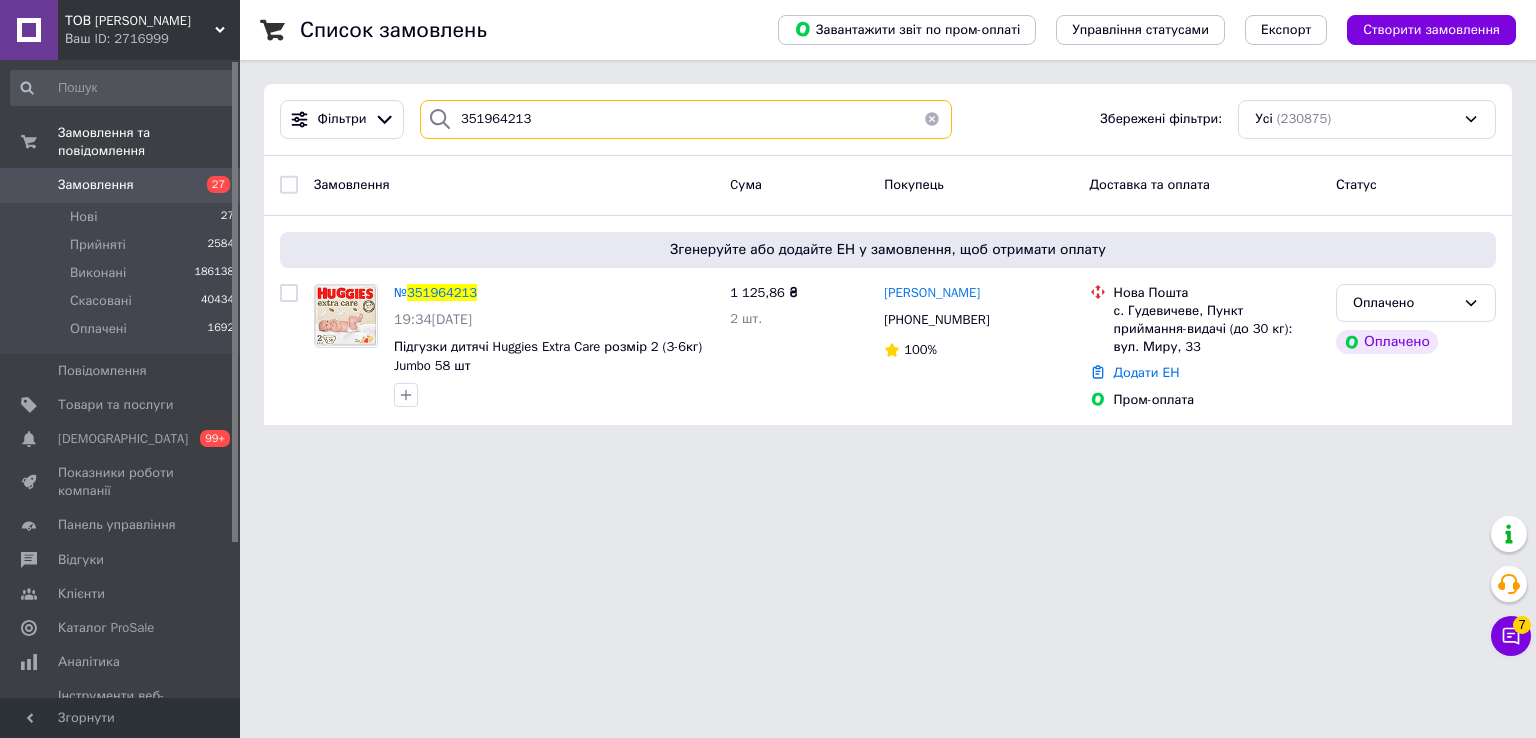 click on "351964213" at bounding box center [686, 119] 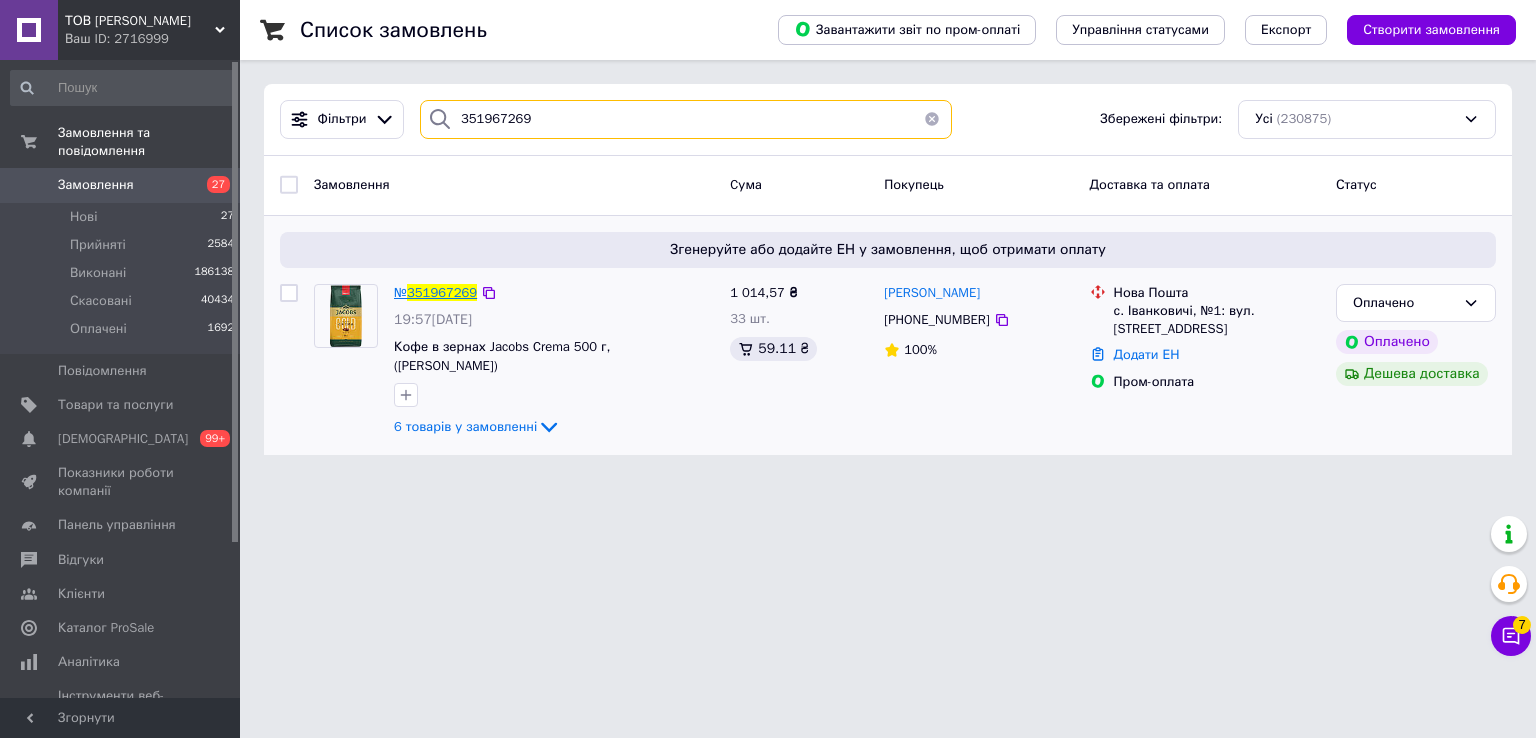 type on "351967269" 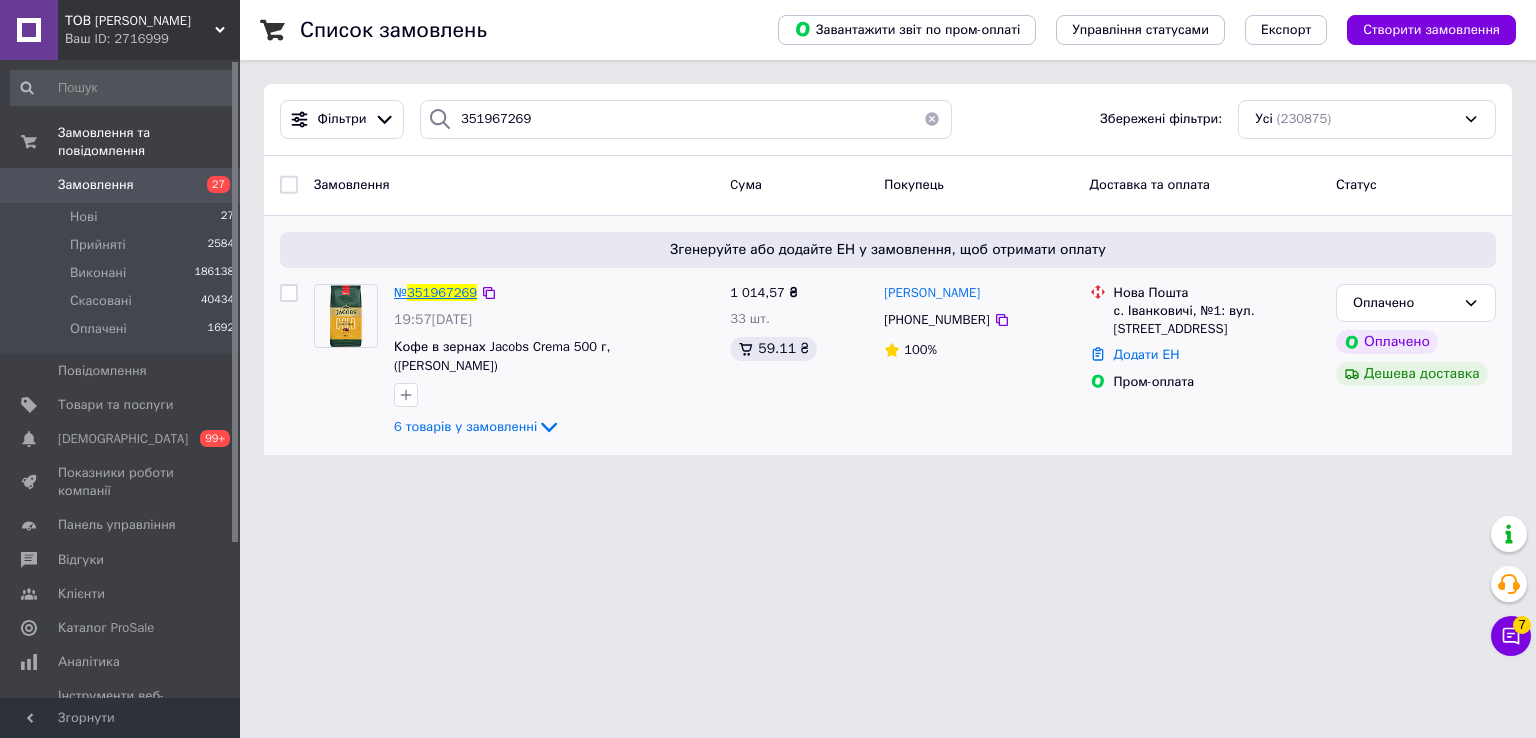 click on "351967269" at bounding box center (442, 292) 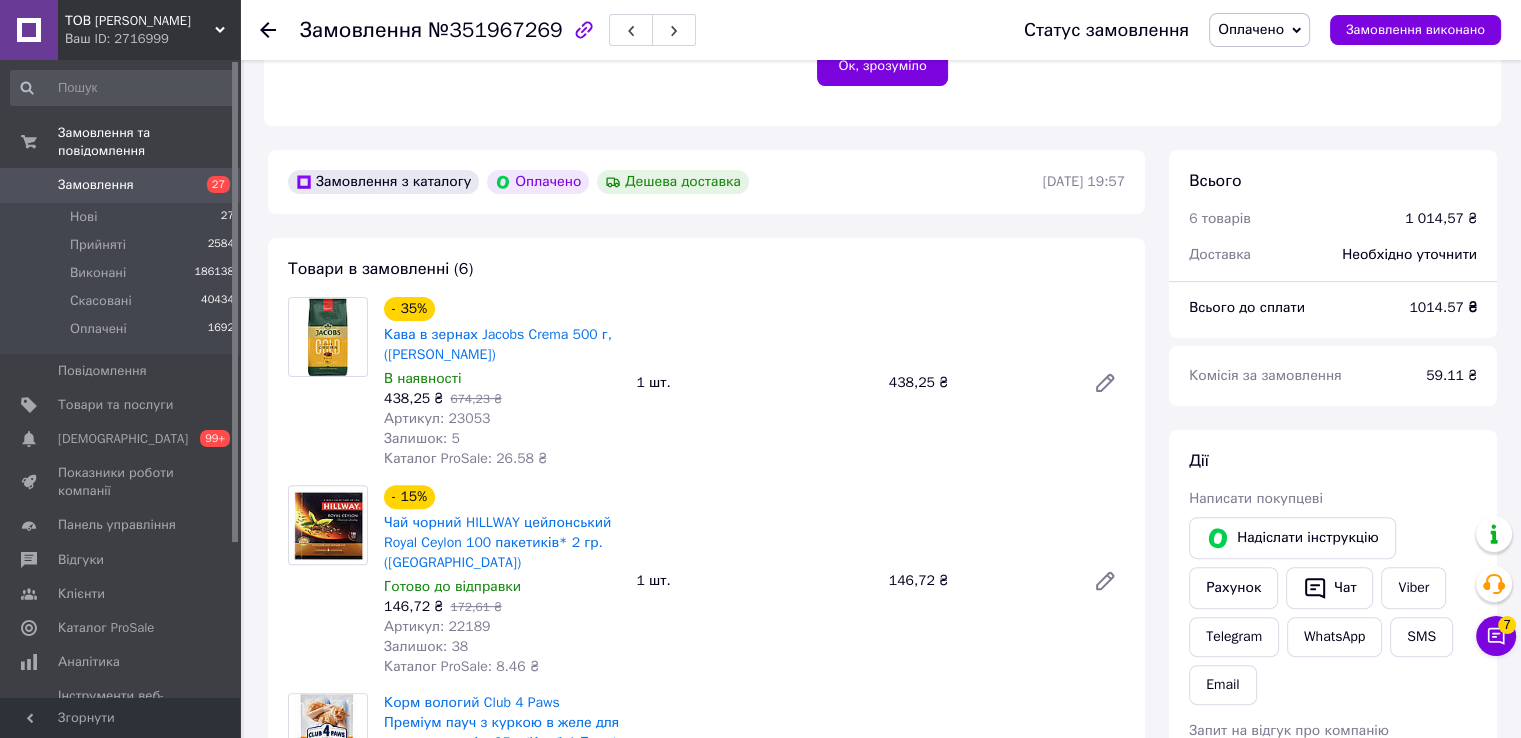 scroll, scrollTop: 600, scrollLeft: 0, axis: vertical 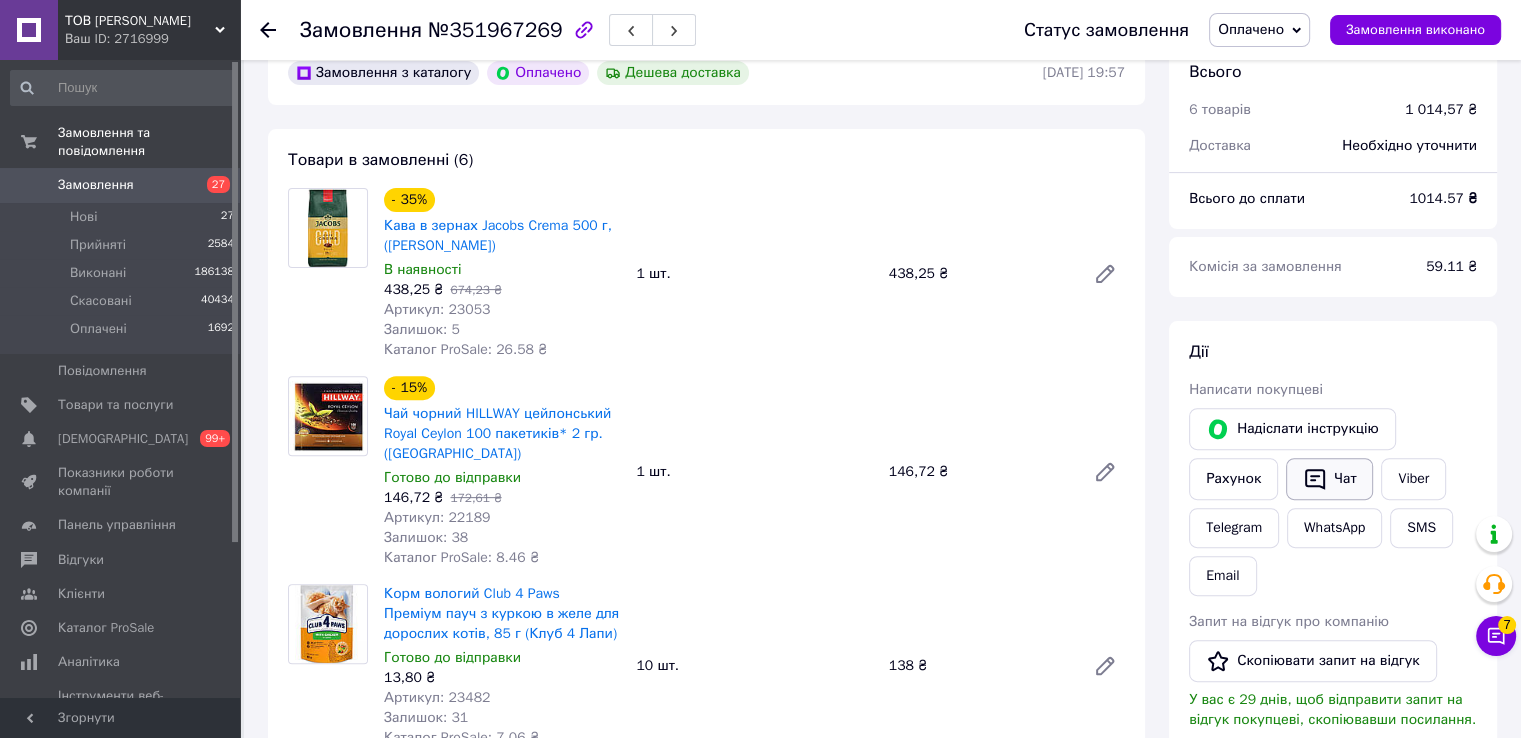 click on "Чат" at bounding box center (1329, 479) 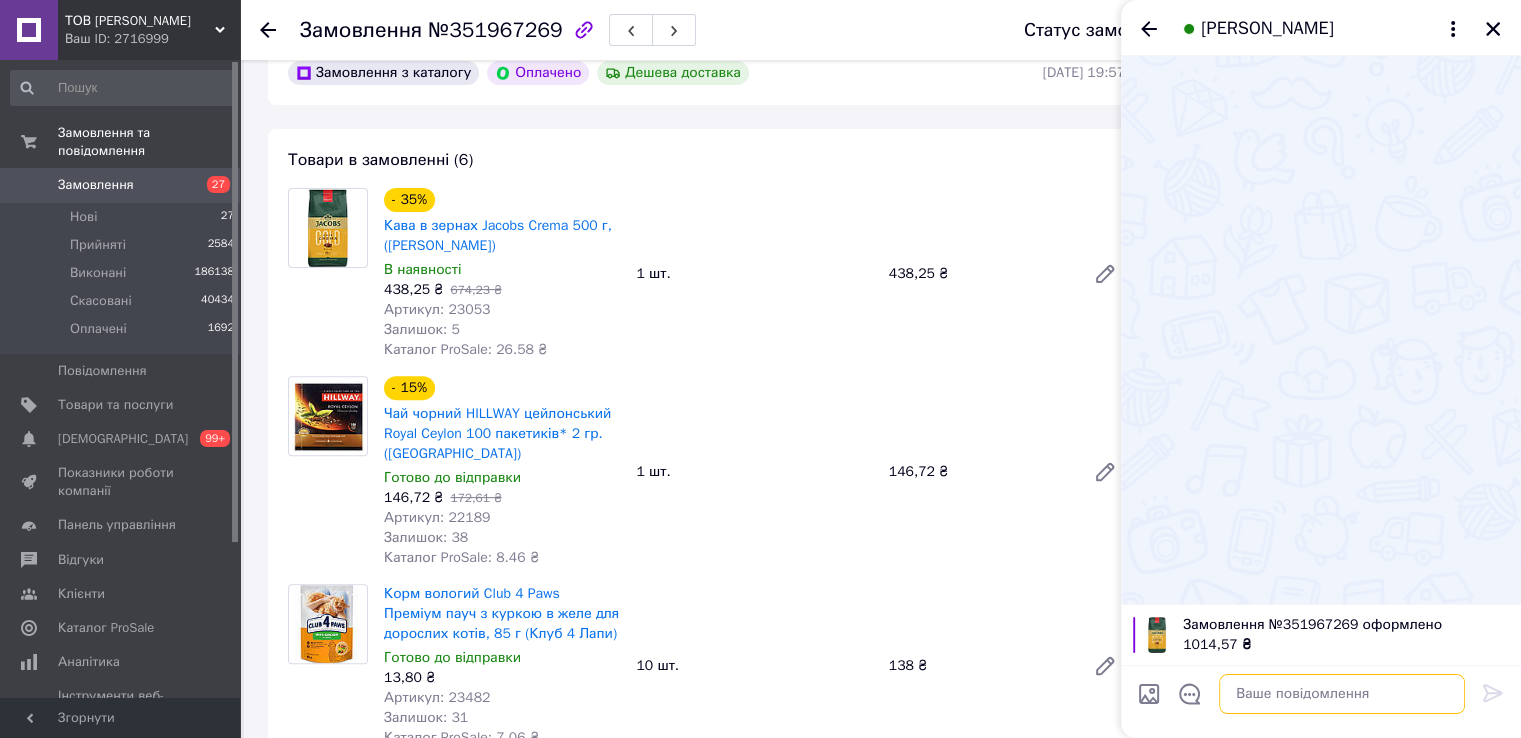 paste on "Добрий день. Ваше замовлення сплаченно. Відправка завтра.Дякуємо." 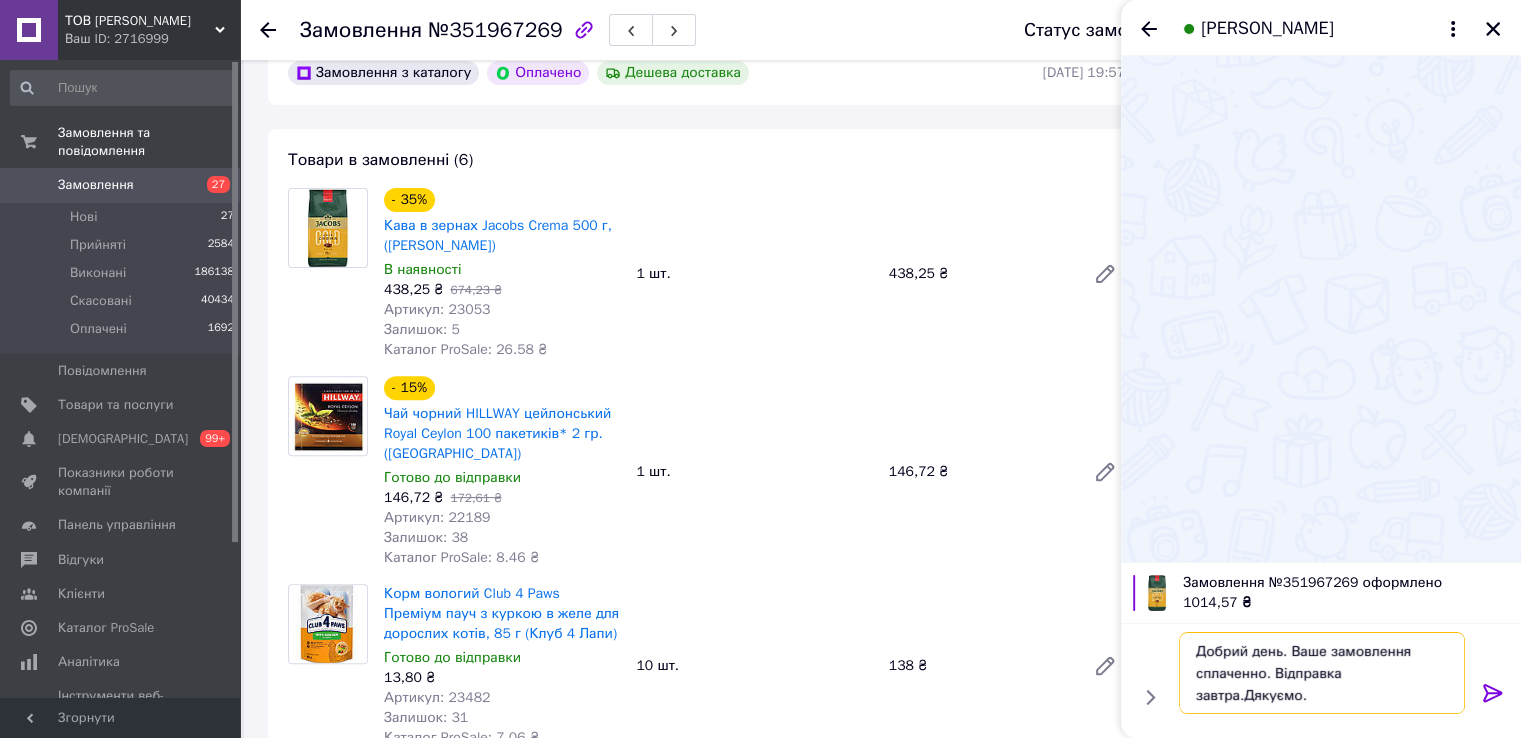 type 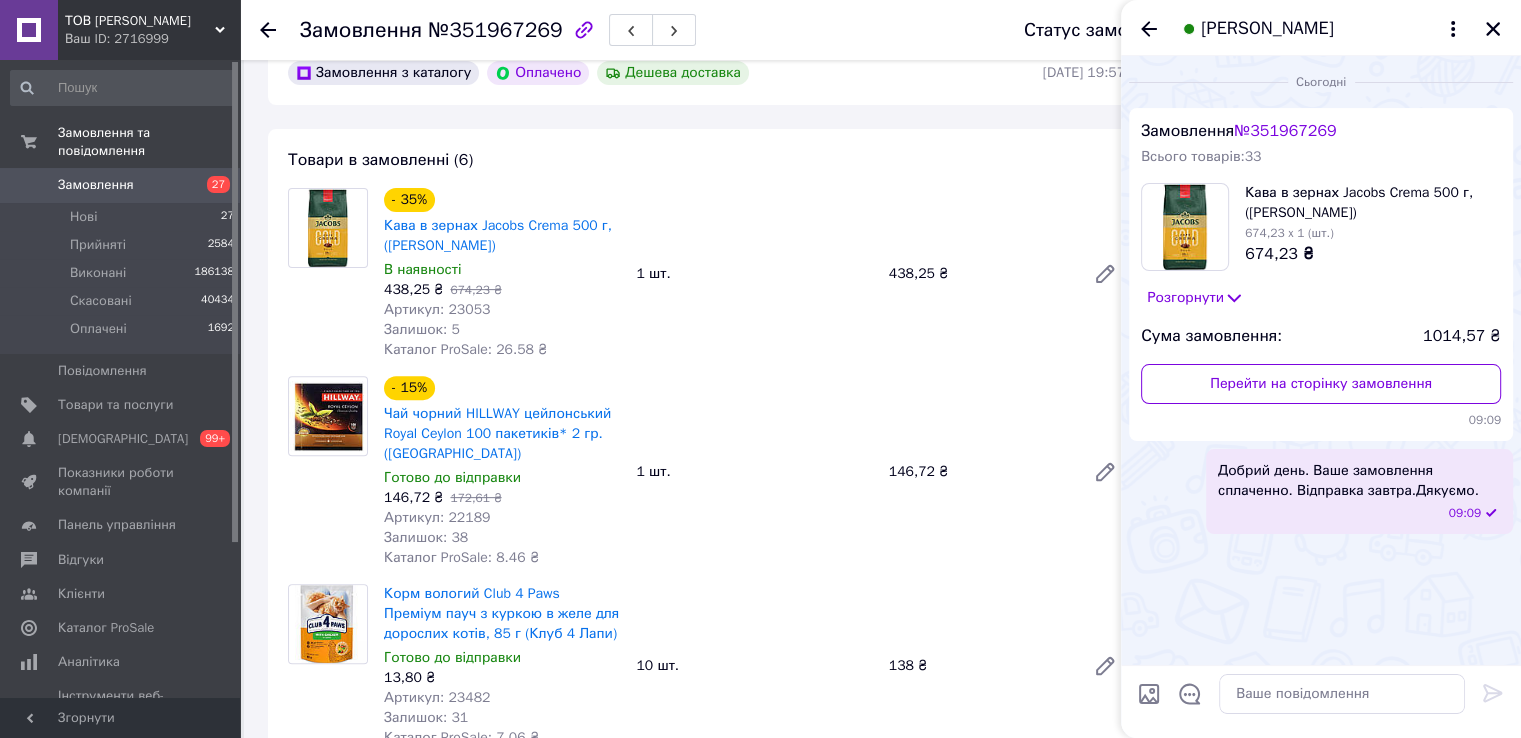 click 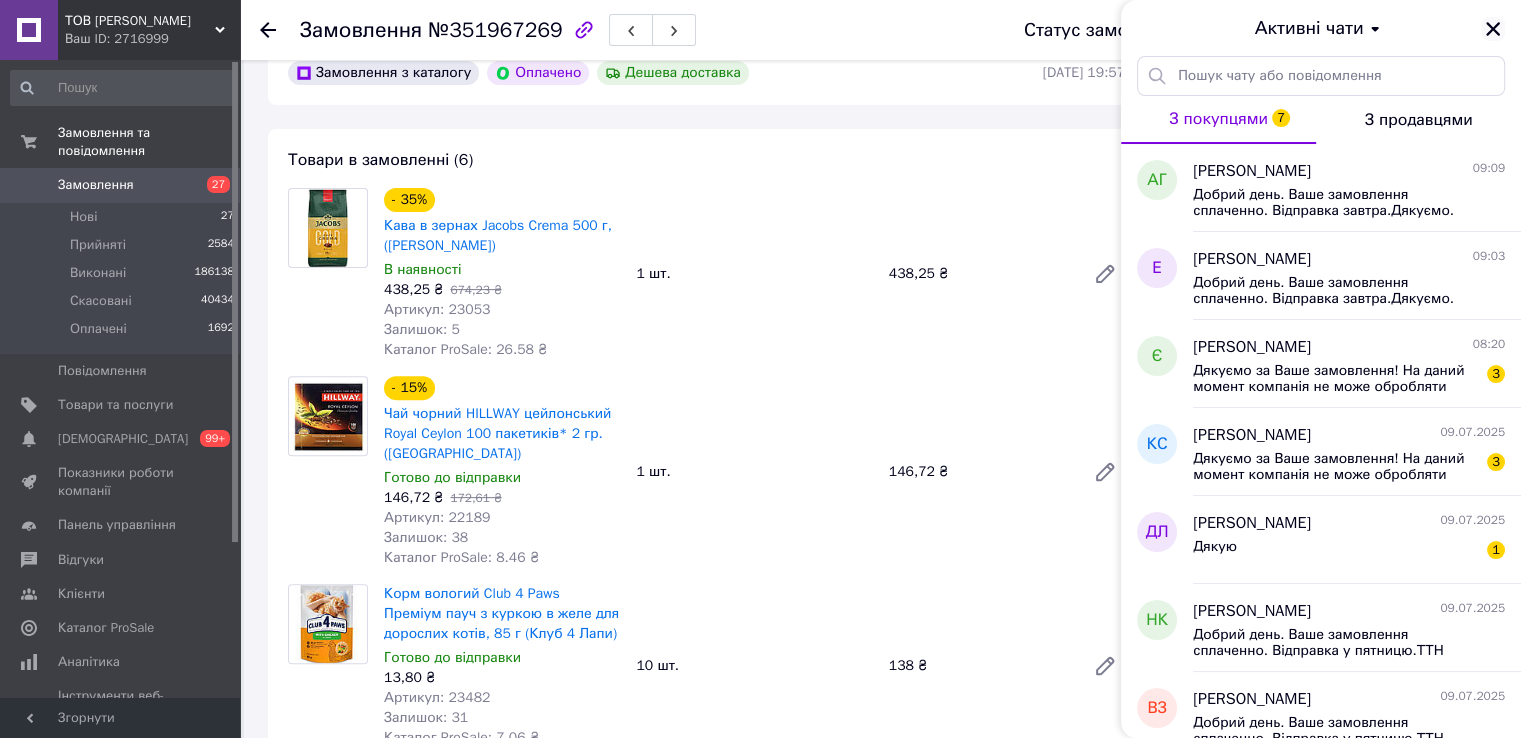 click 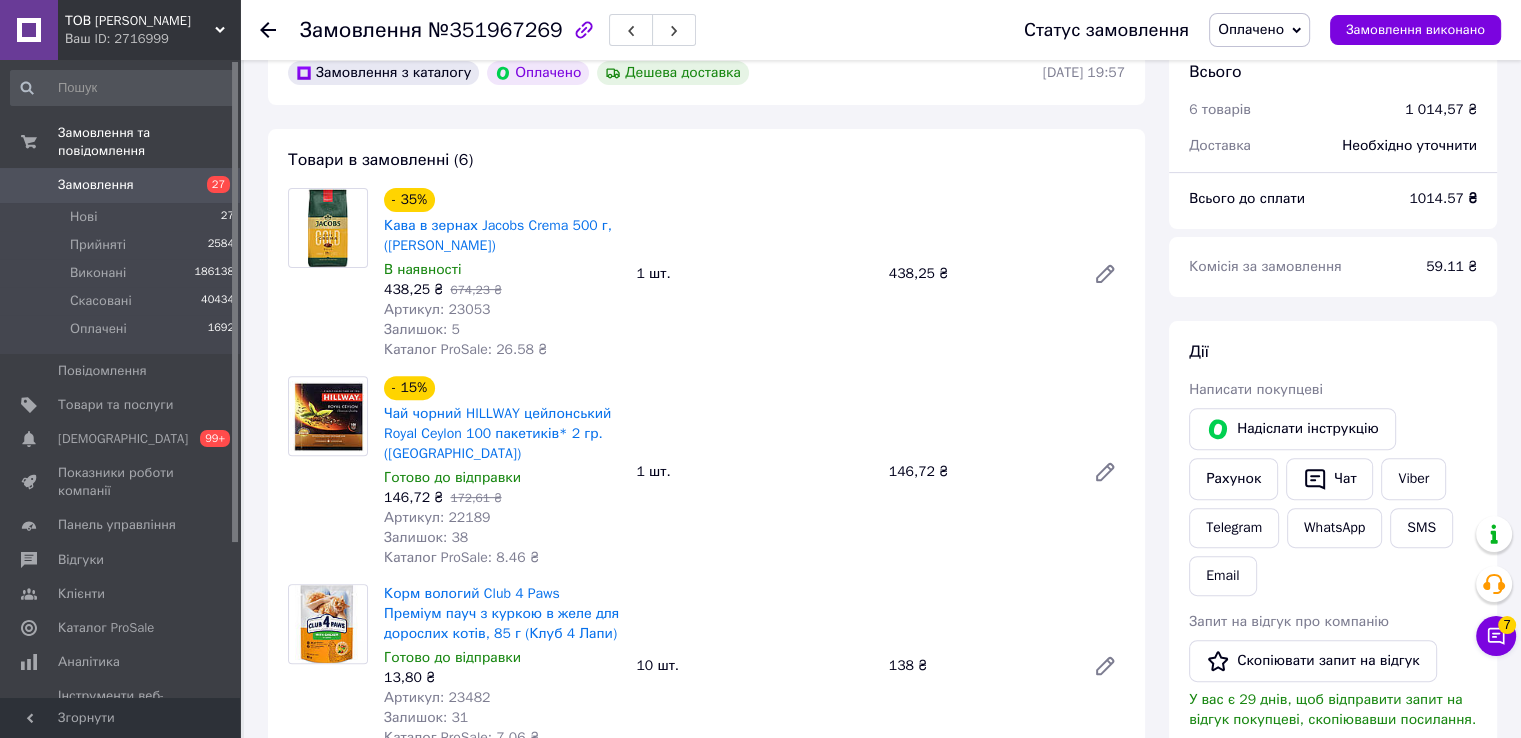 click 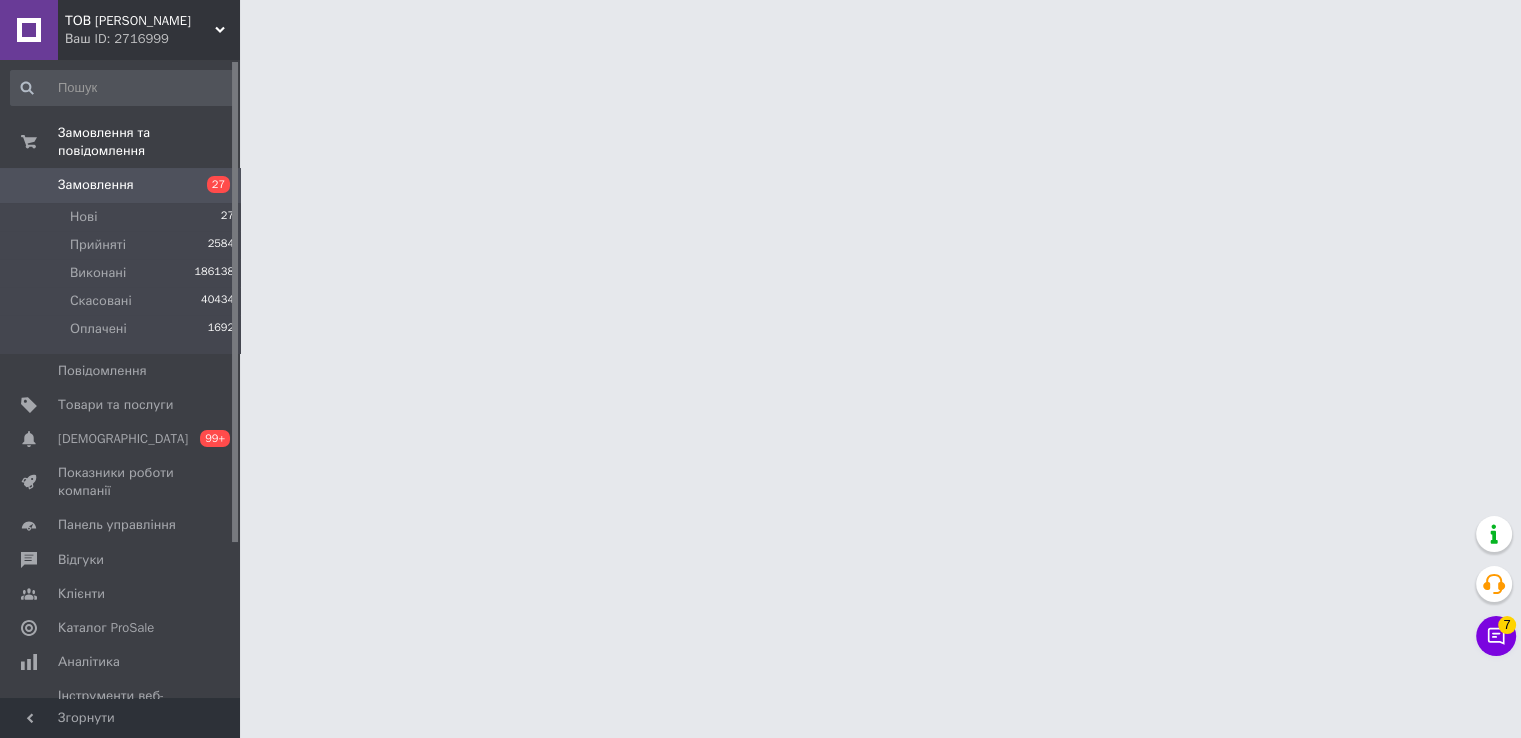 scroll, scrollTop: 0, scrollLeft: 0, axis: both 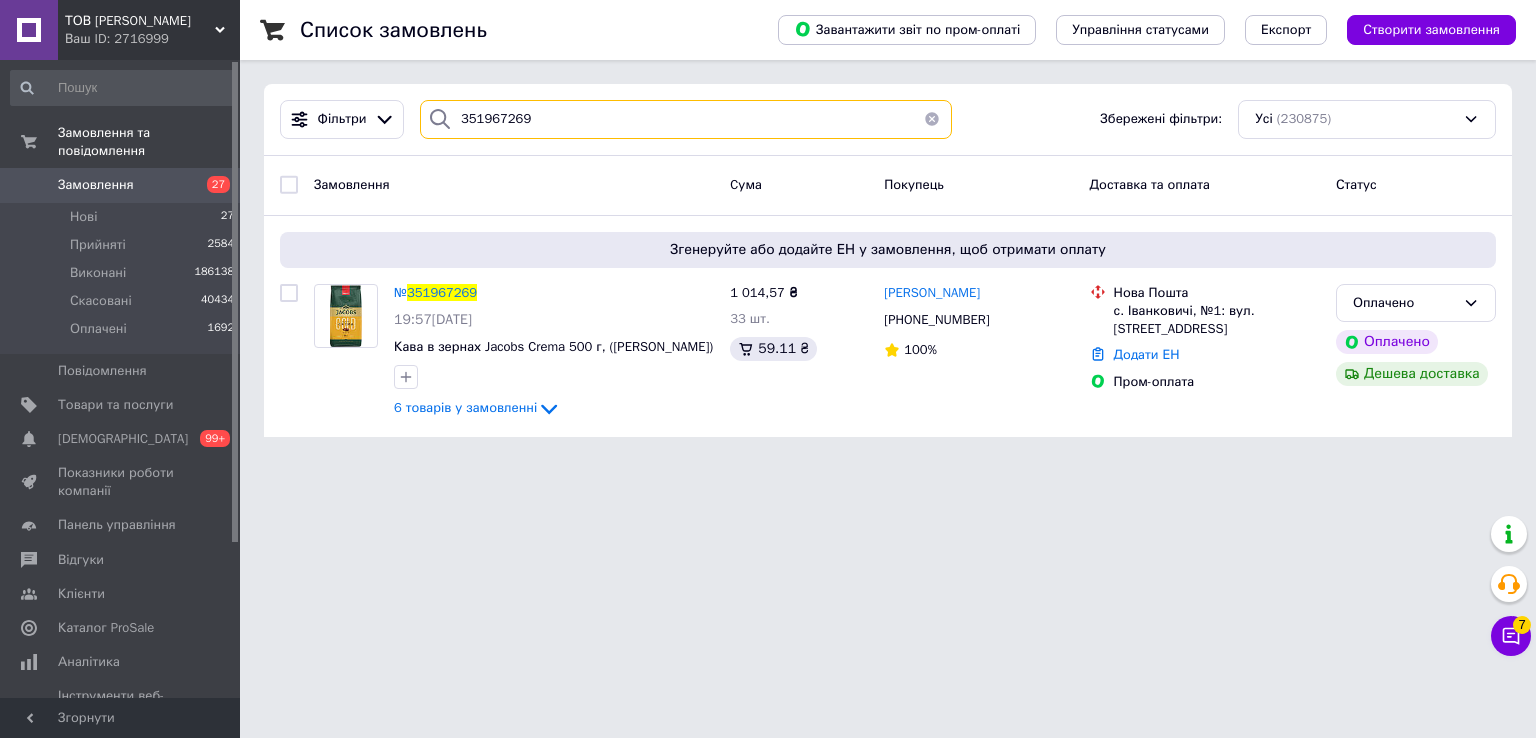 click on "351967269" at bounding box center (686, 119) 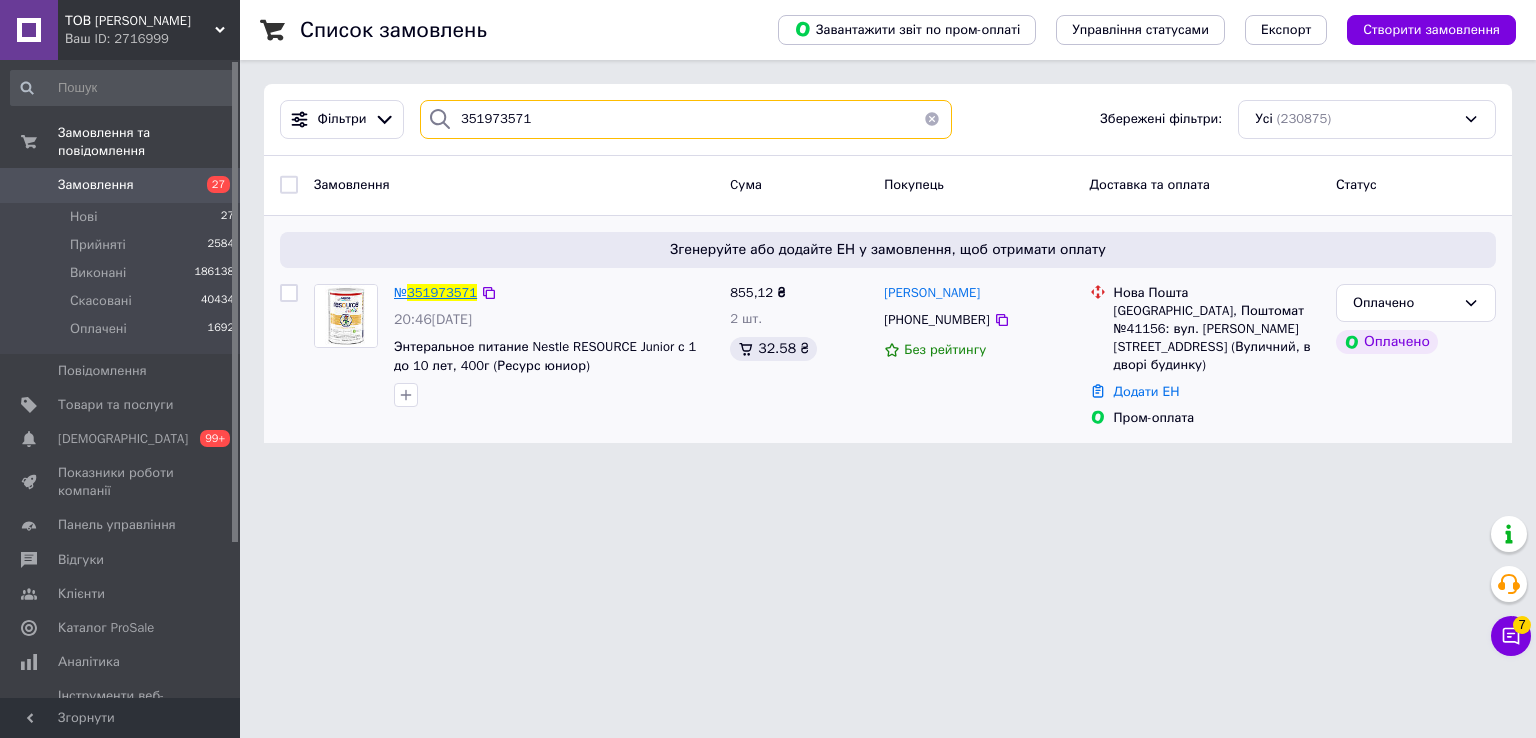 type on "351973571" 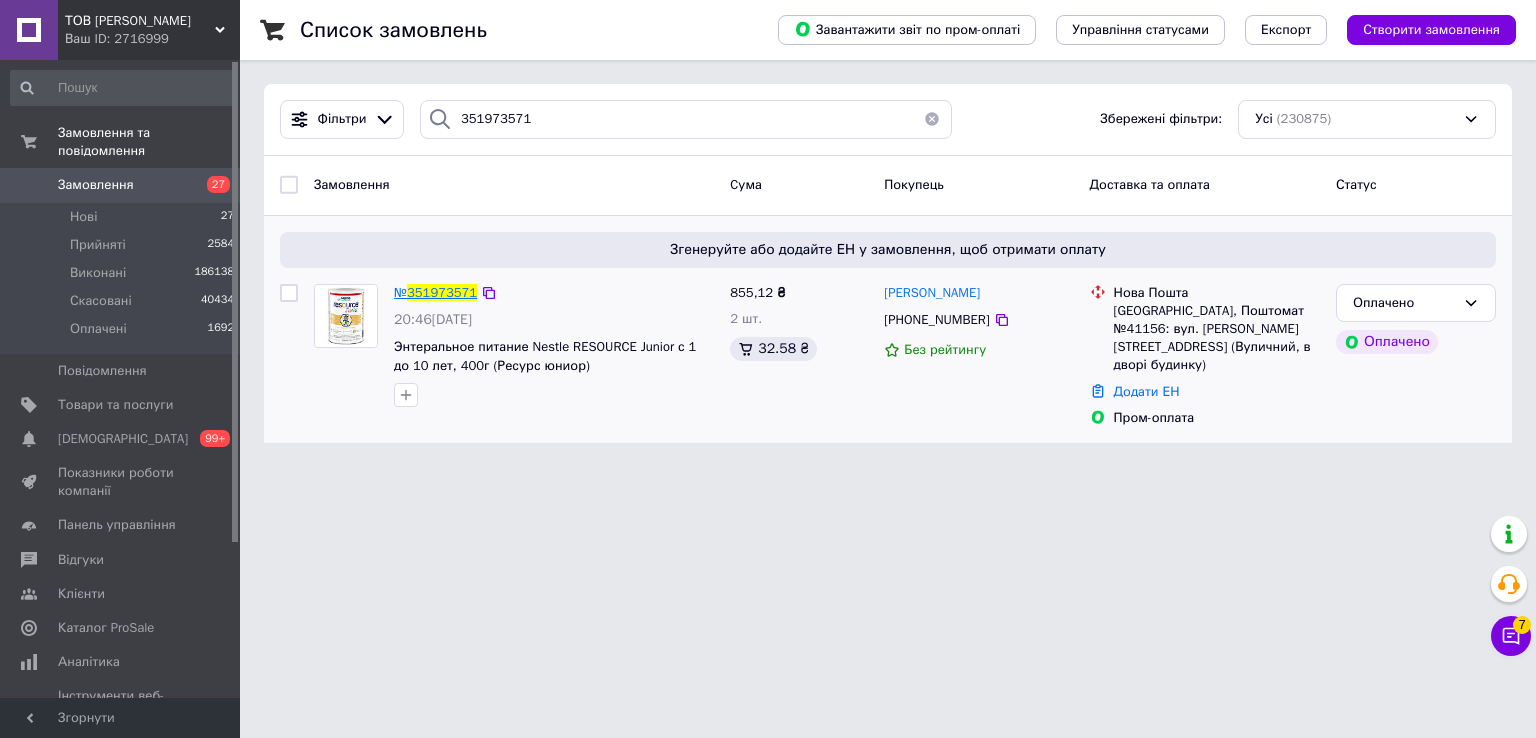 click on "351973571" at bounding box center [442, 292] 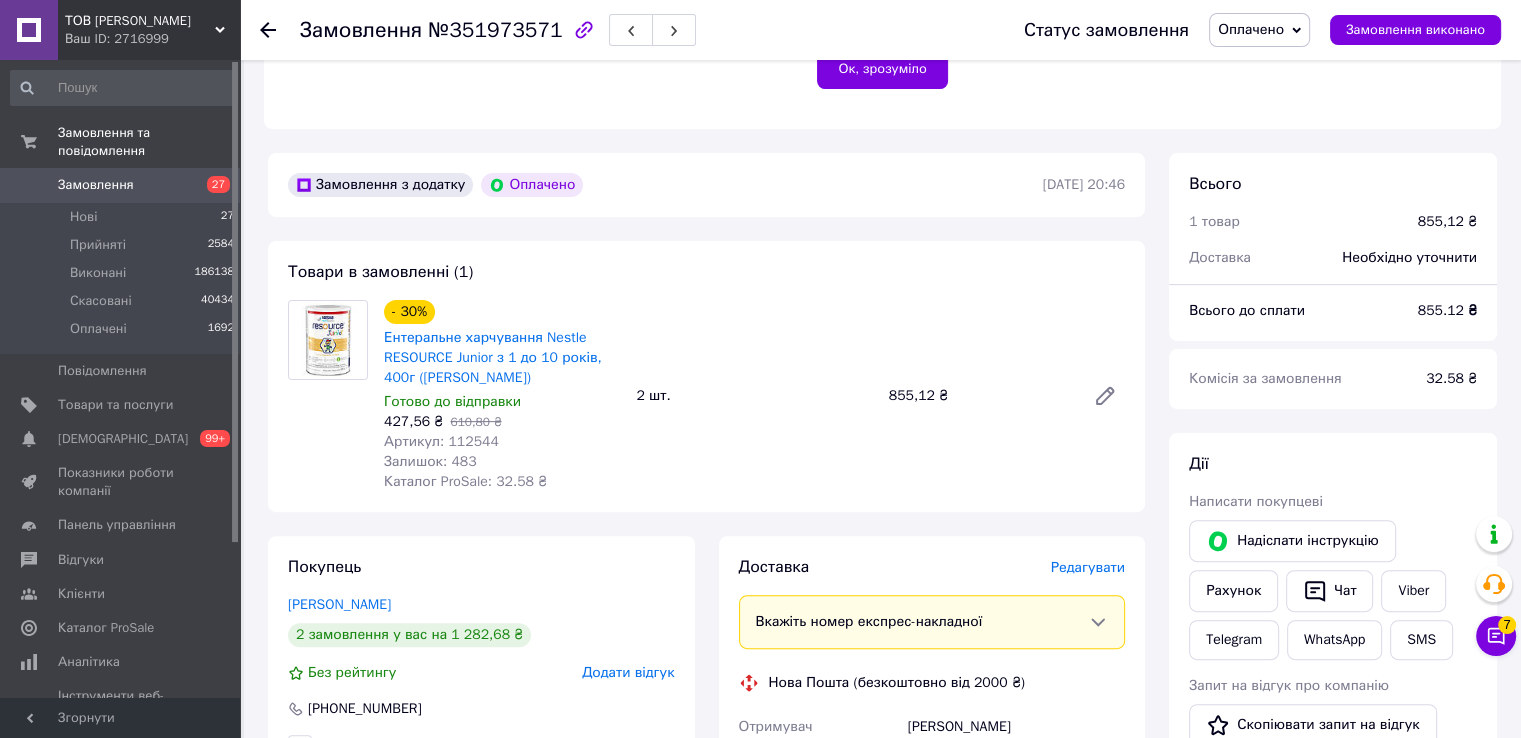scroll, scrollTop: 500, scrollLeft: 0, axis: vertical 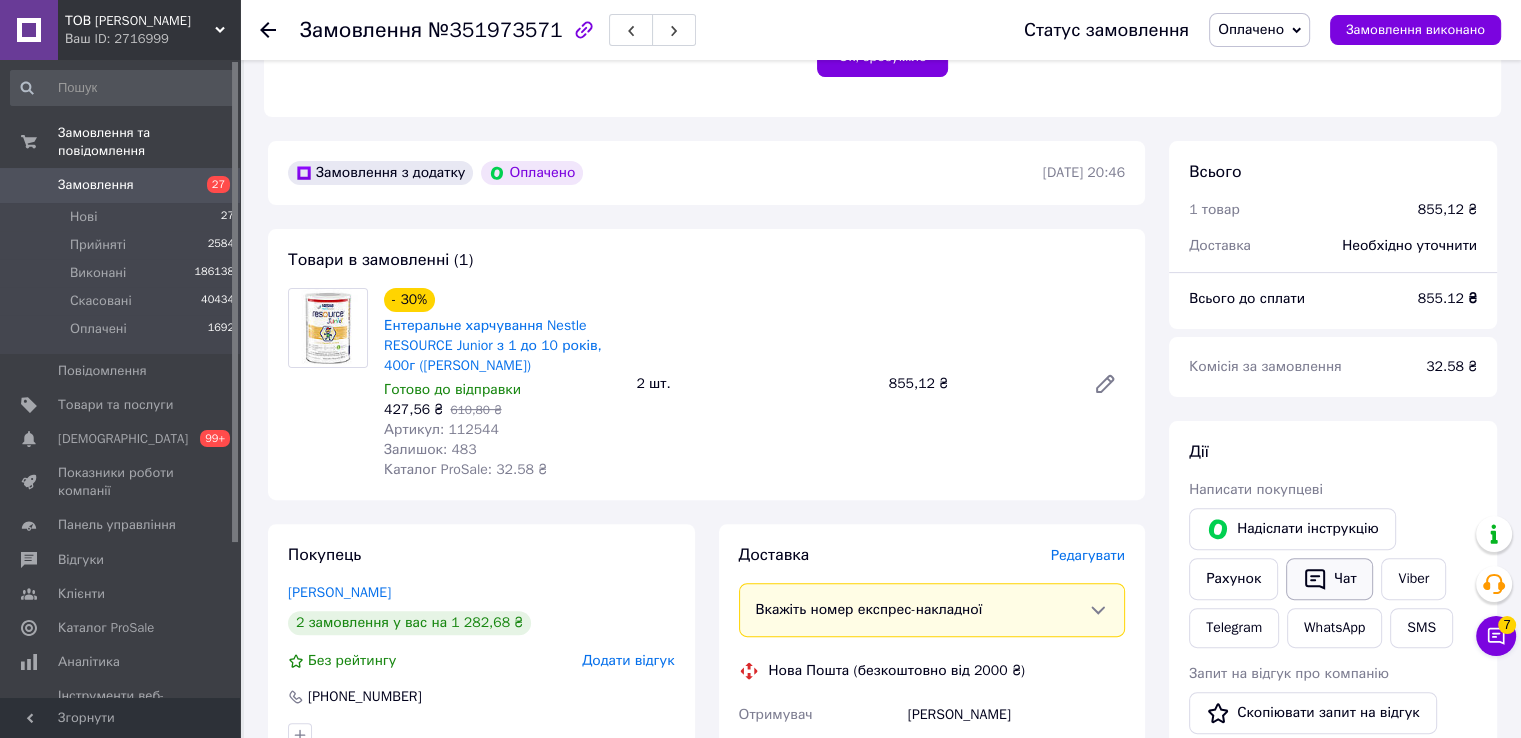 click on "Чат" at bounding box center (1329, 579) 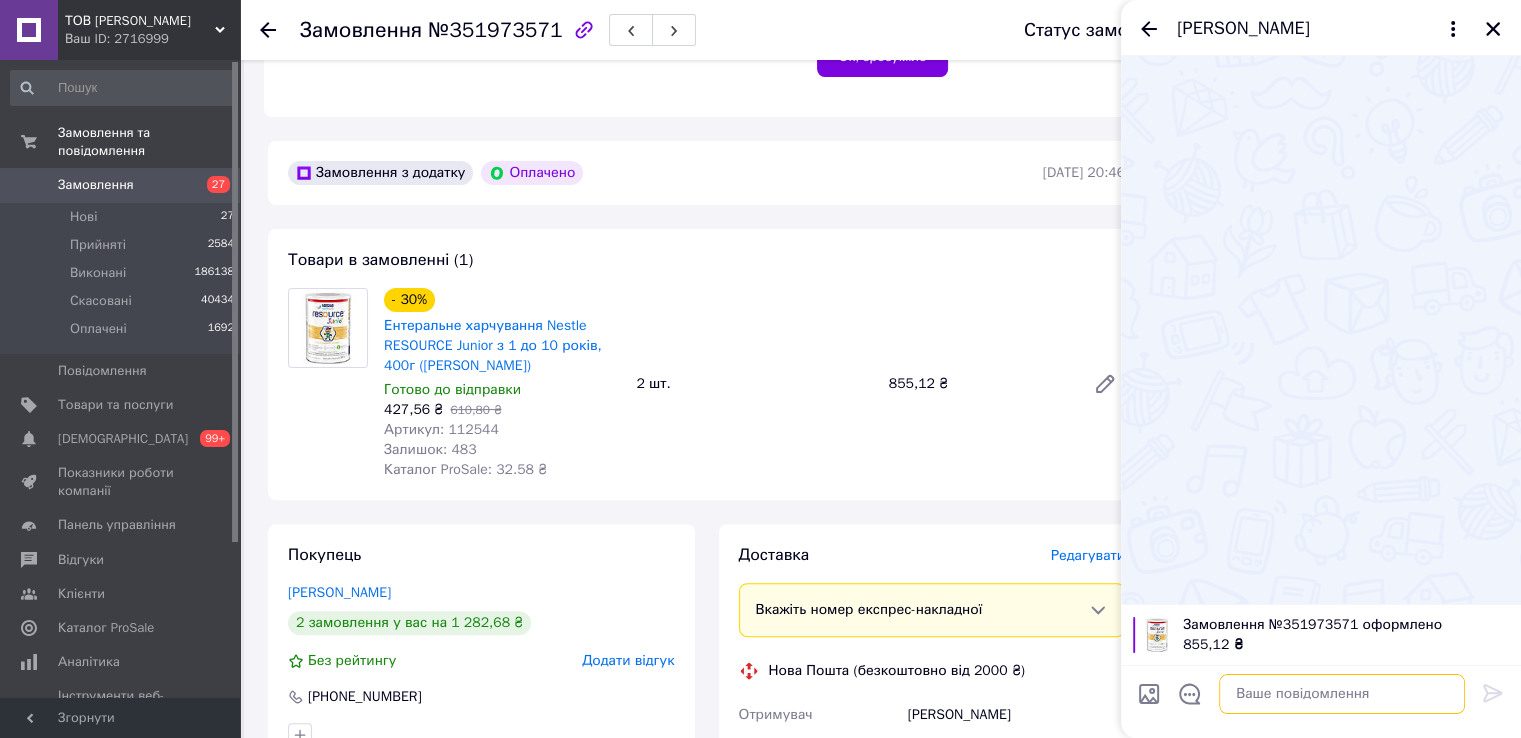 paste on "Добрий день. Ваше замовлення сплаченно. Відправка завтра.Дякуємо." 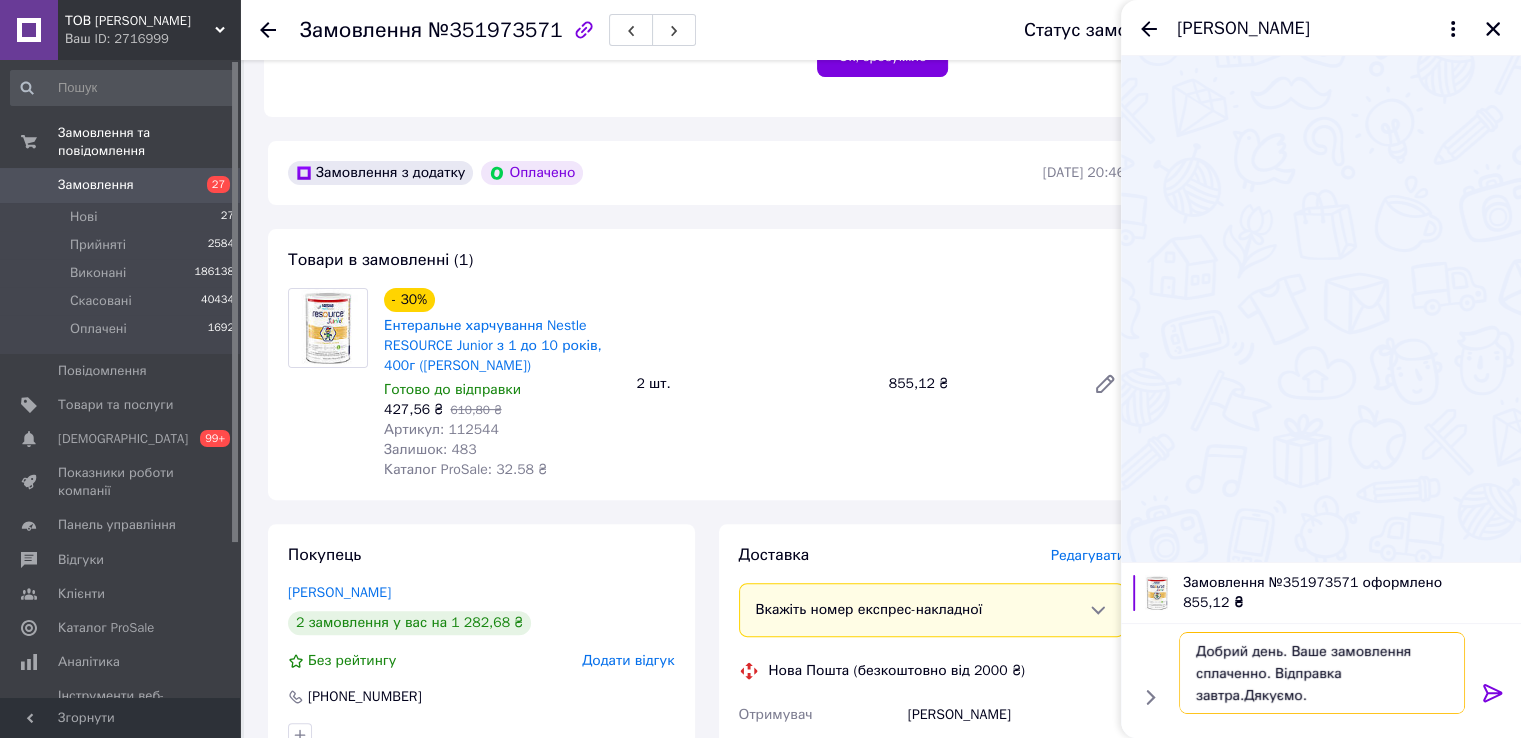 type 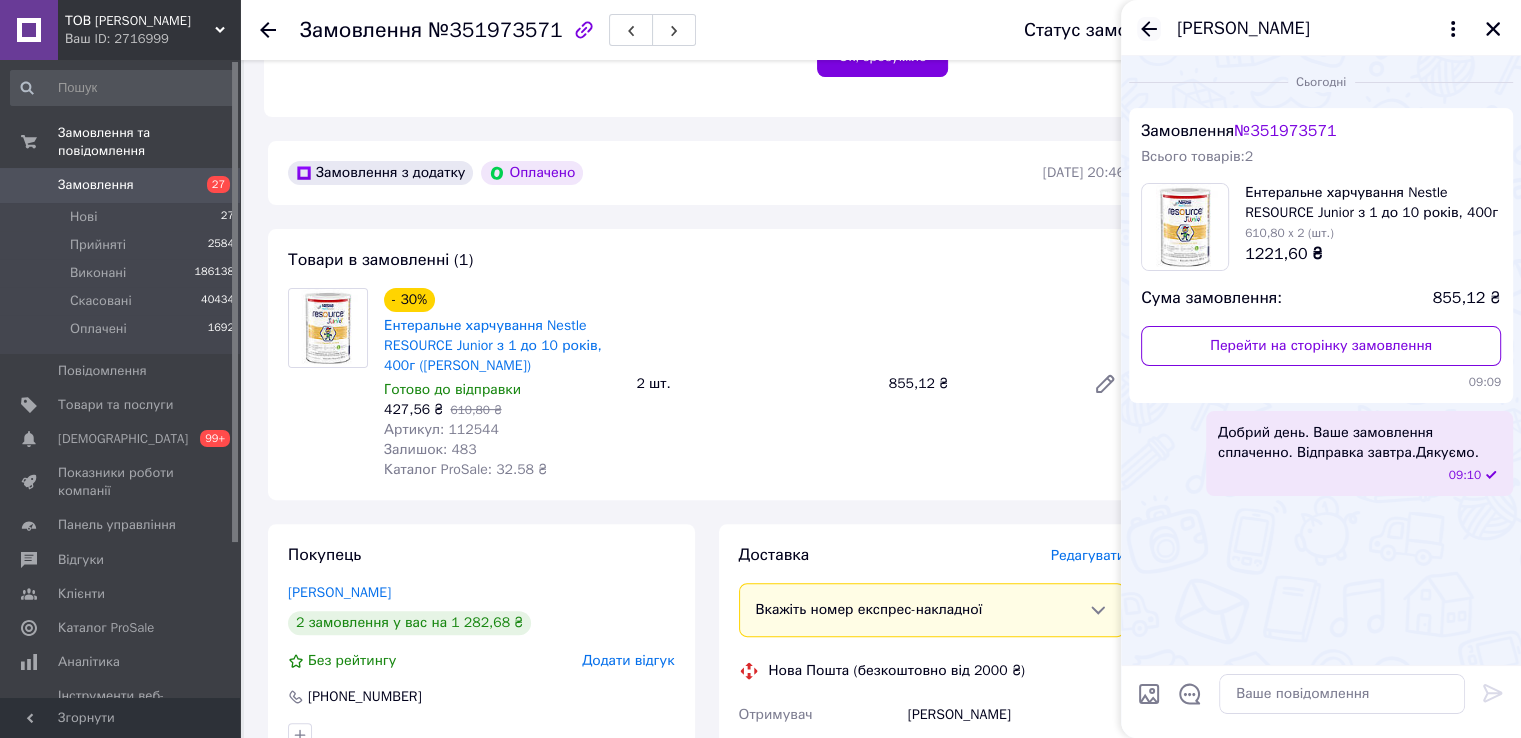 click 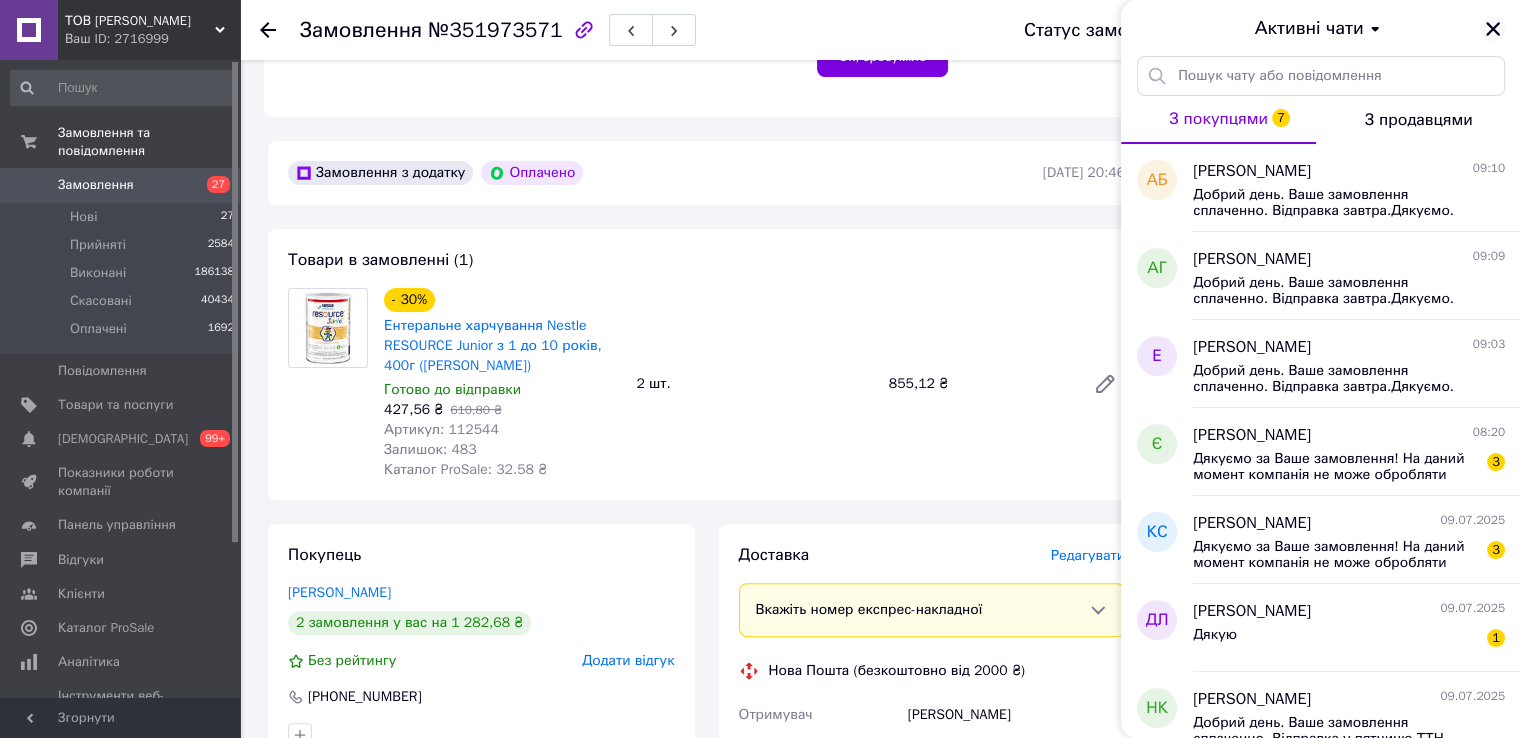 click 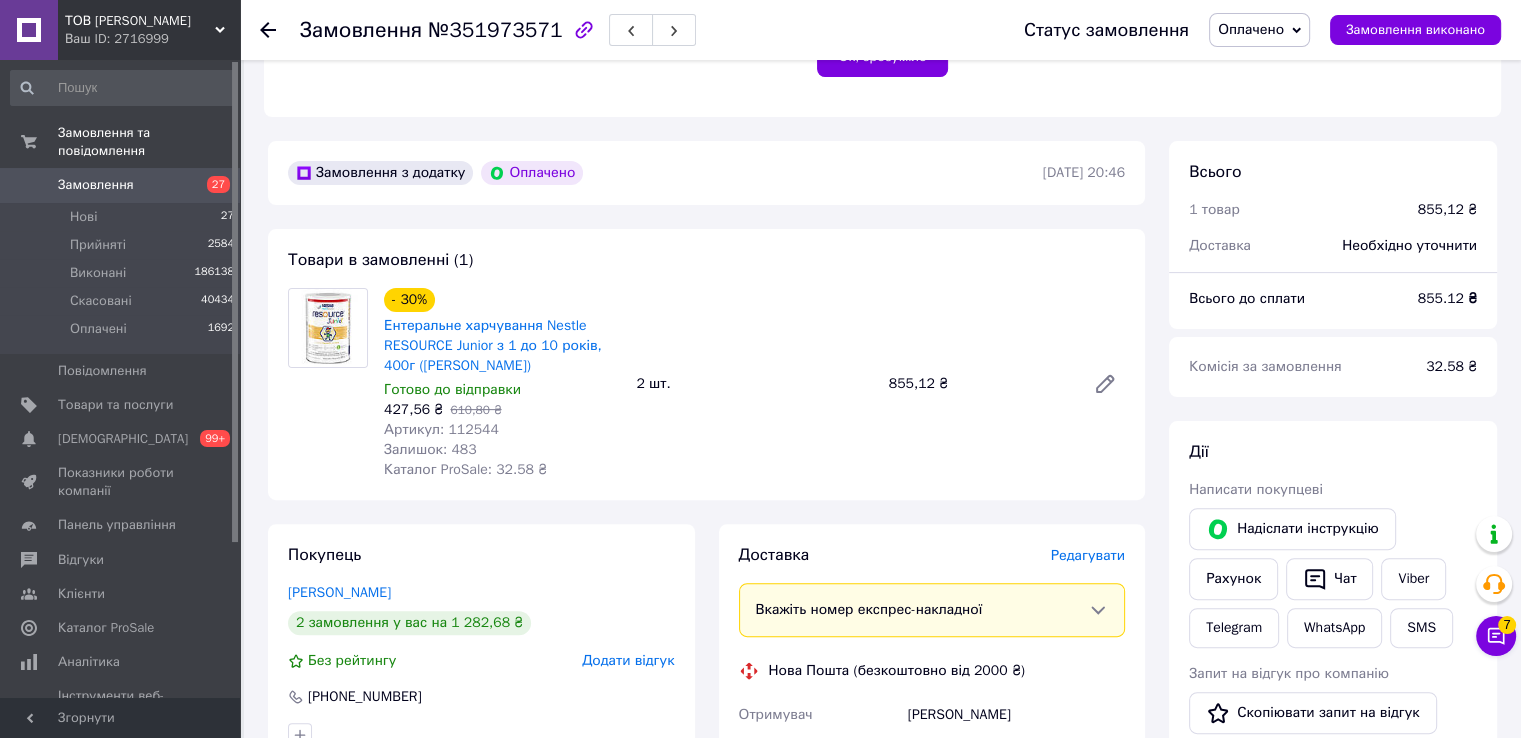 drag, startPoint x: 265, startPoint y: 29, endPoint x: 324, endPoint y: 22, distance: 59.413803 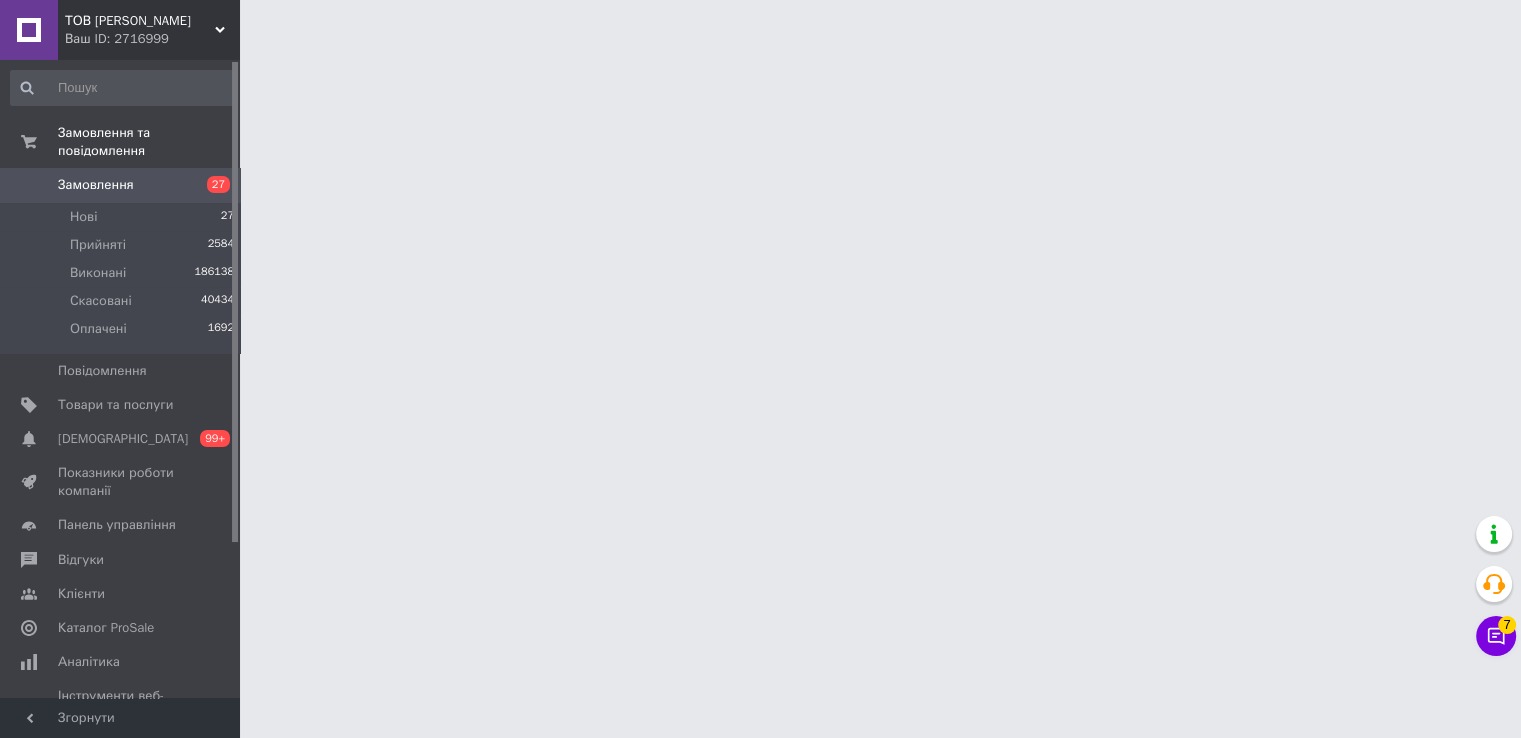scroll, scrollTop: 0, scrollLeft: 0, axis: both 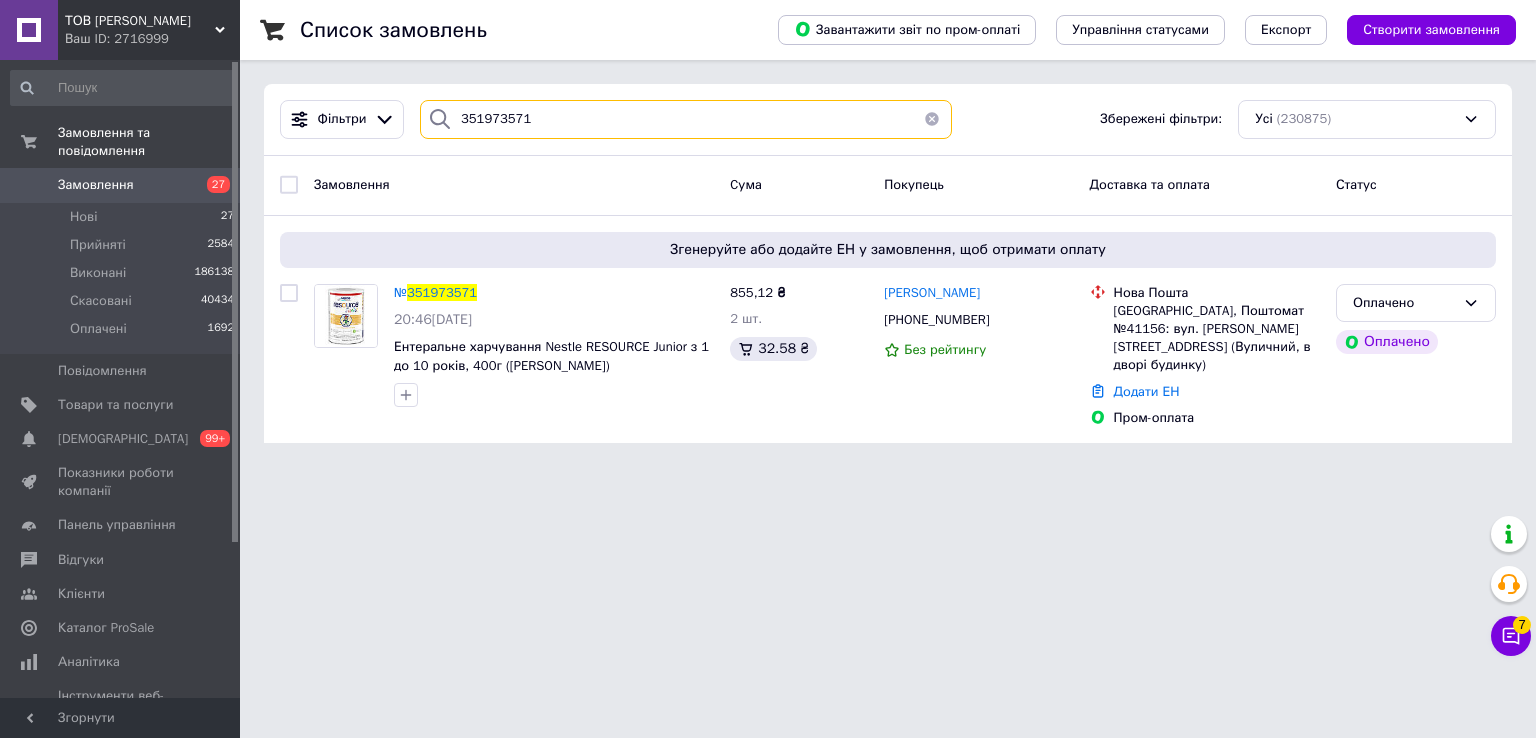 drag, startPoint x: 549, startPoint y: 120, endPoint x: 408, endPoint y: 109, distance: 141.42842 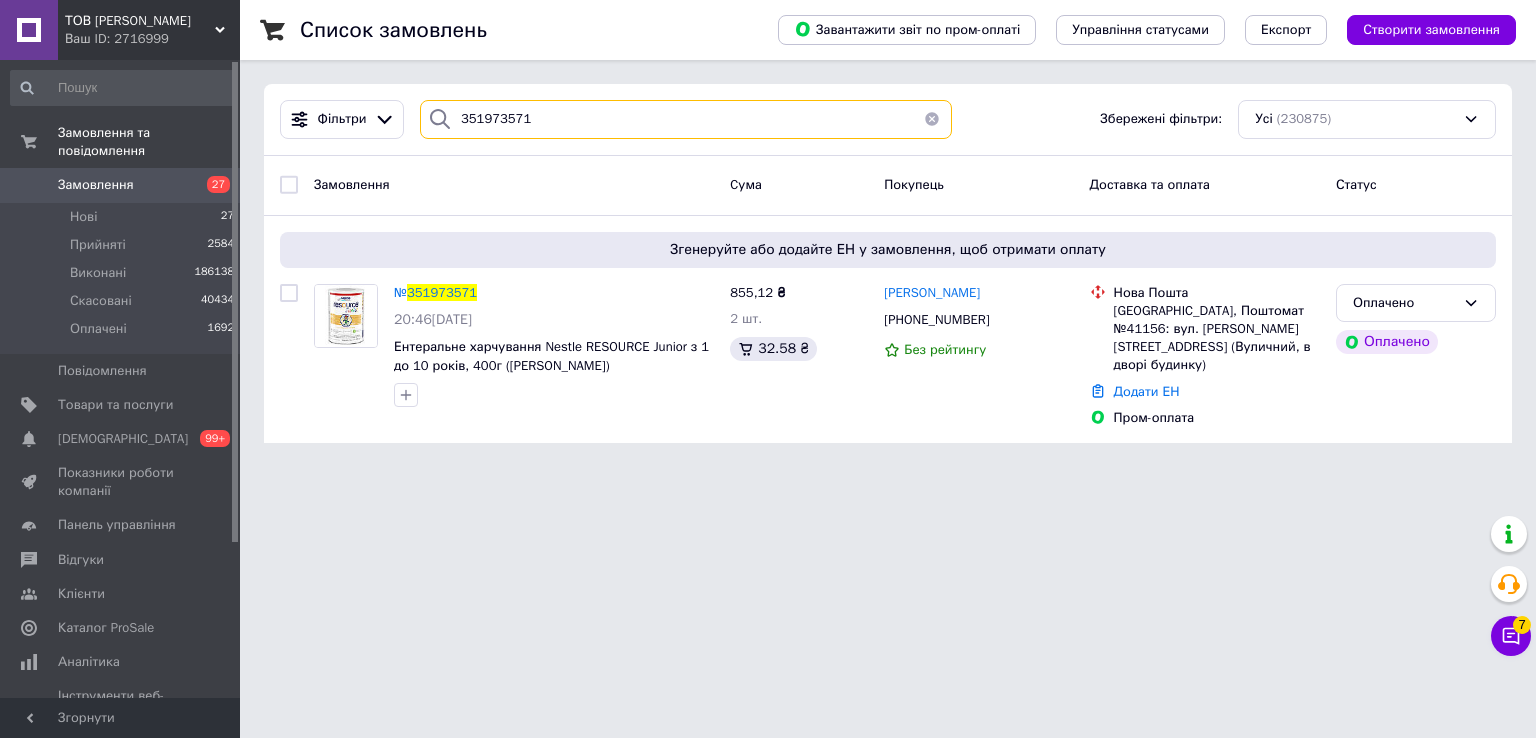 click on "351973571" at bounding box center (686, 119) 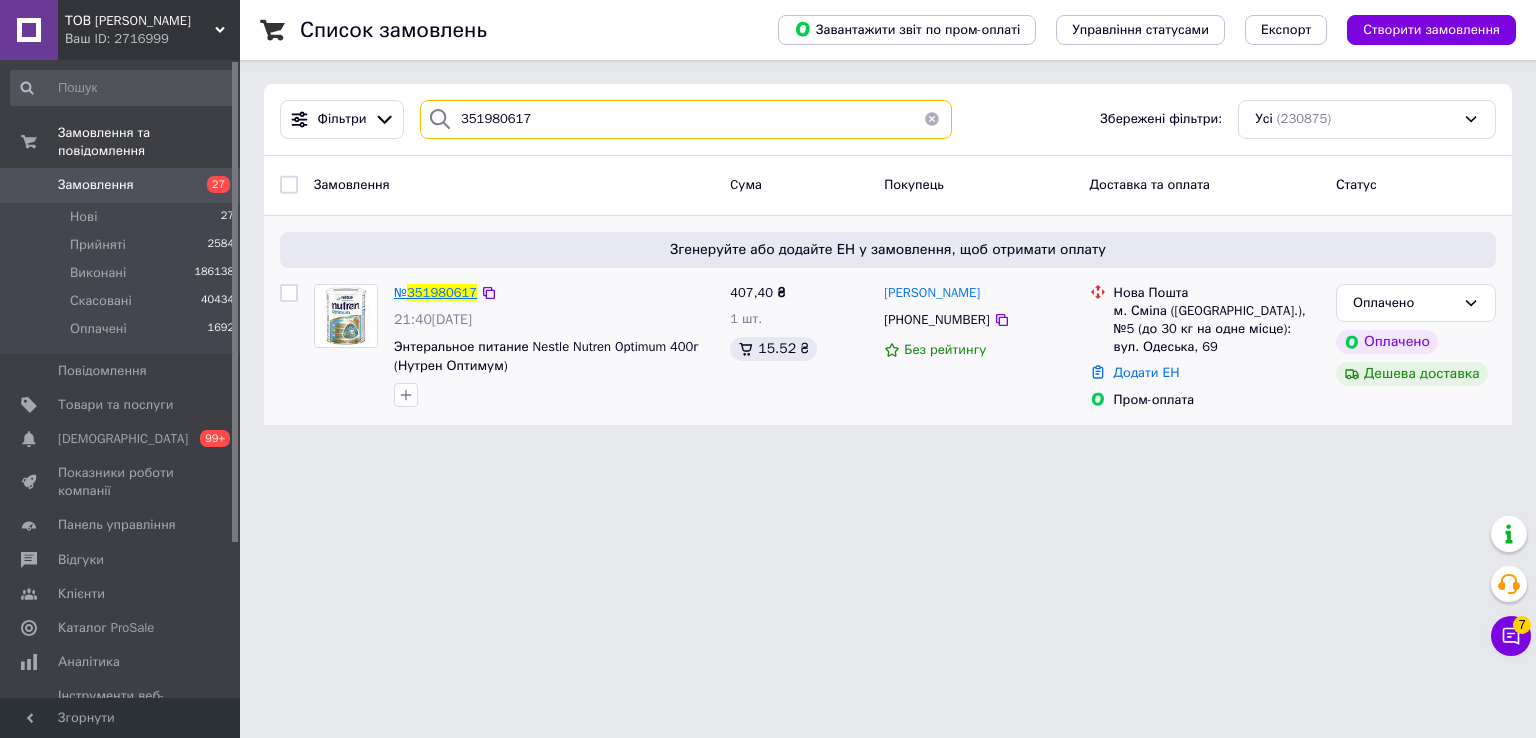 type on "351980617" 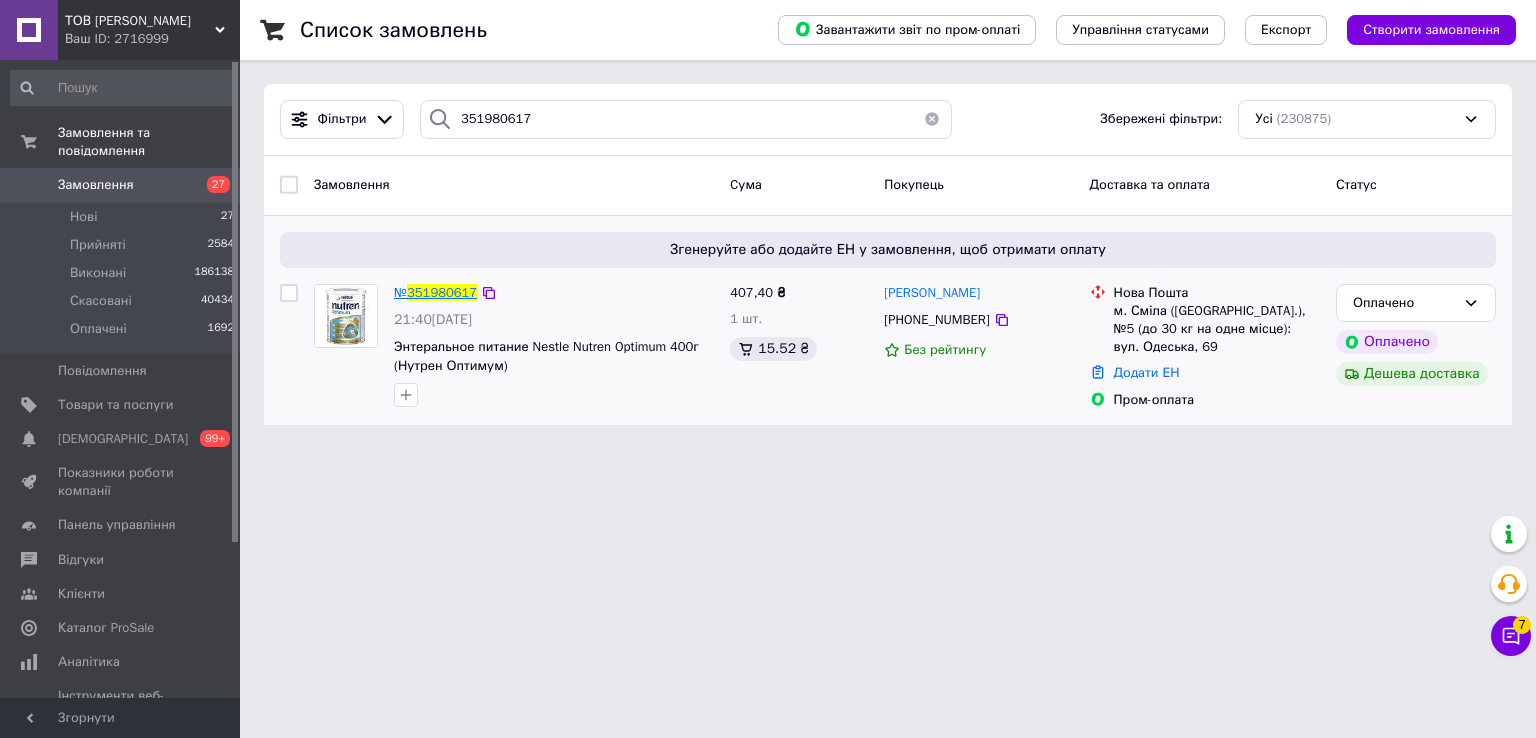 click on "351980617" at bounding box center [442, 292] 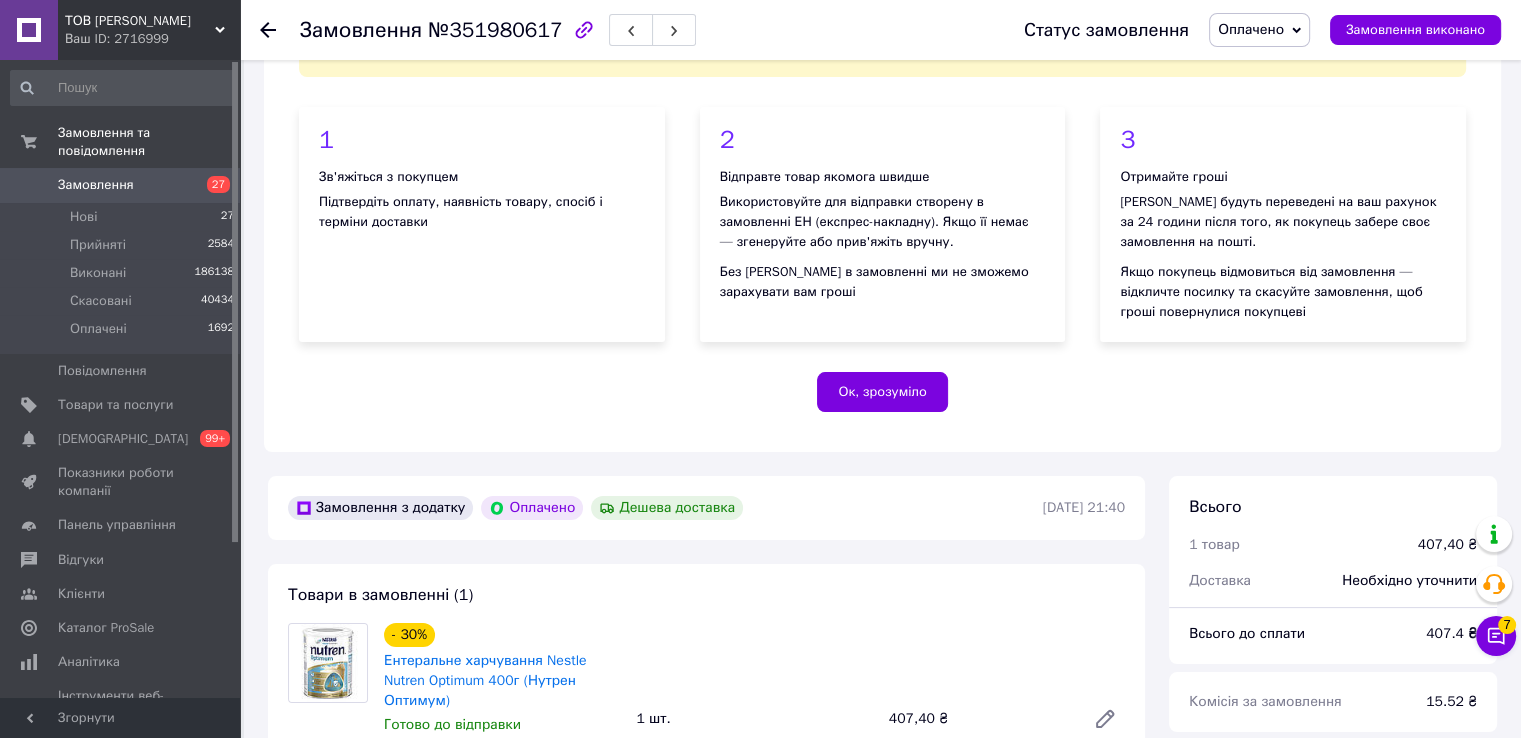 scroll, scrollTop: 500, scrollLeft: 0, axis: vertical 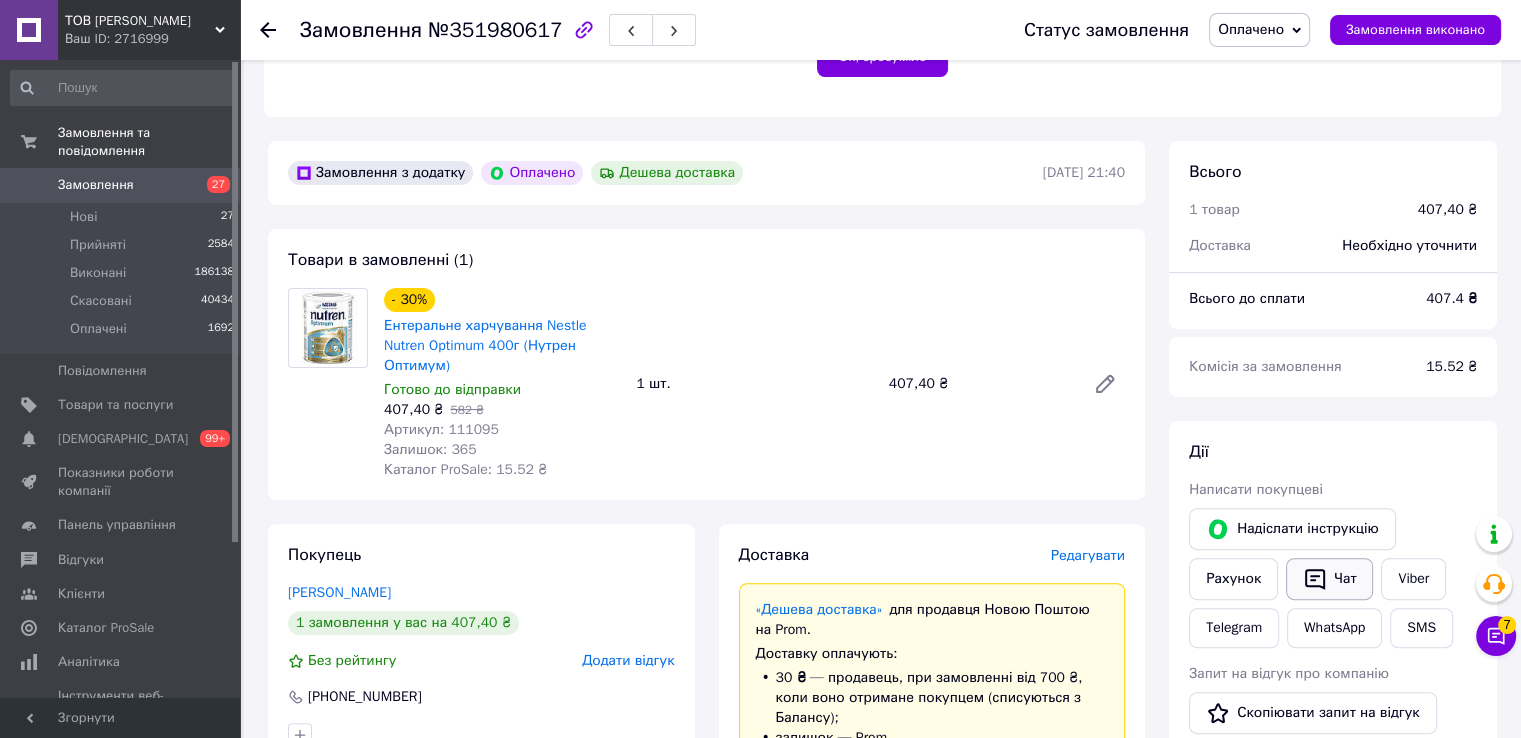 click 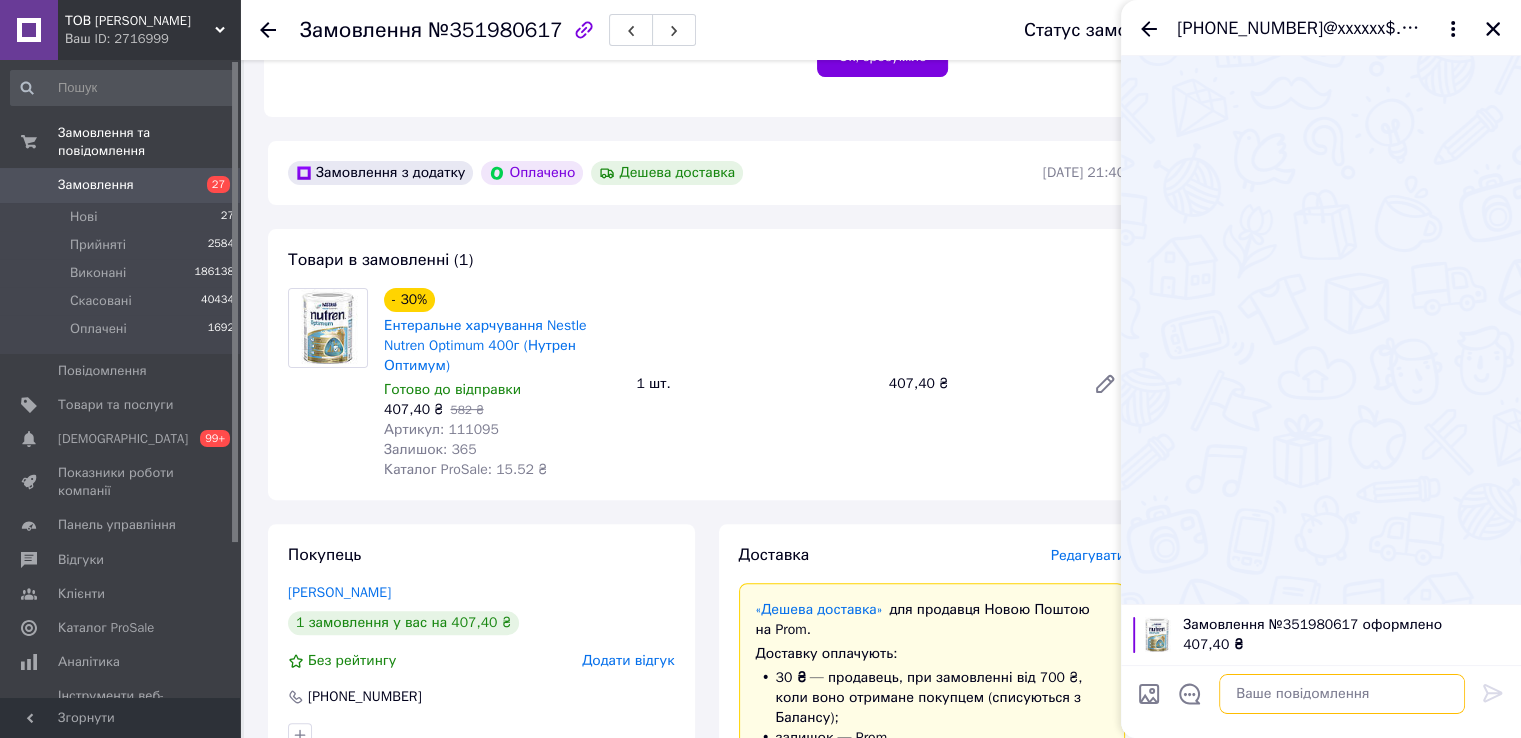 paste on "Добрий день. Ваше замовлення сплаченно. Відправка завтра.Дякуємо." 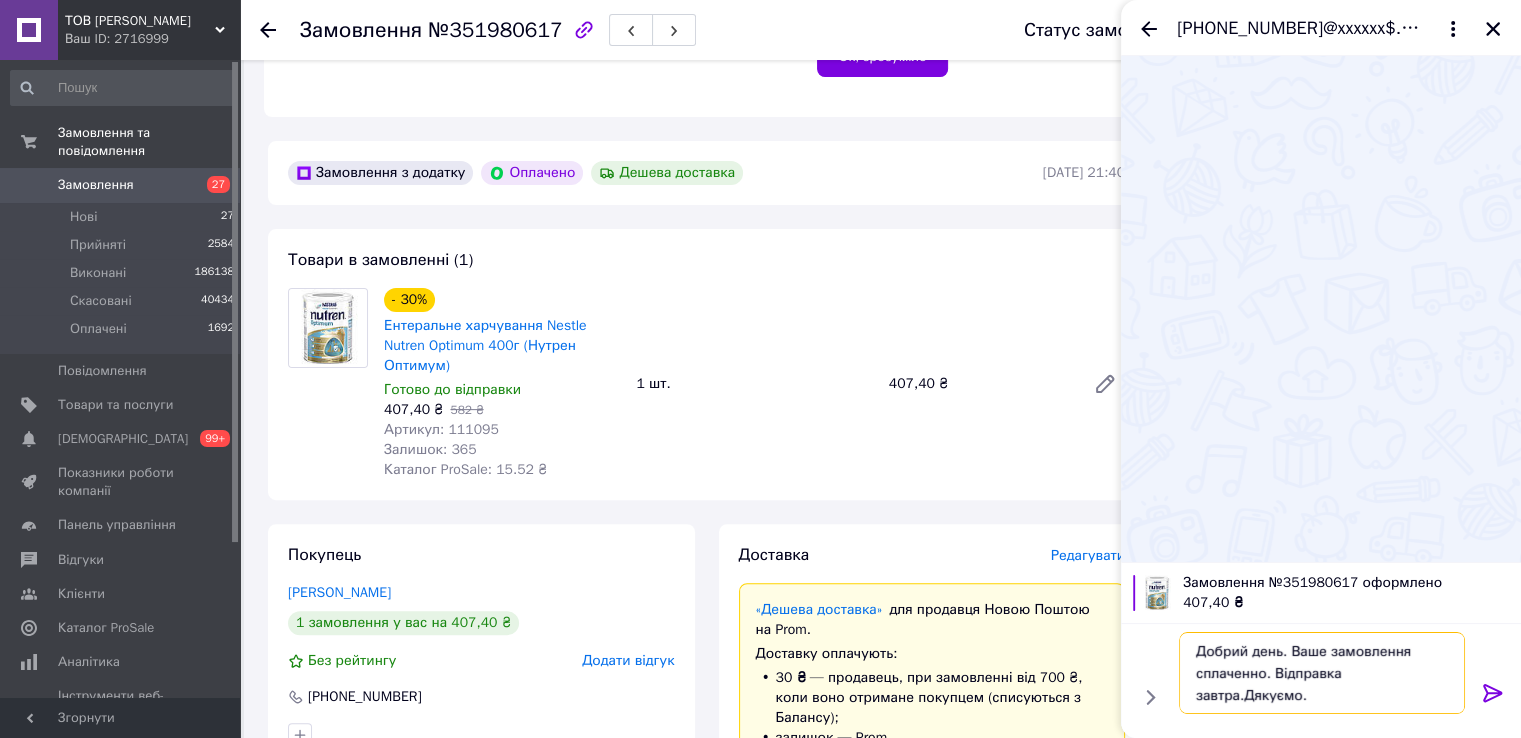 type 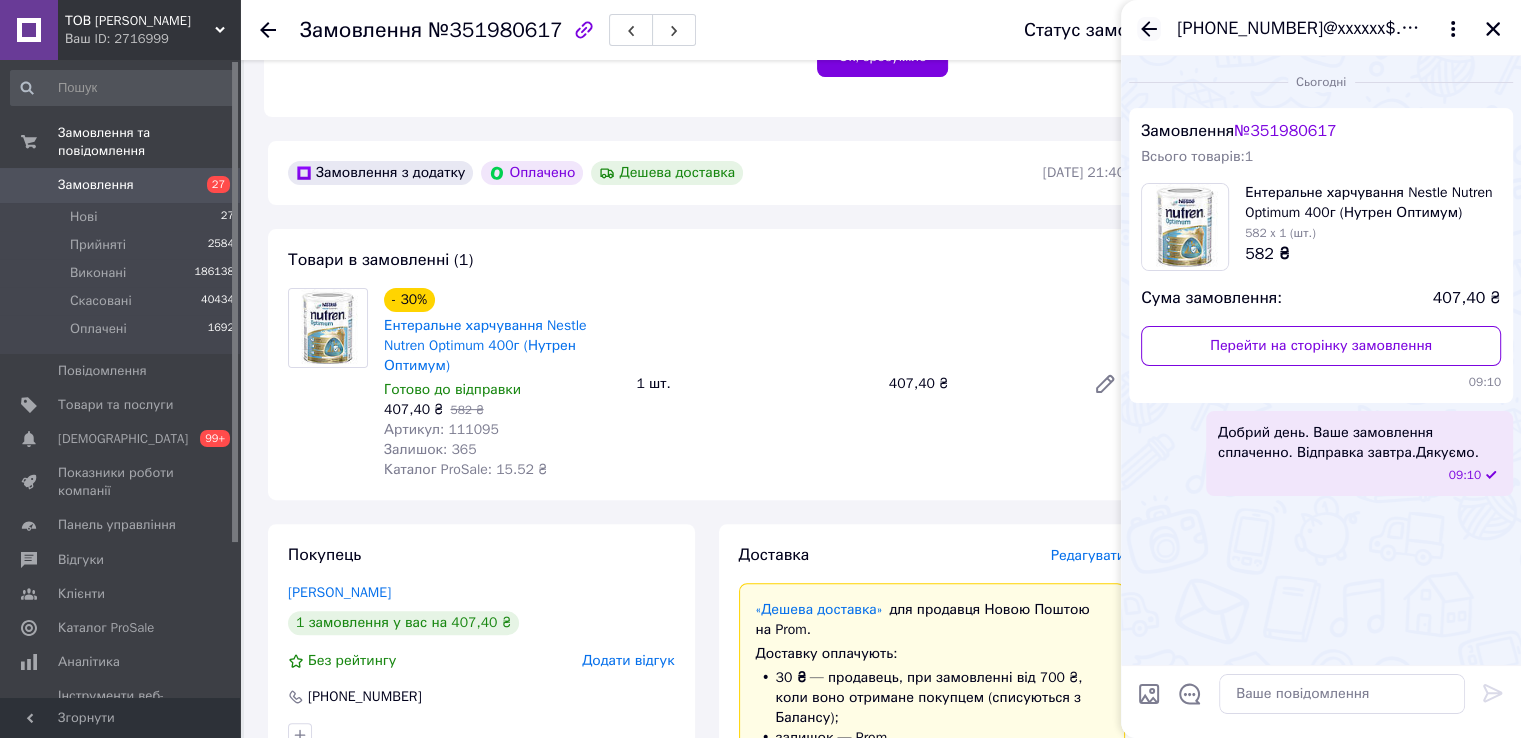 click 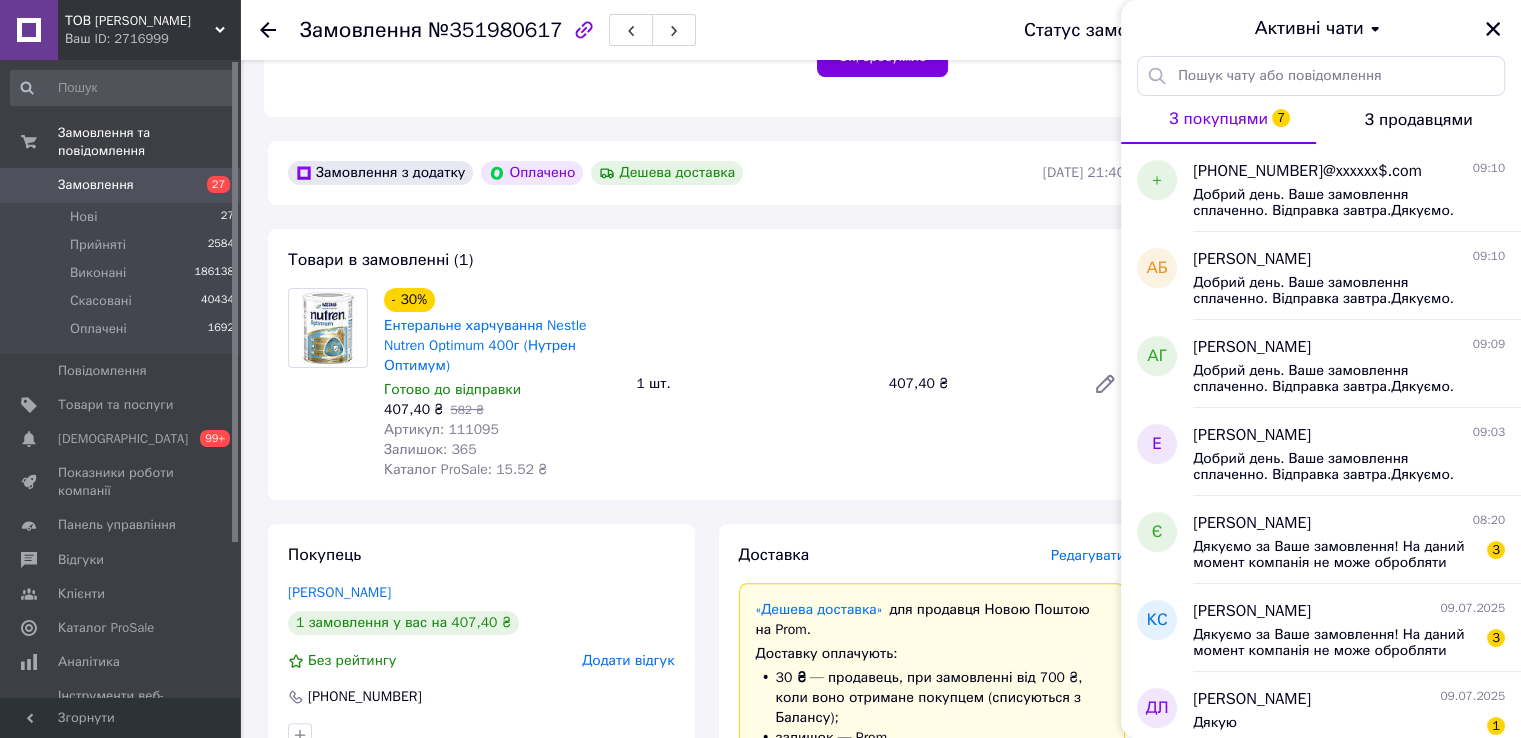 click 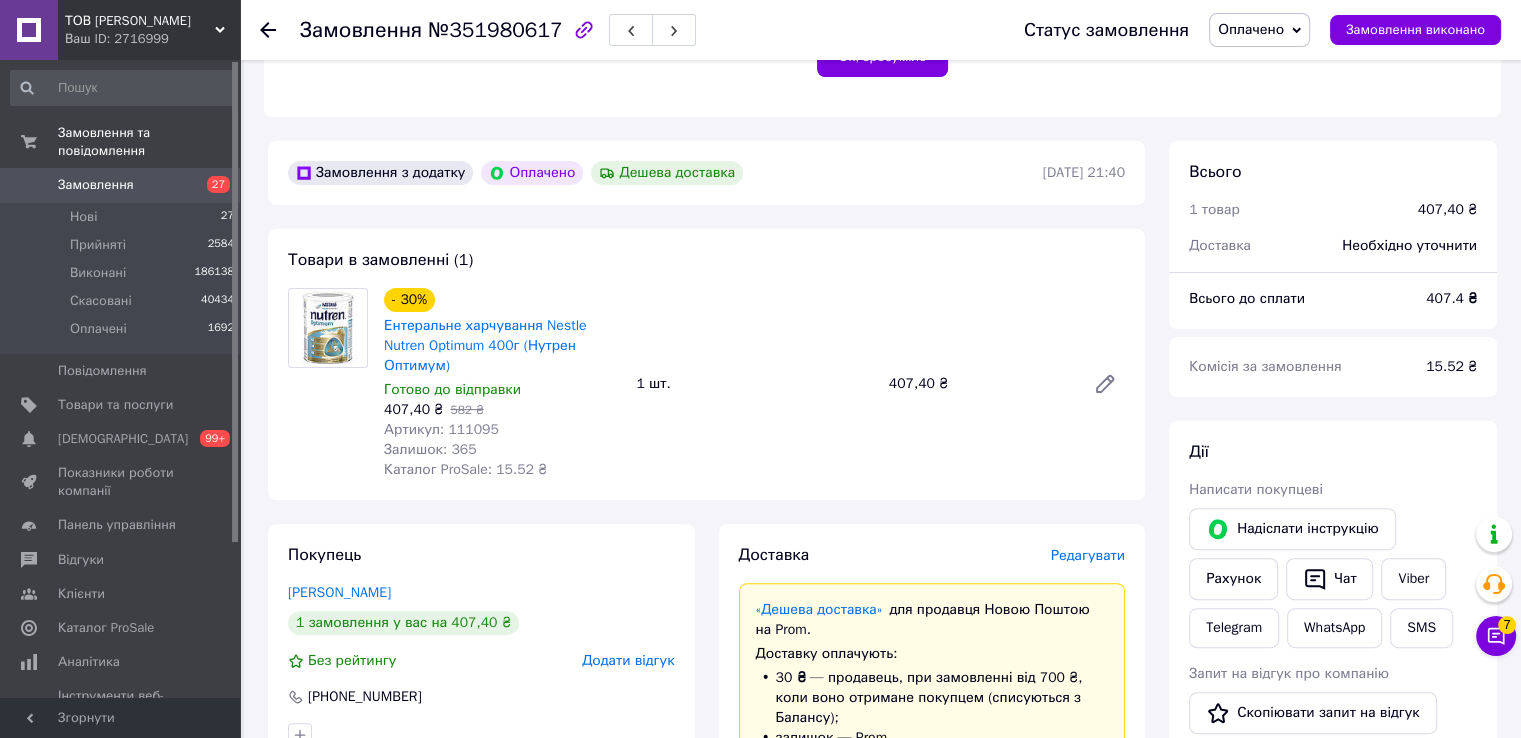 click 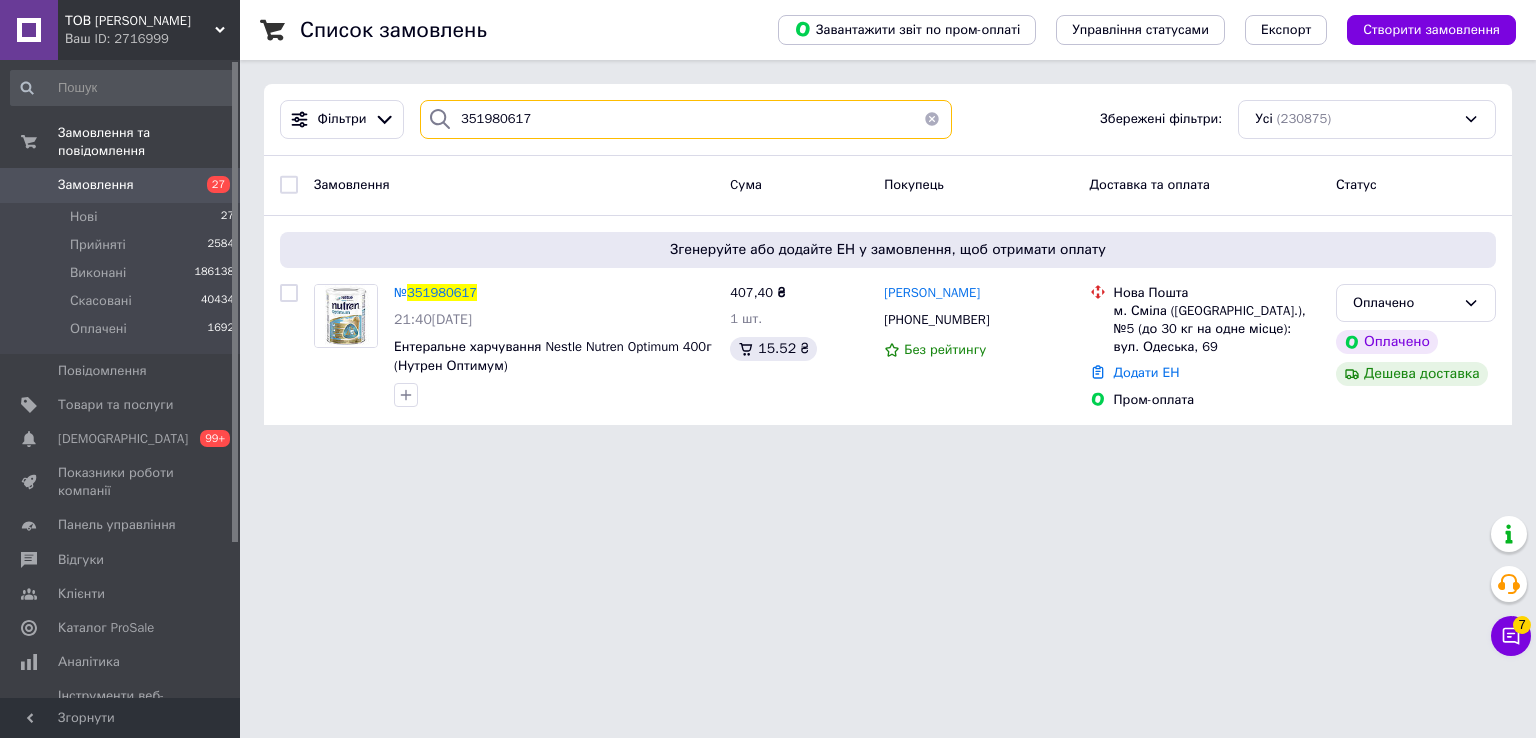 click on "351980617" at bounding box center (686, 119) 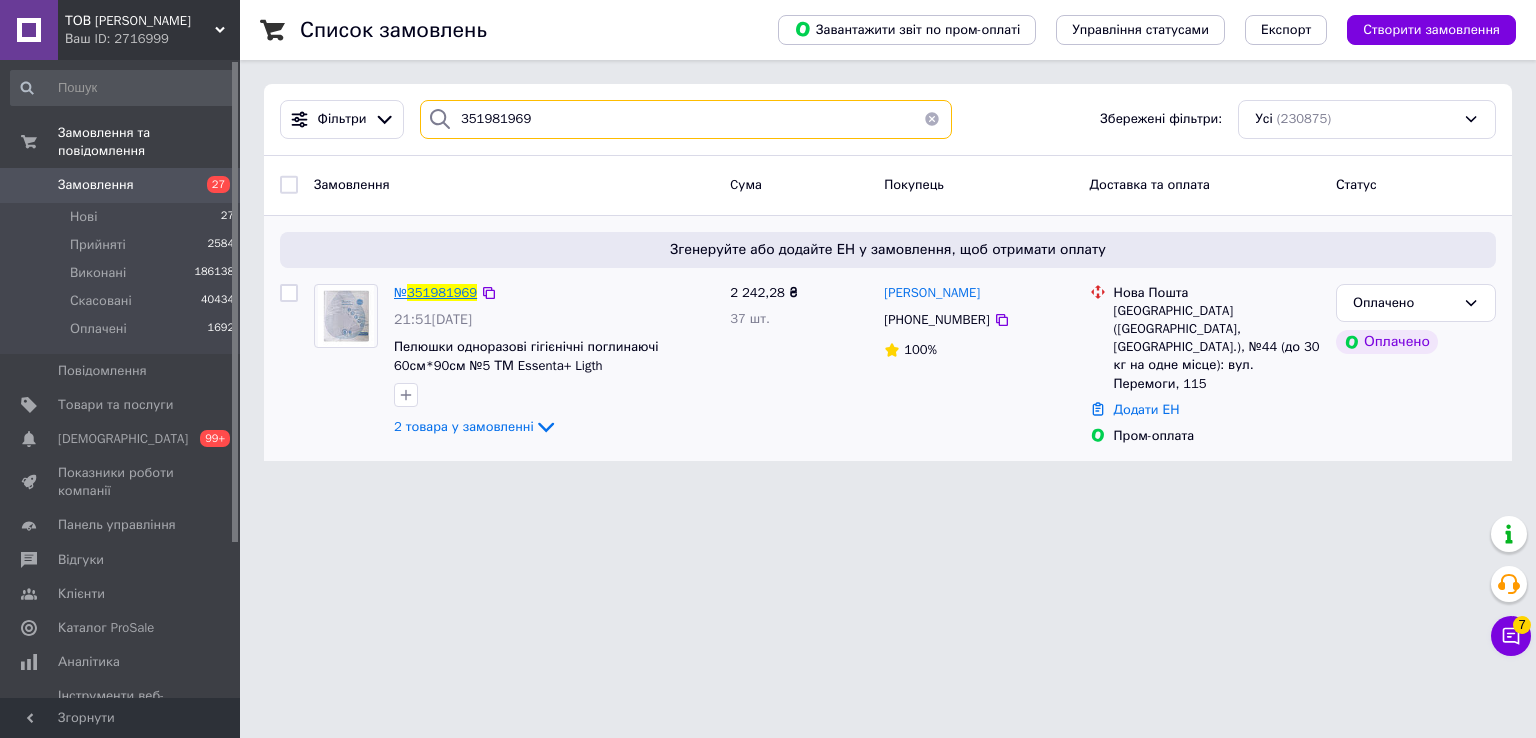 type on "351981969" 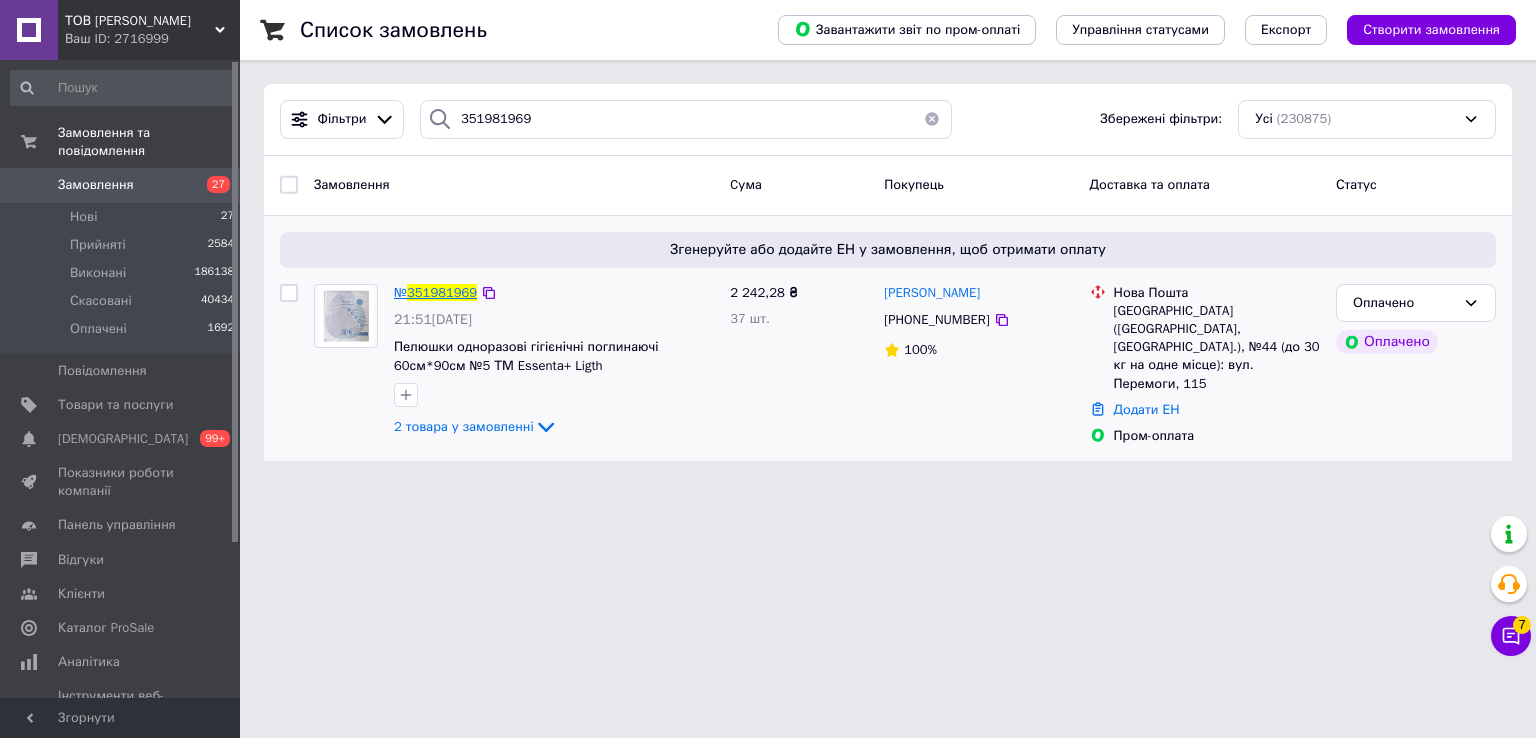 click on "351981969" at bounding box center (442, 292) 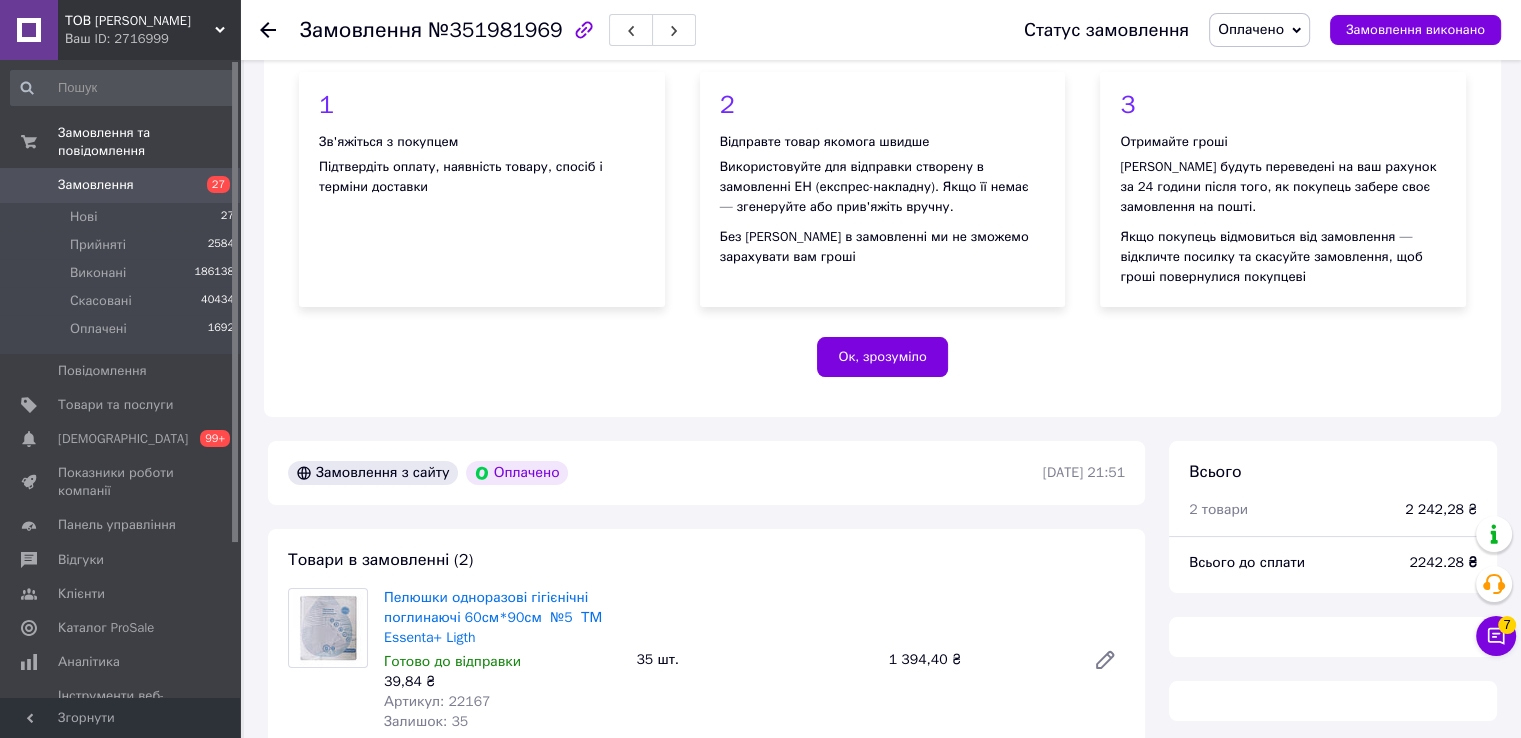 scroll, scrollTop: 500, scrollLeft: 0, axis: vertical 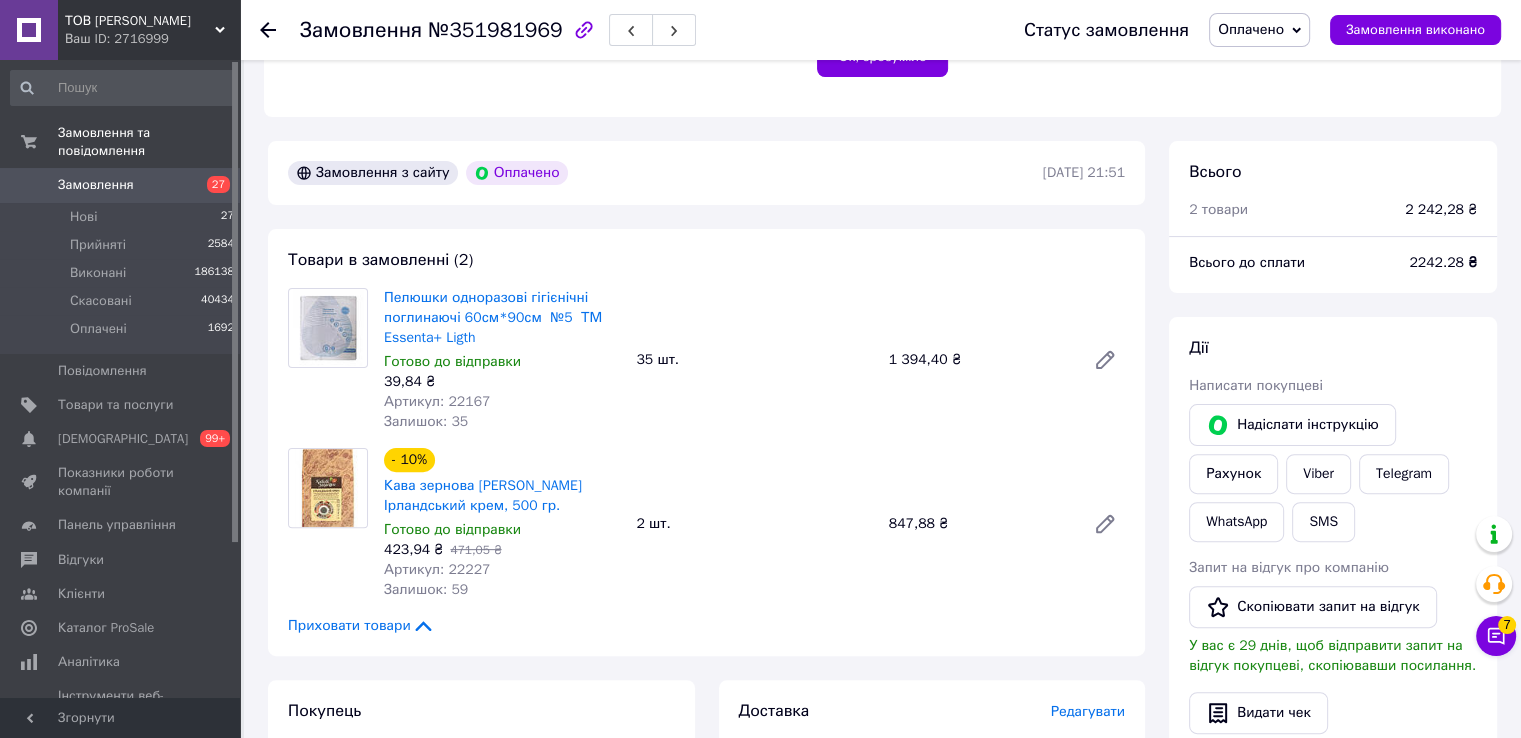 click 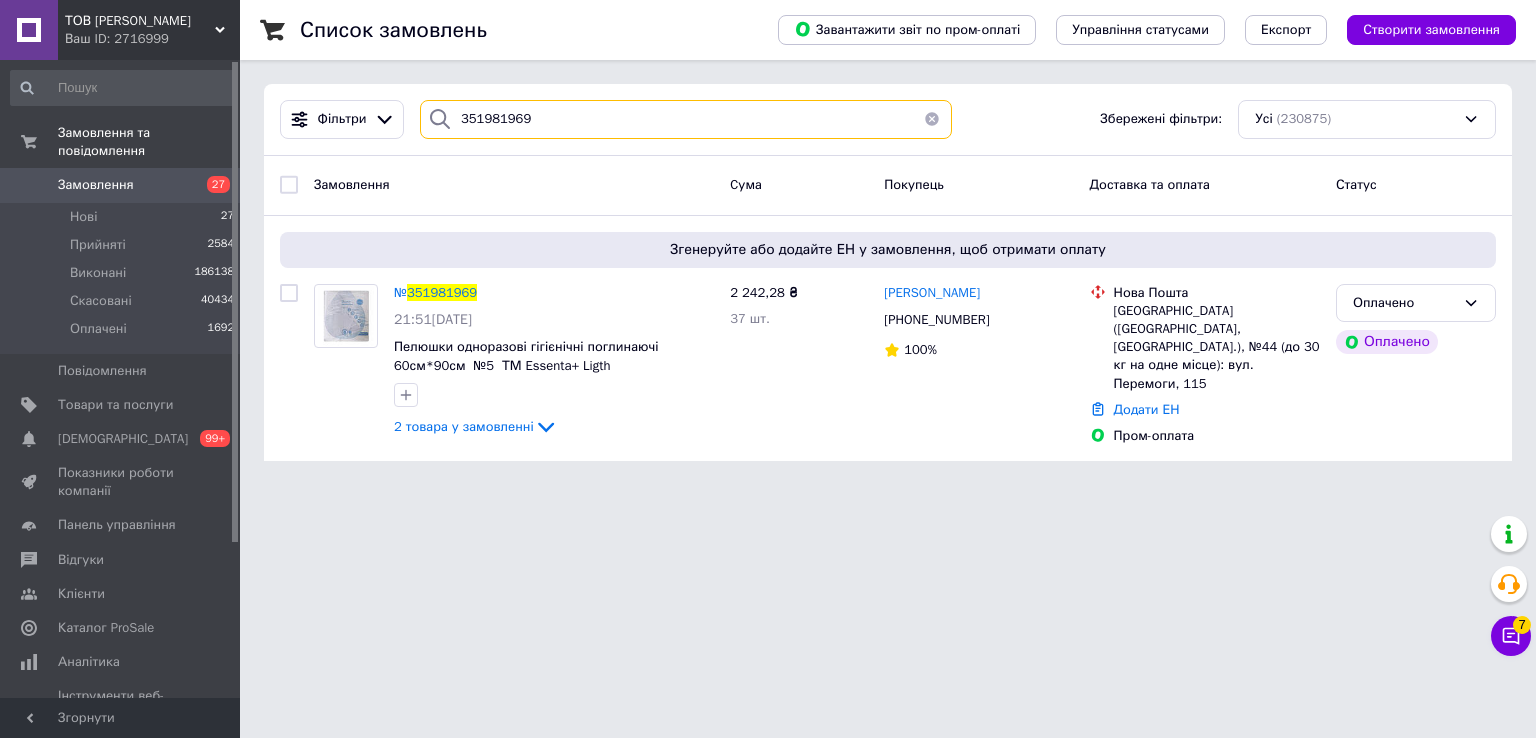 click on "351981969" at bounding box center [686, 119] 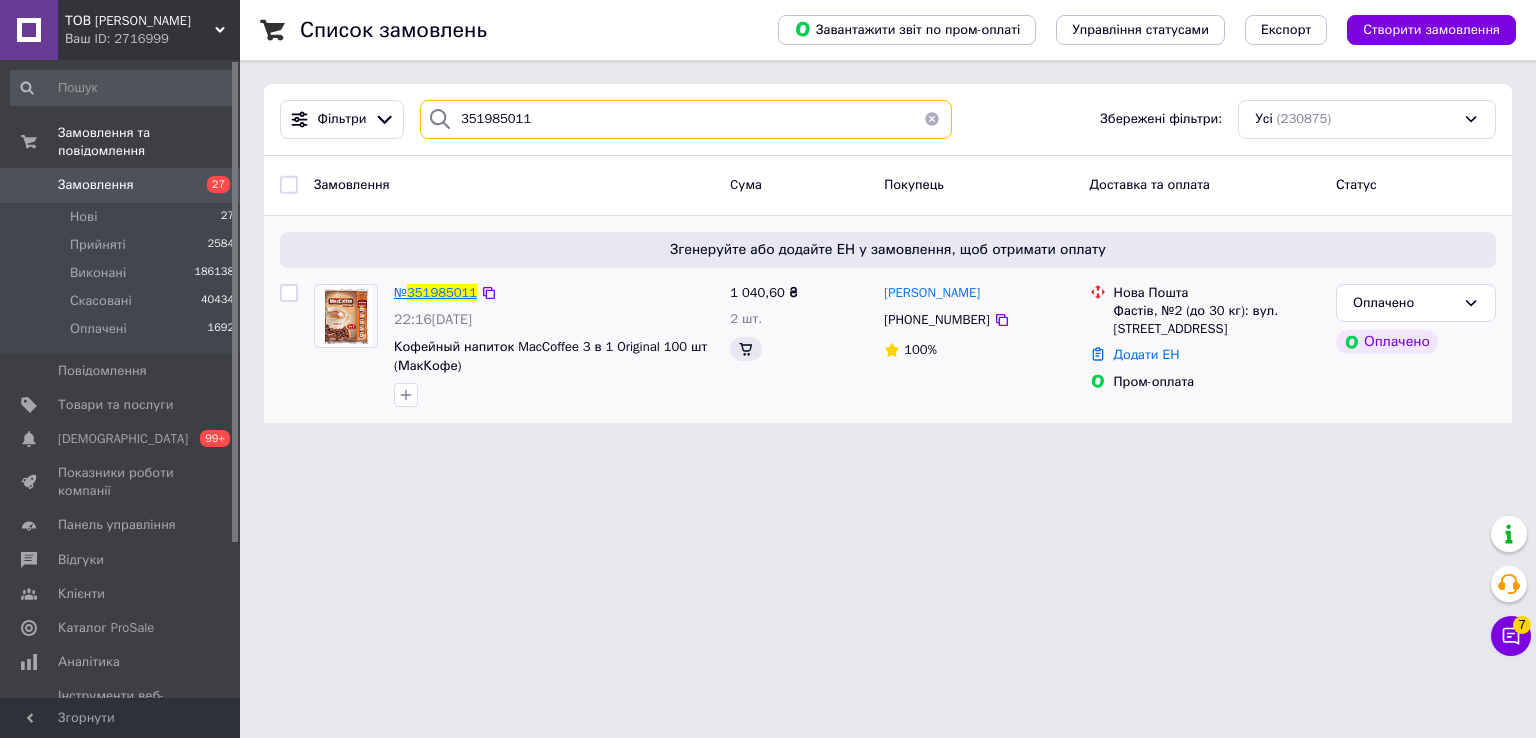 type on "351985011" 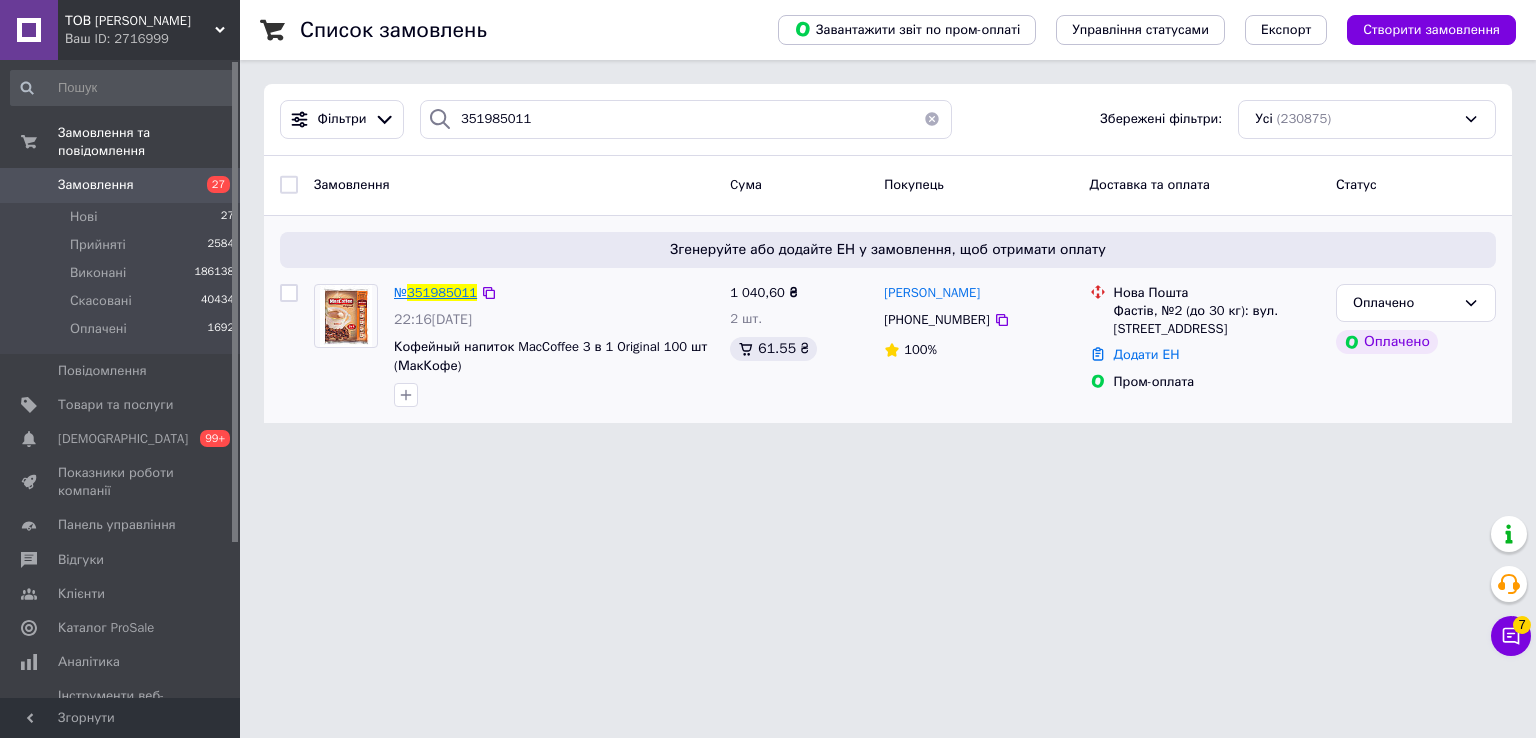 click on "351985011" at bounding box center (442, 292) 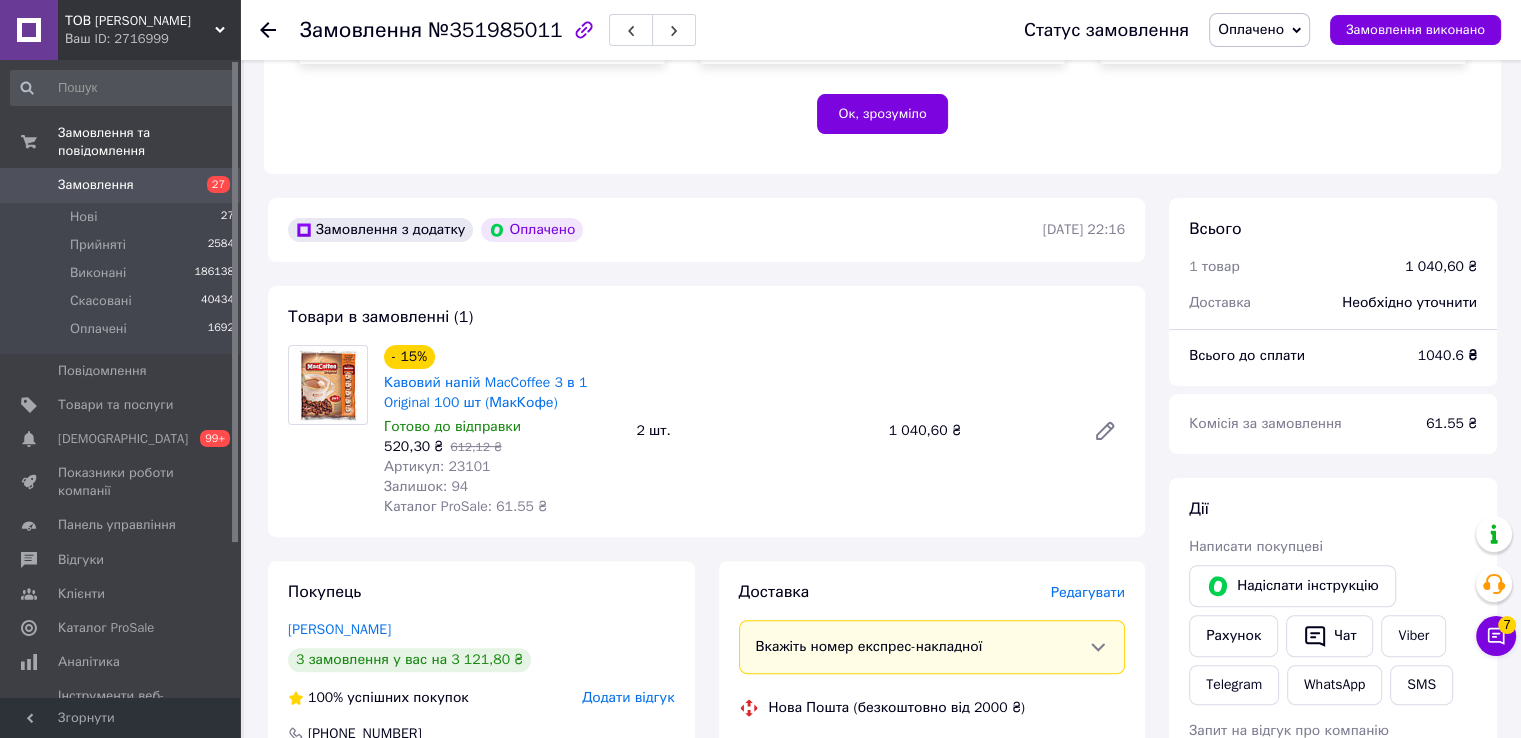 scroll, scrollTop: 500, scrollLeft: 0, axis: vertical 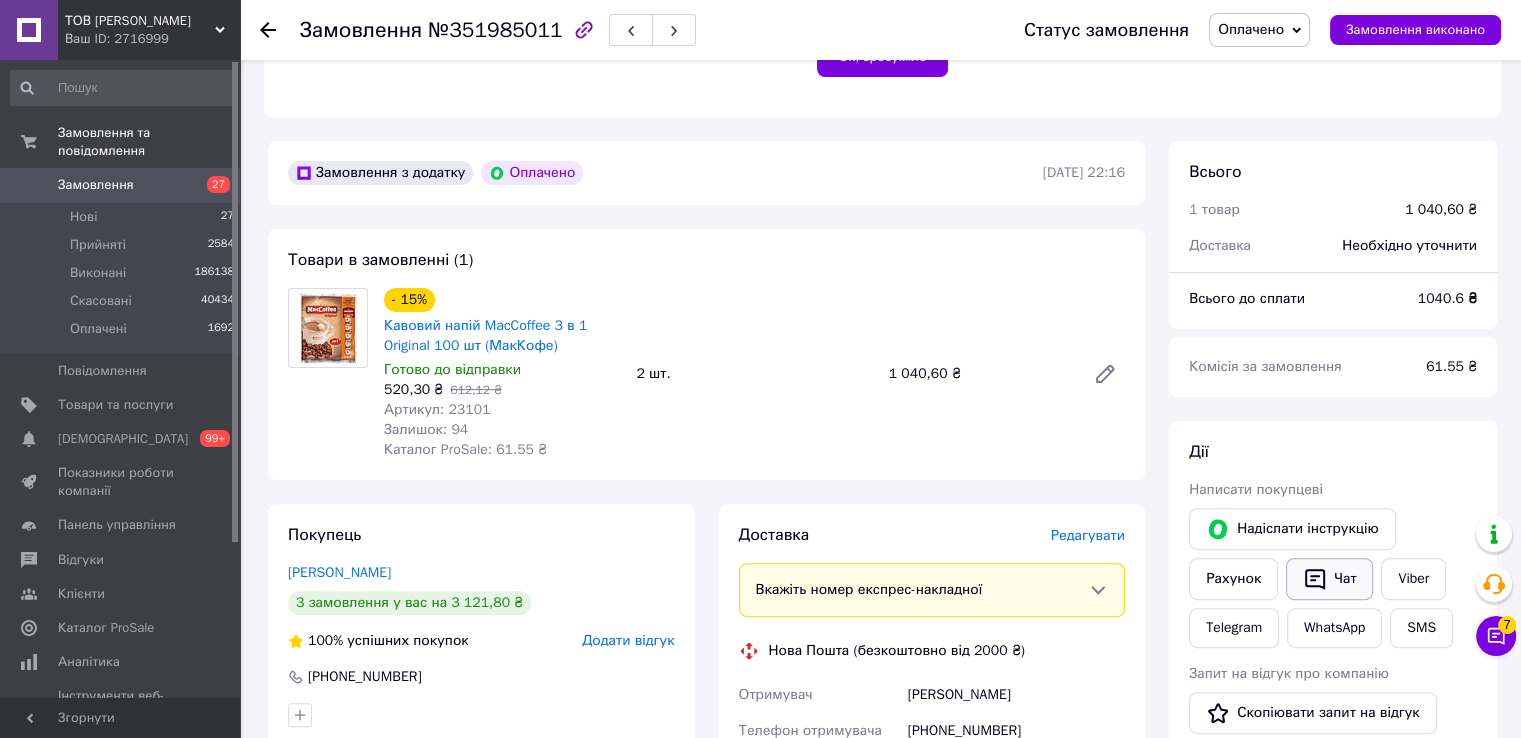 click 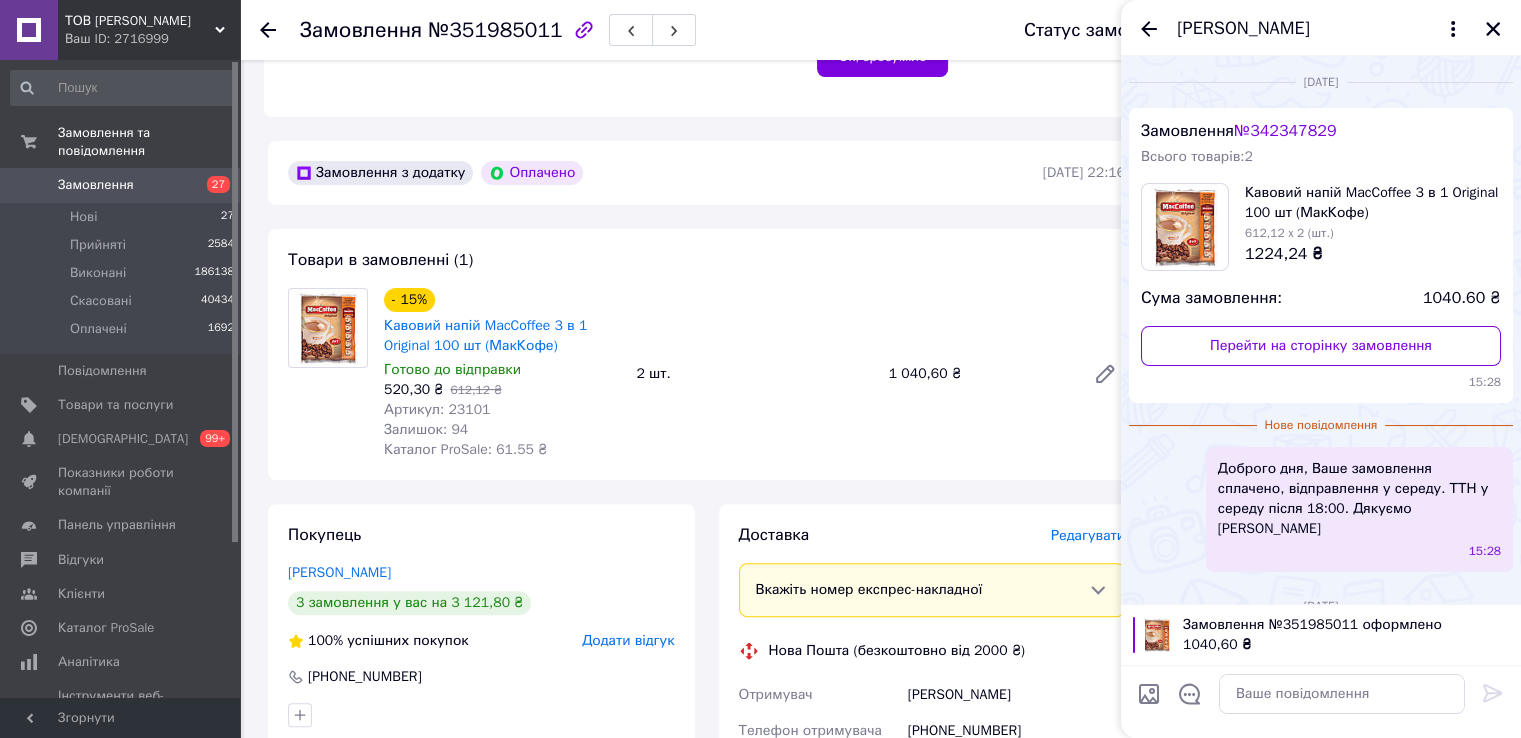 scroll, scrollTop: 245, scrollLeft: 0, axis: vertical 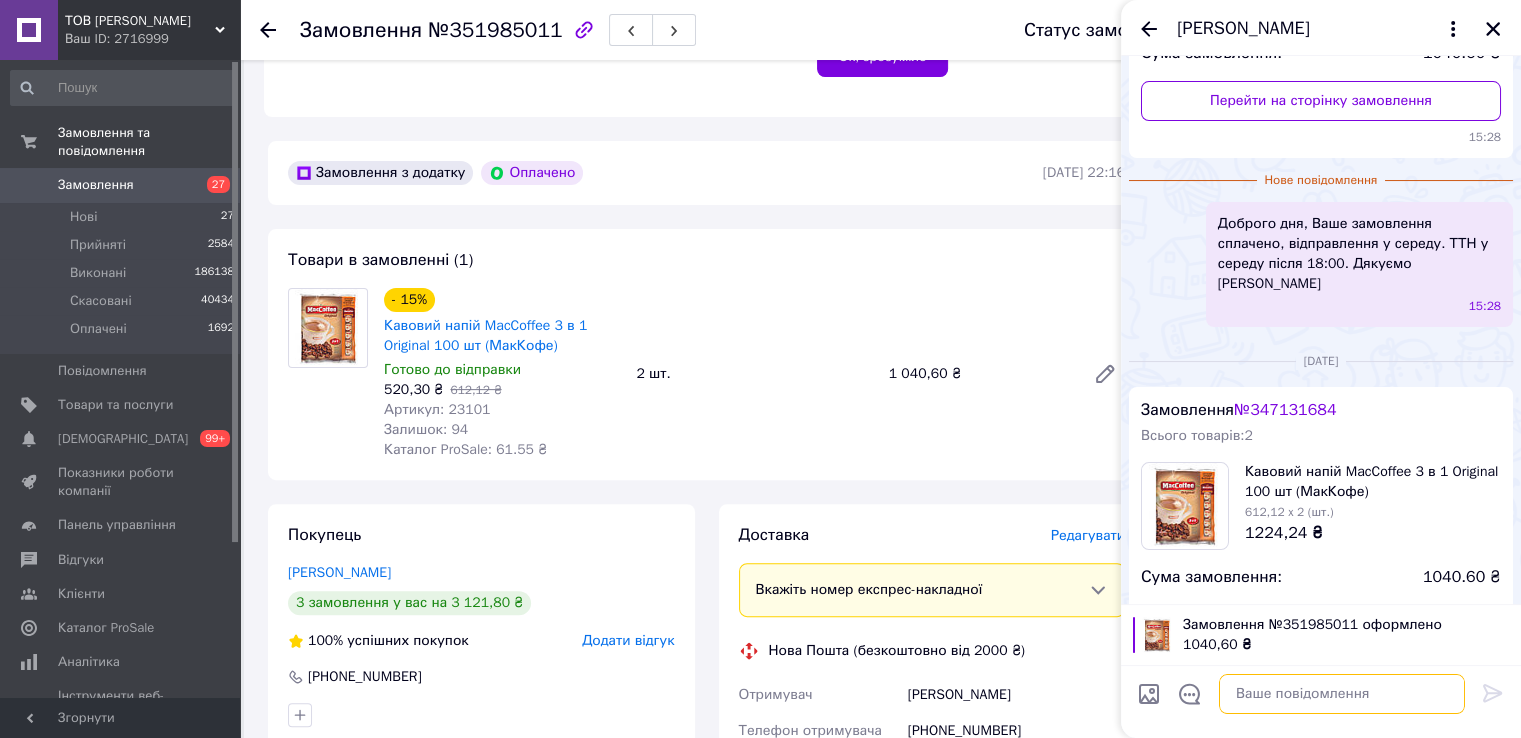 paste on "Добрий день. Ваше замовлення сплаченно. Відправка завтра.Дякуємо." 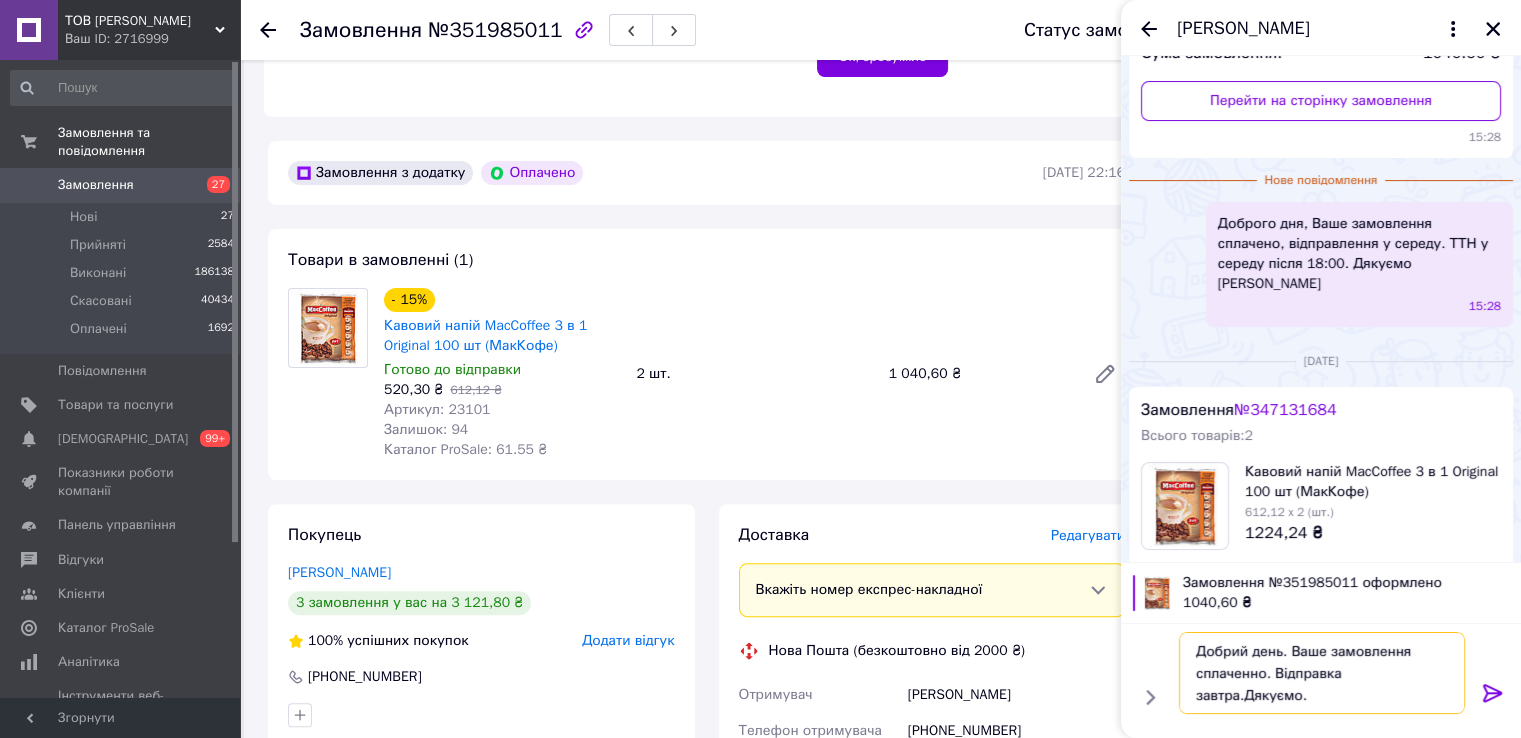 type 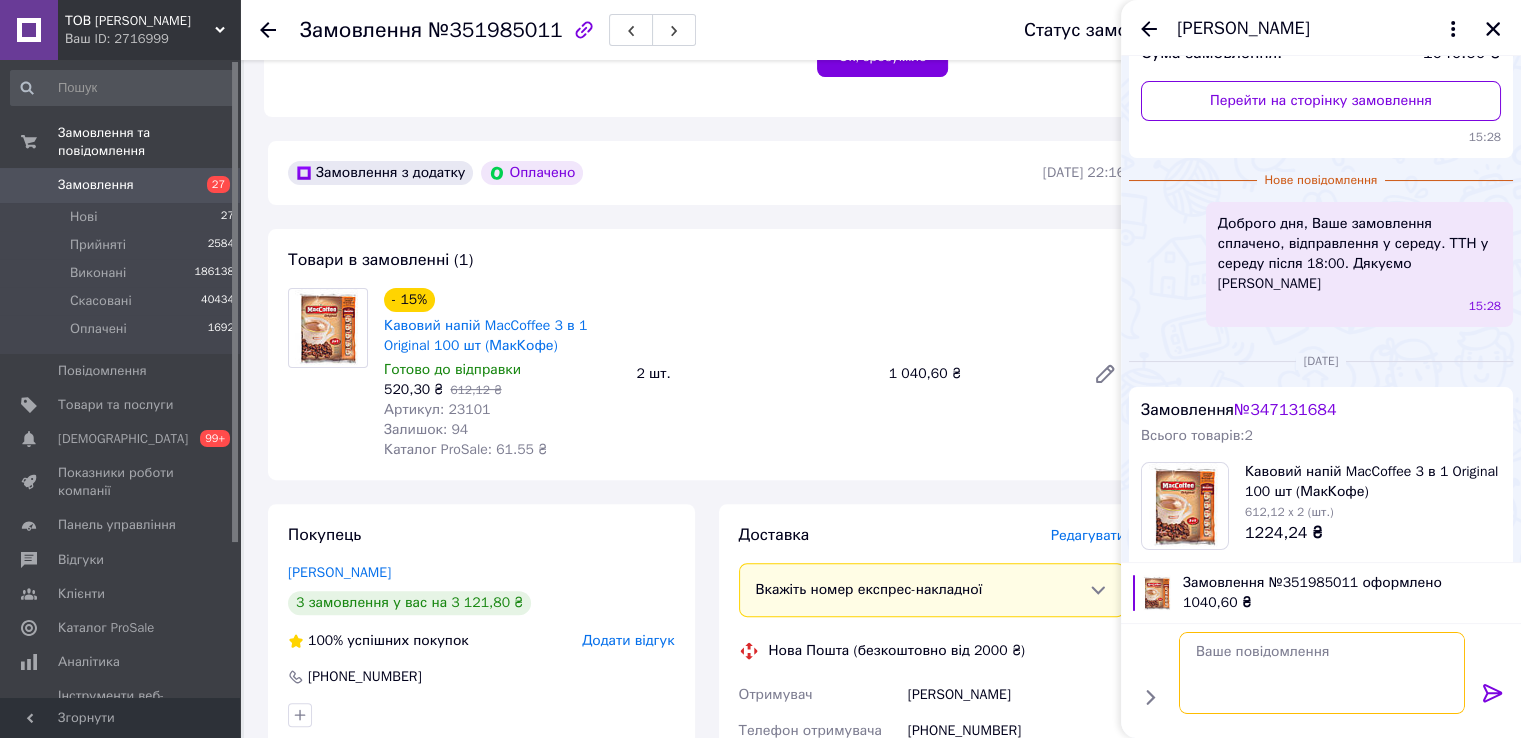 scroll, scrollTop: 241, scrollLeft: 0, axis: vertical 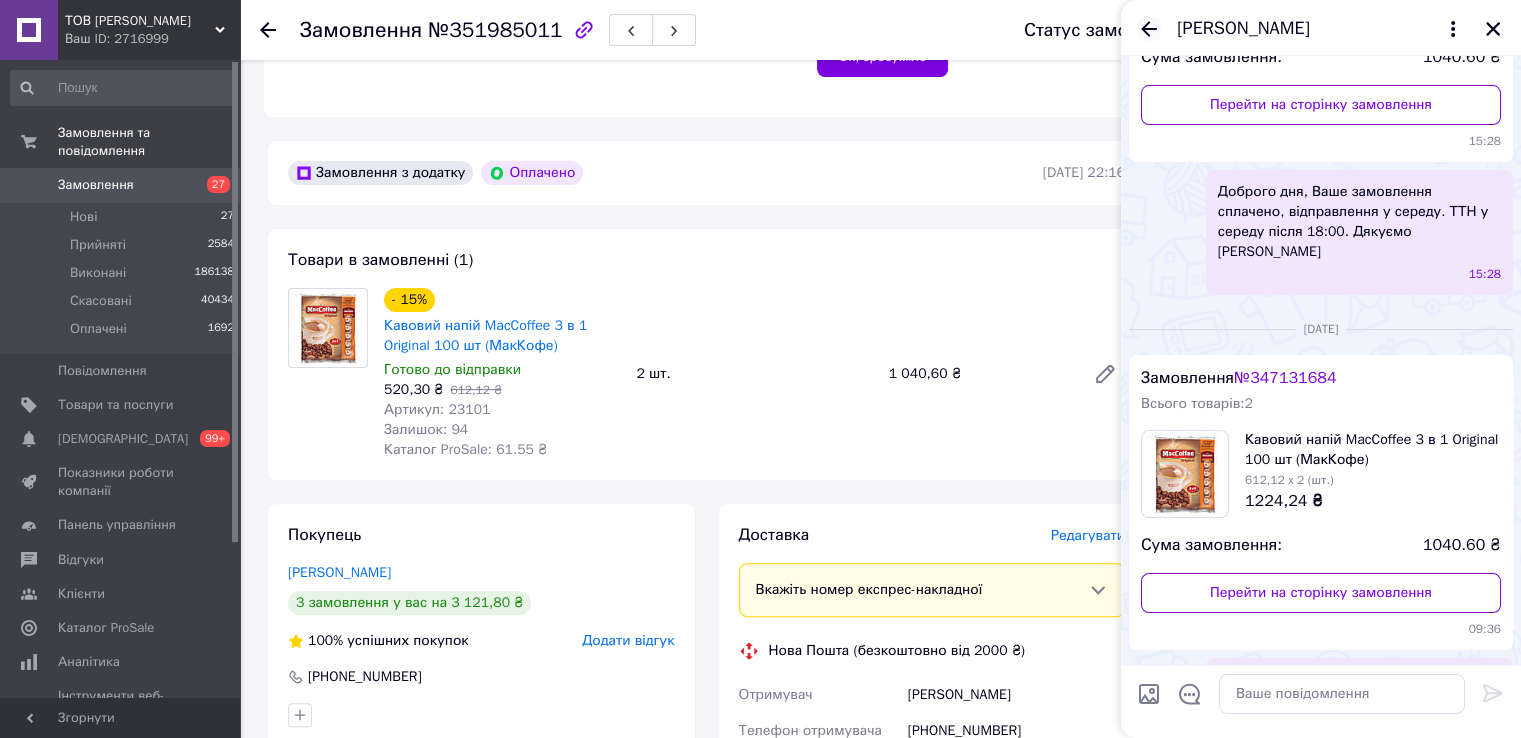 click 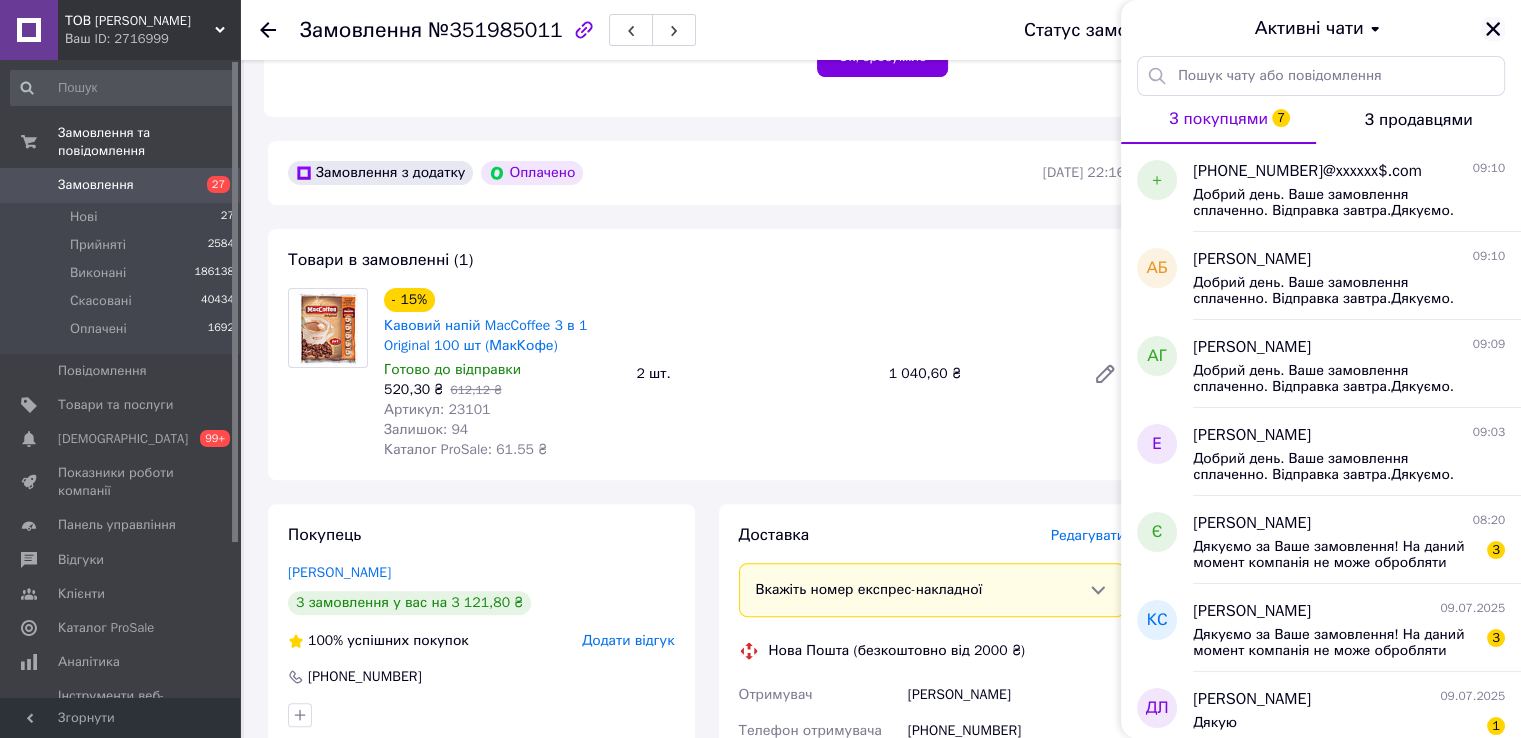 click 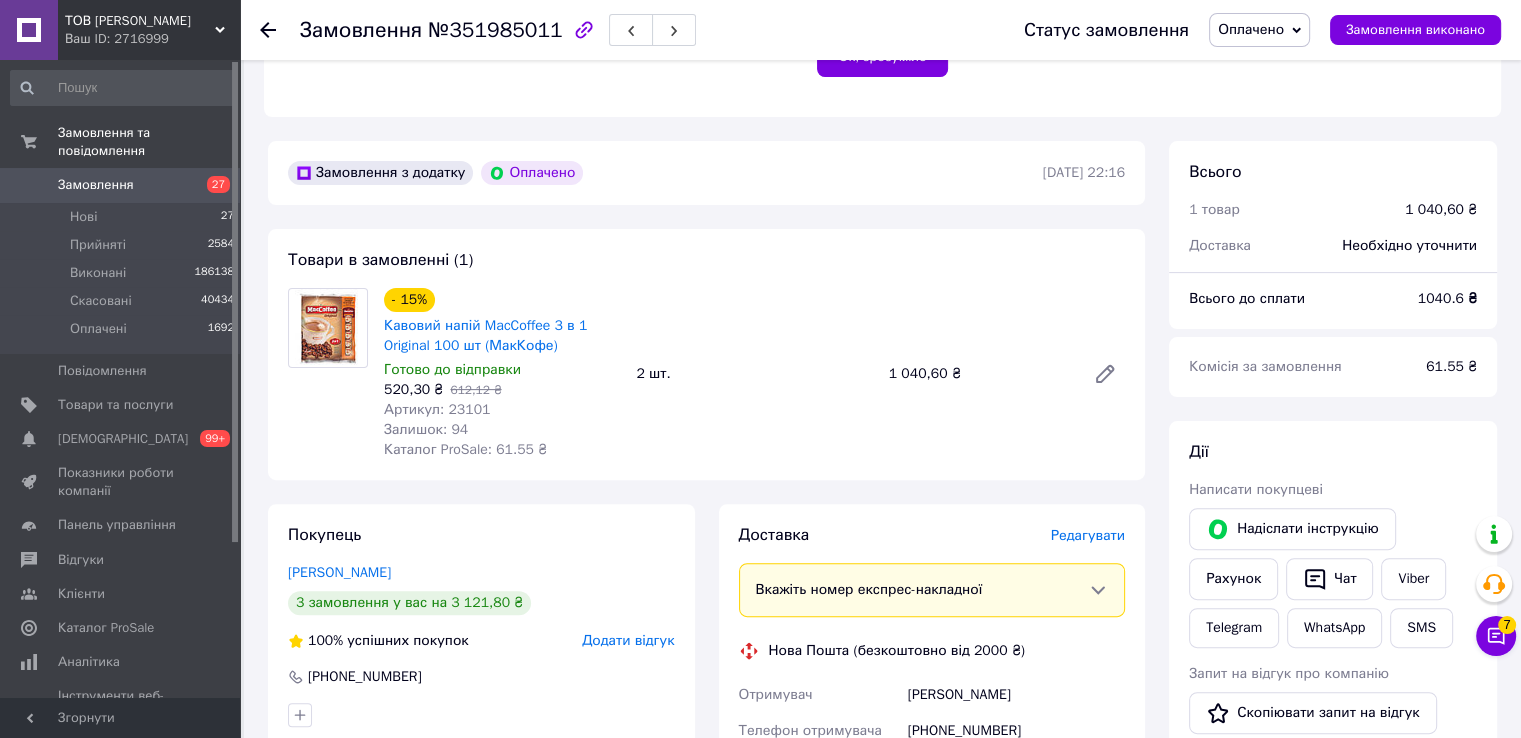 click 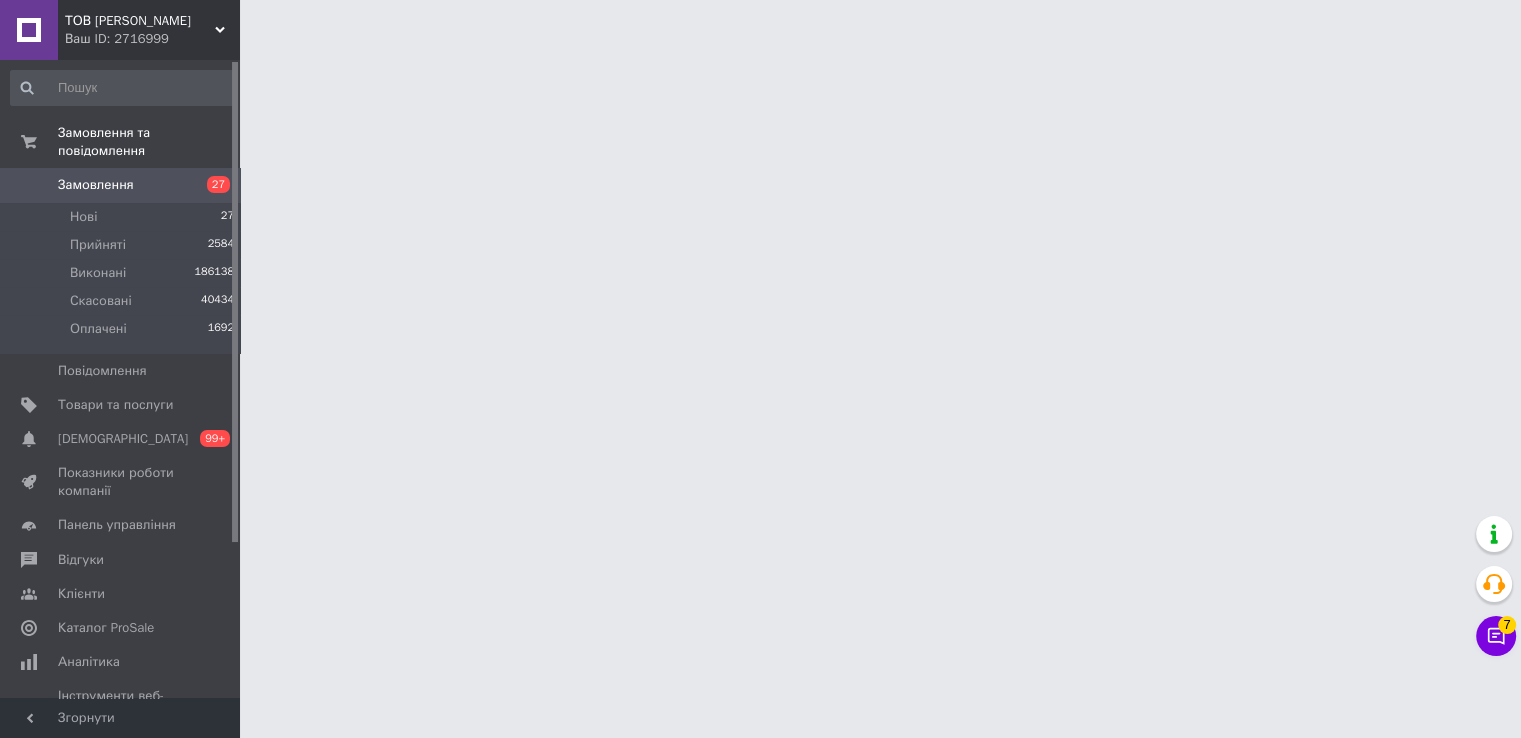 scroll, scrollTop: 0, scrollLeft: 0, axis: both 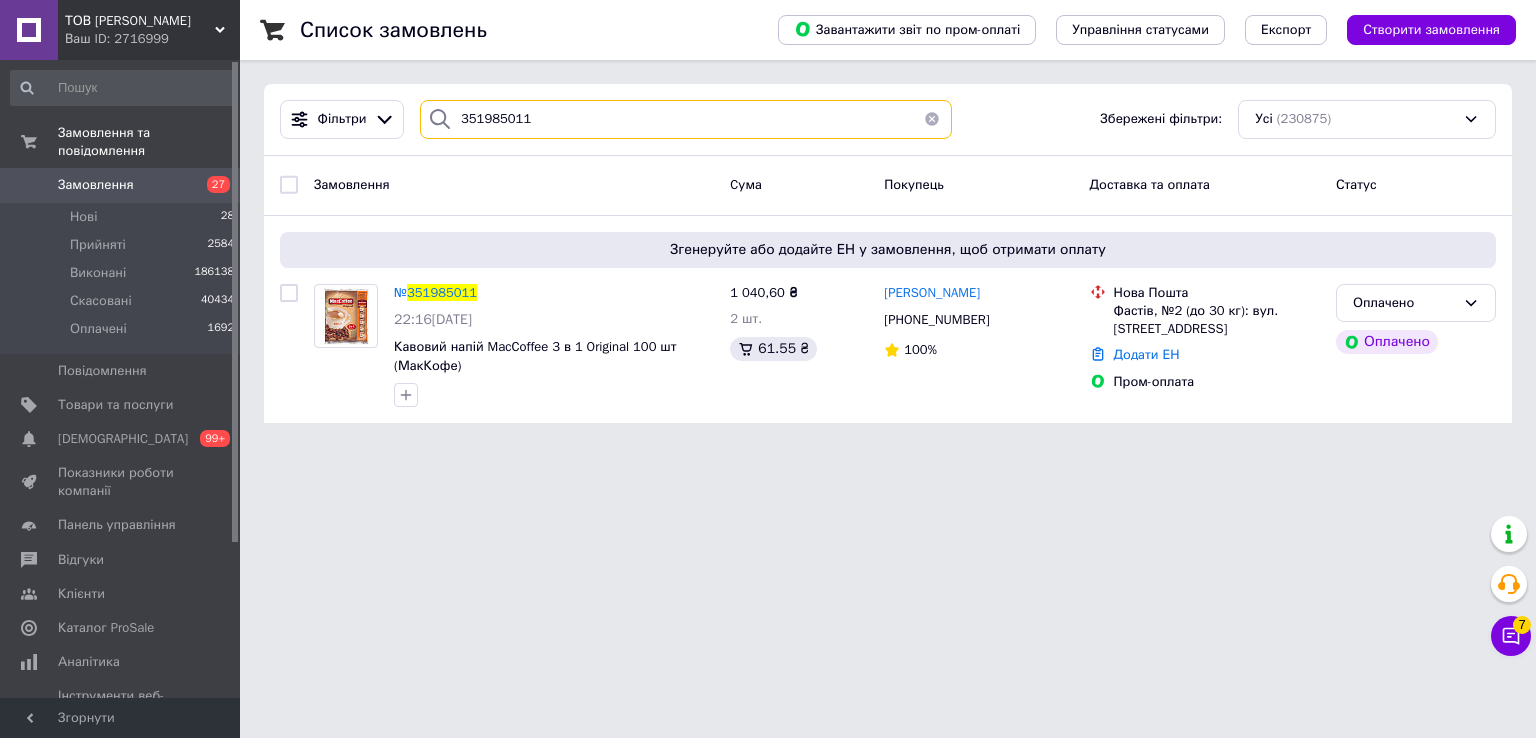 click on "351985011" at bounding box center [686, 119] 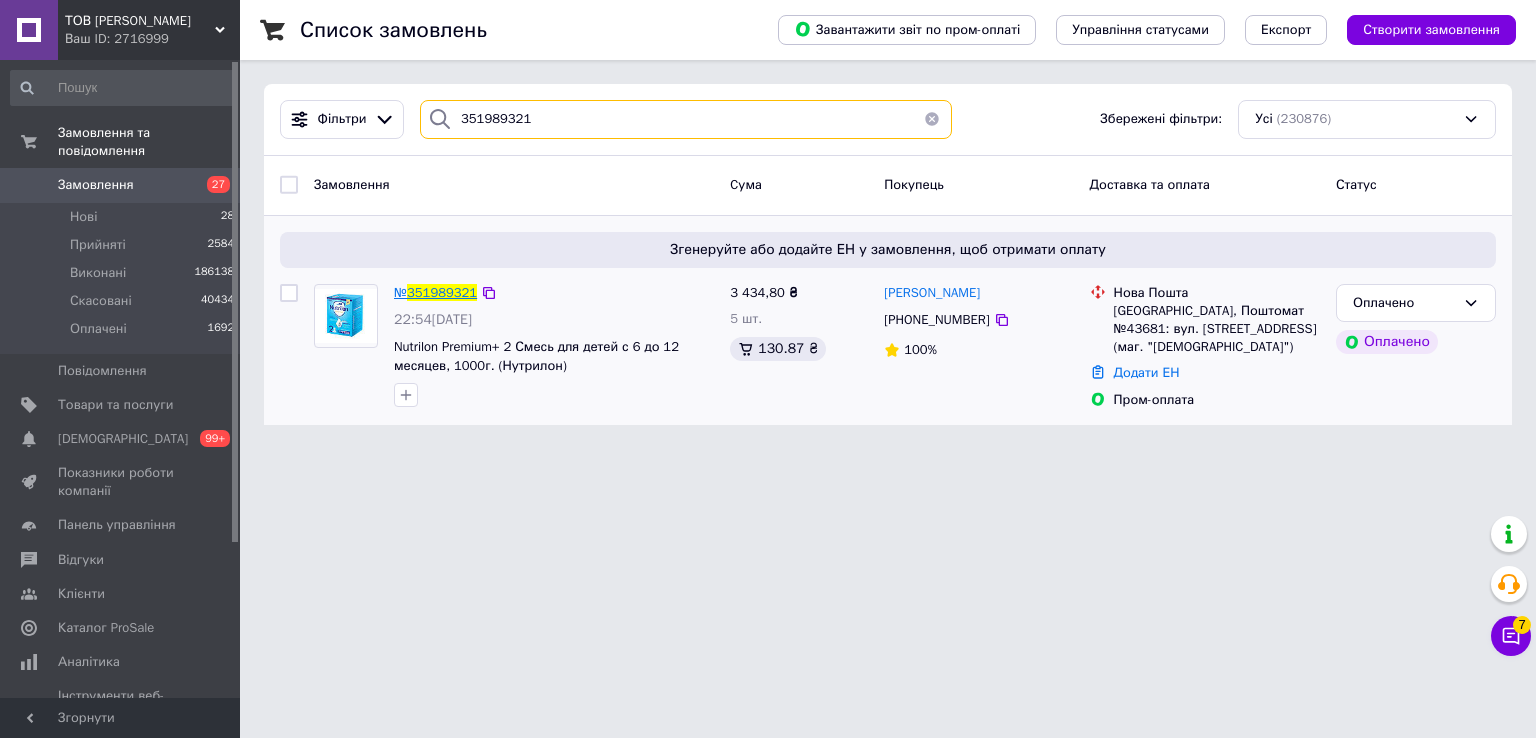 type on "351989321" 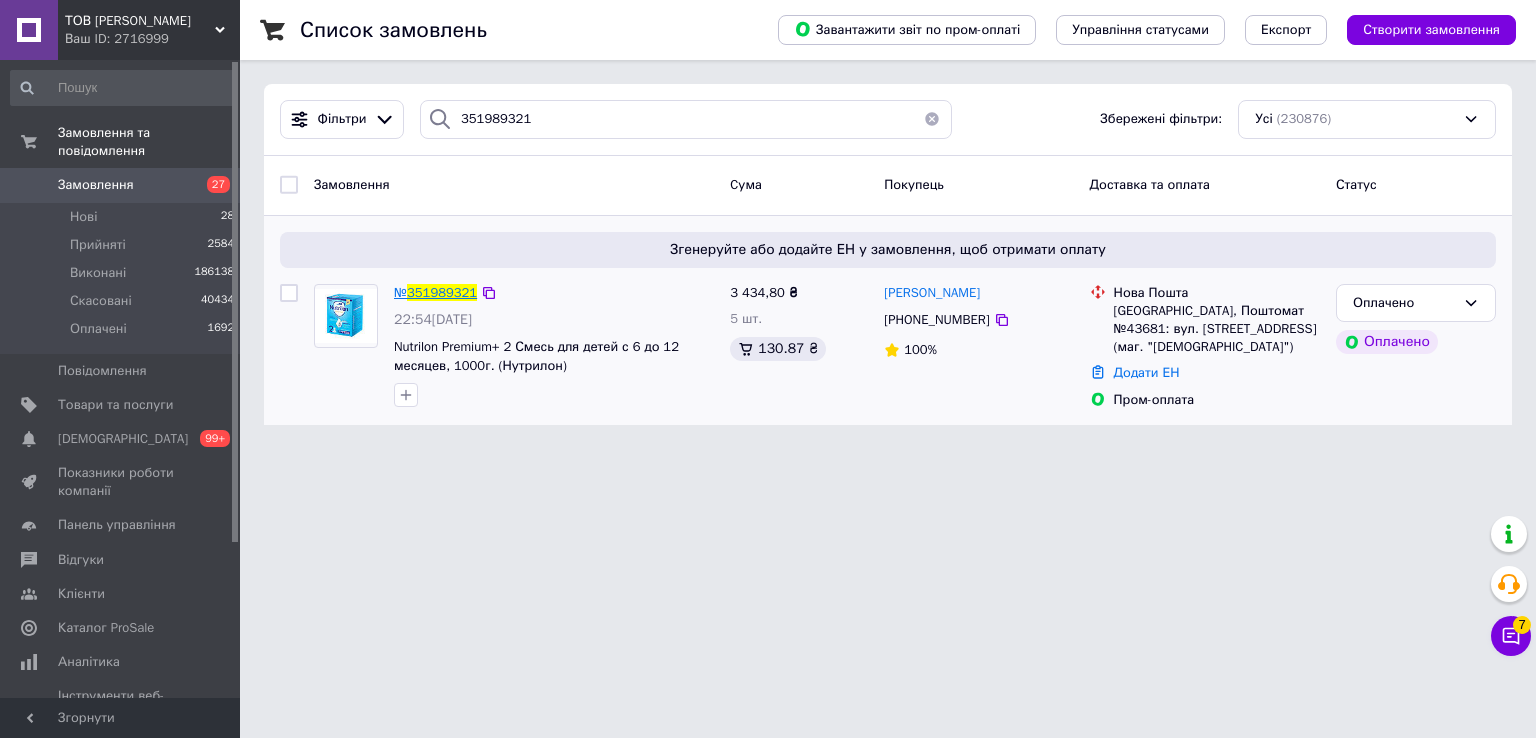 click on "351989321" at bounding box center [442, 292] 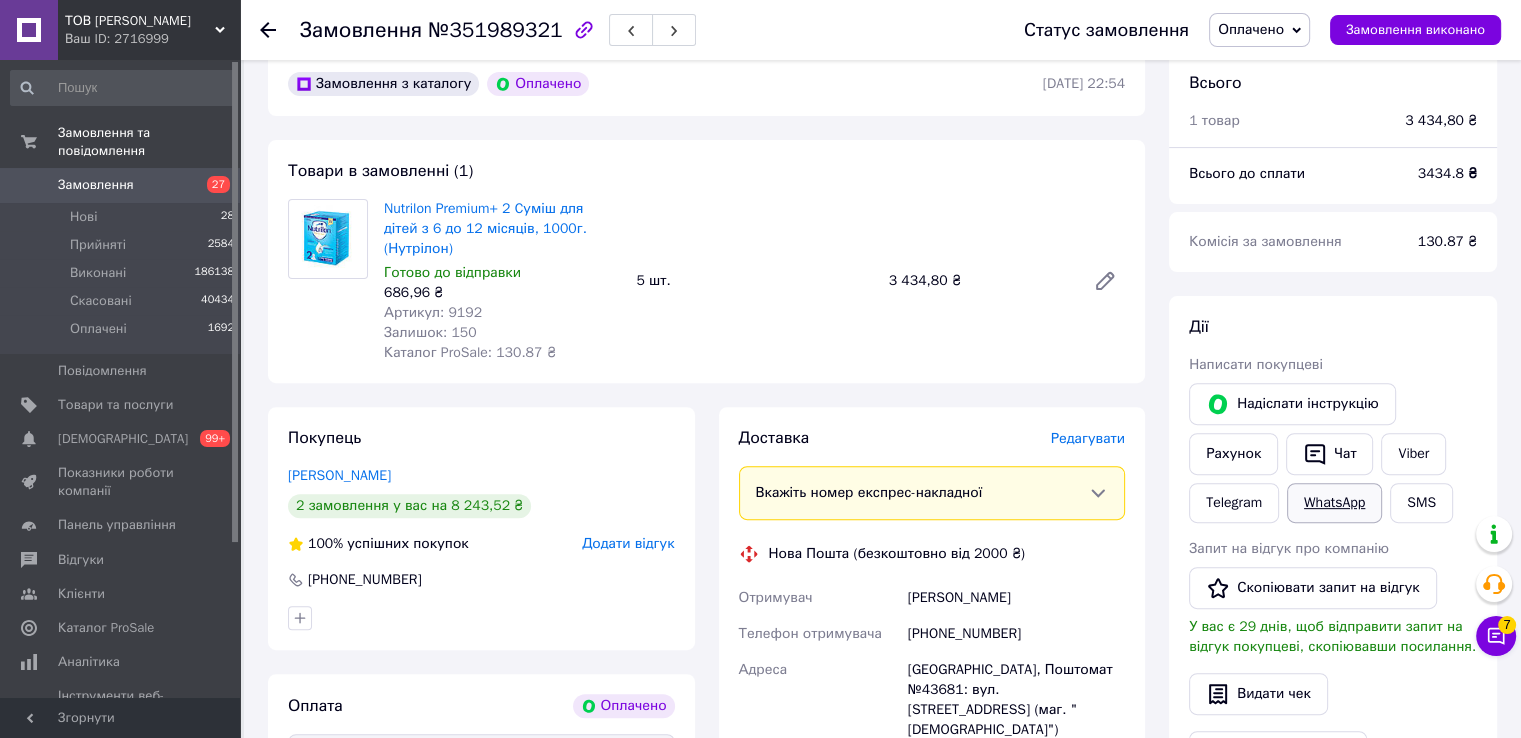 scroll, scrollTop: 600, scrollLeft: 0, axis: vertical 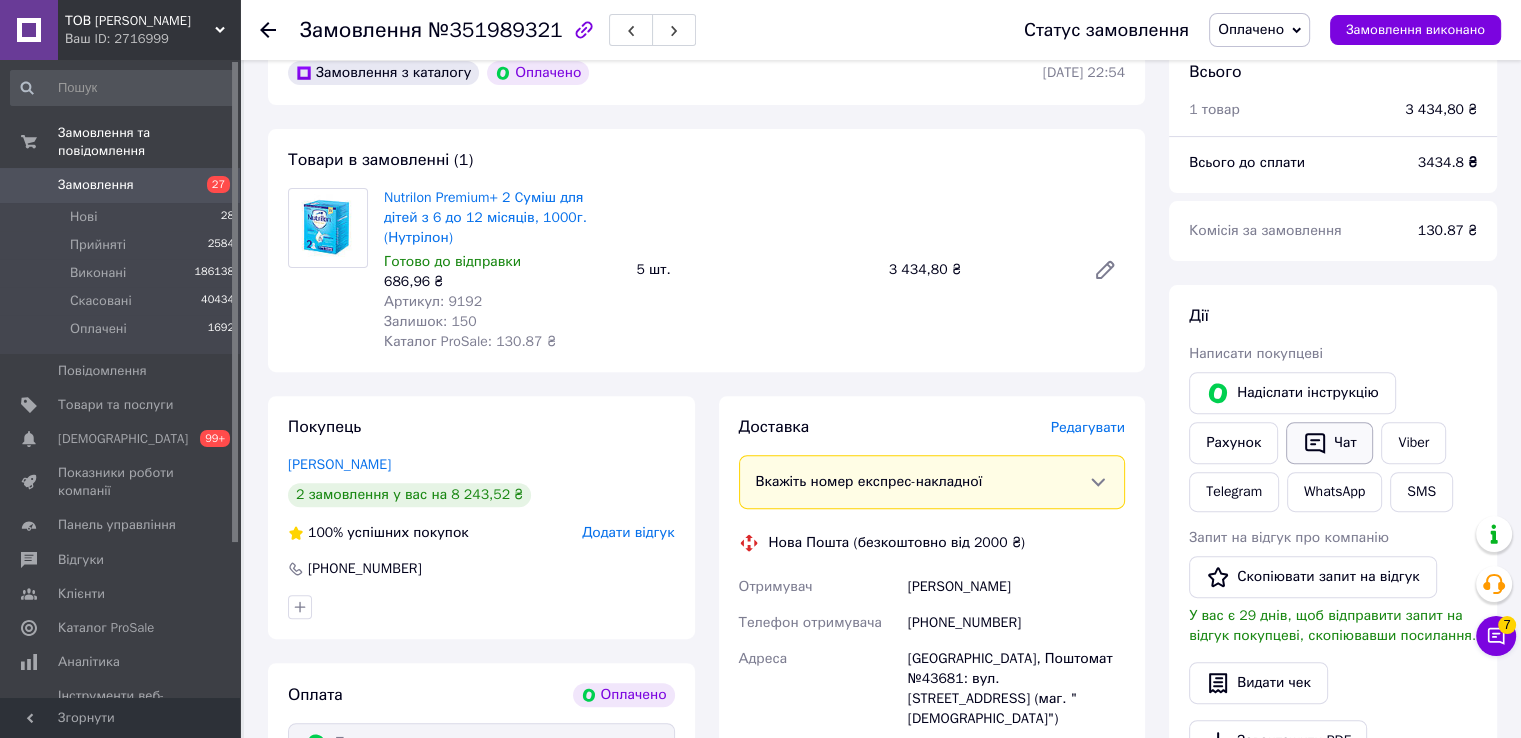 click on "Чат" at bounding box center (1329, 443) 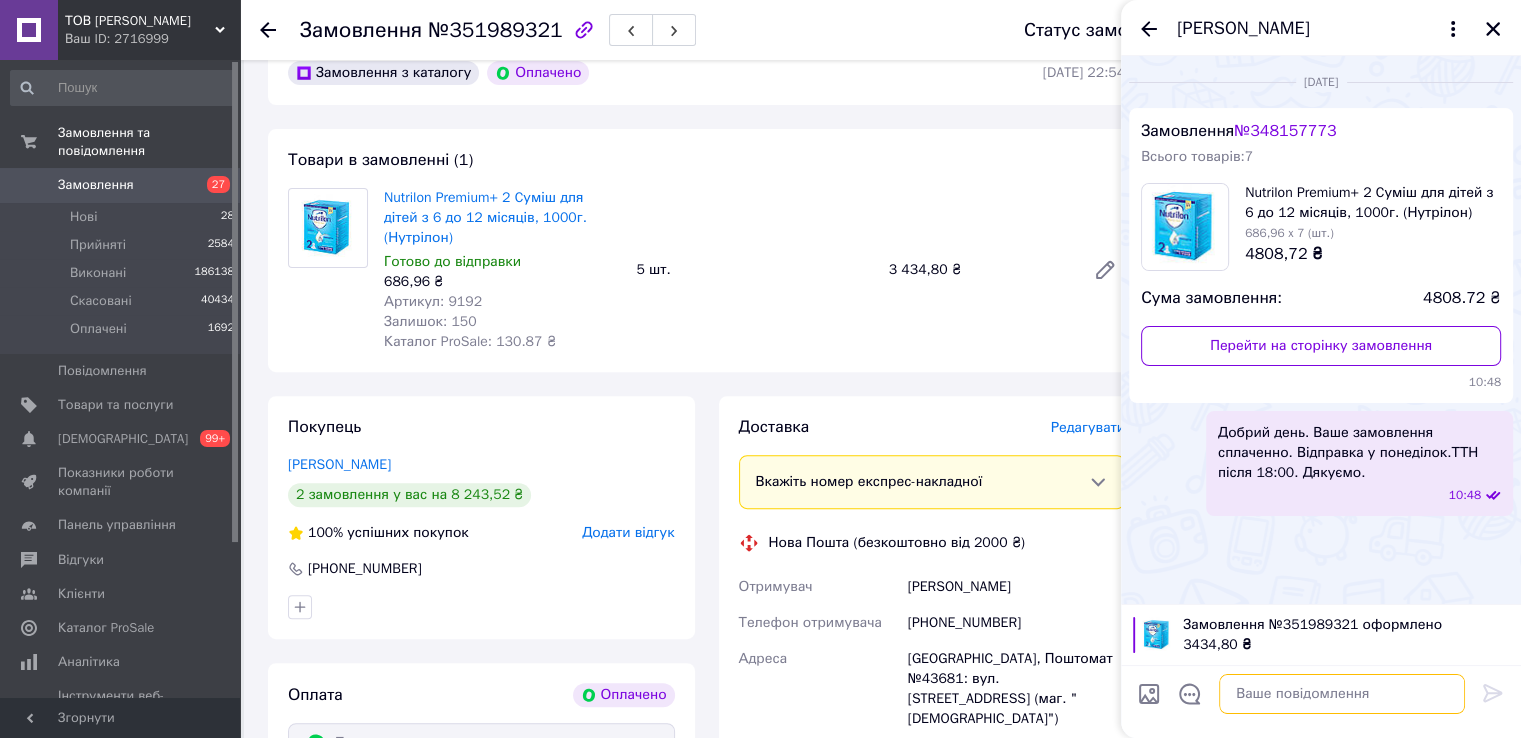 paste on "Добрий день. Ваше замовлення сплаченно. Відправка завтра.Дякуємо." 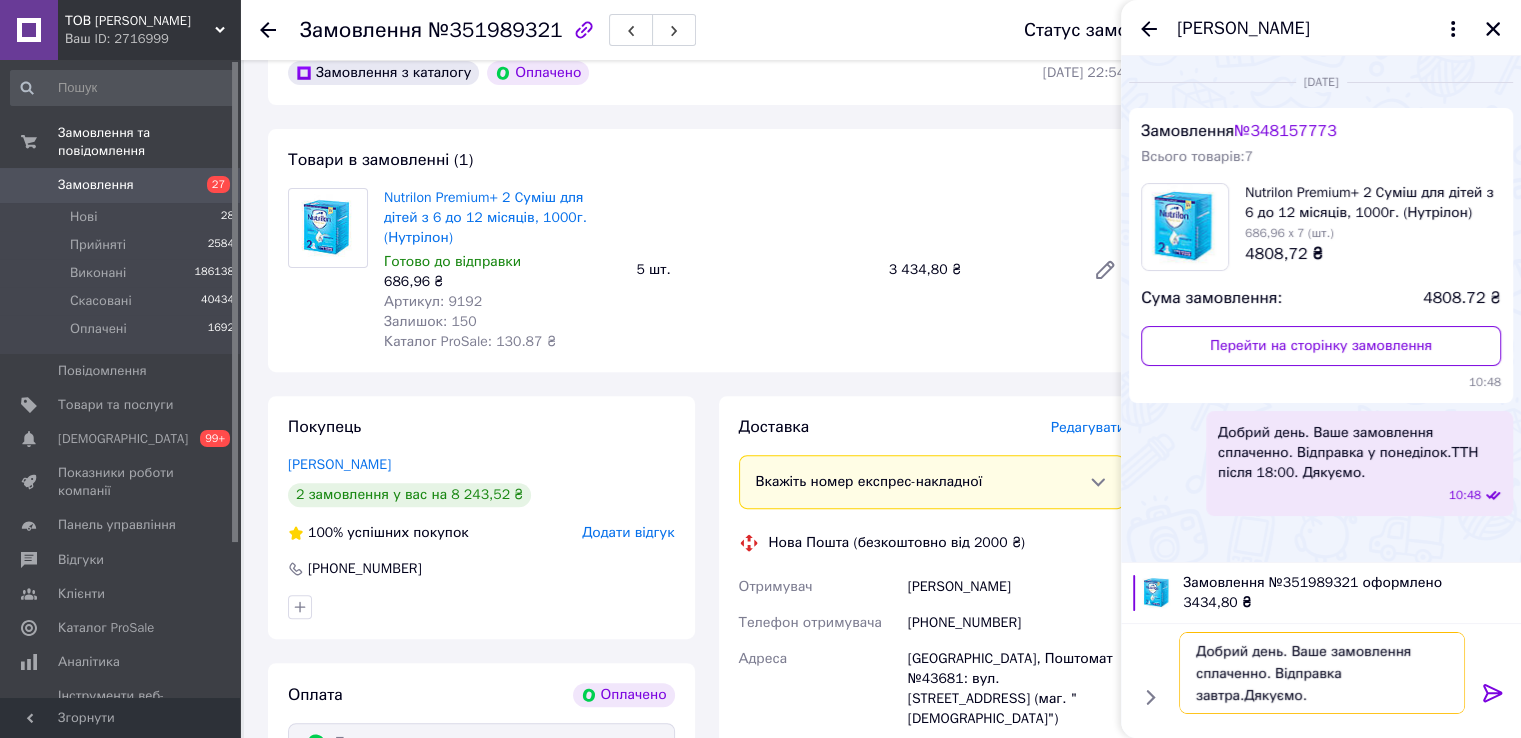 type 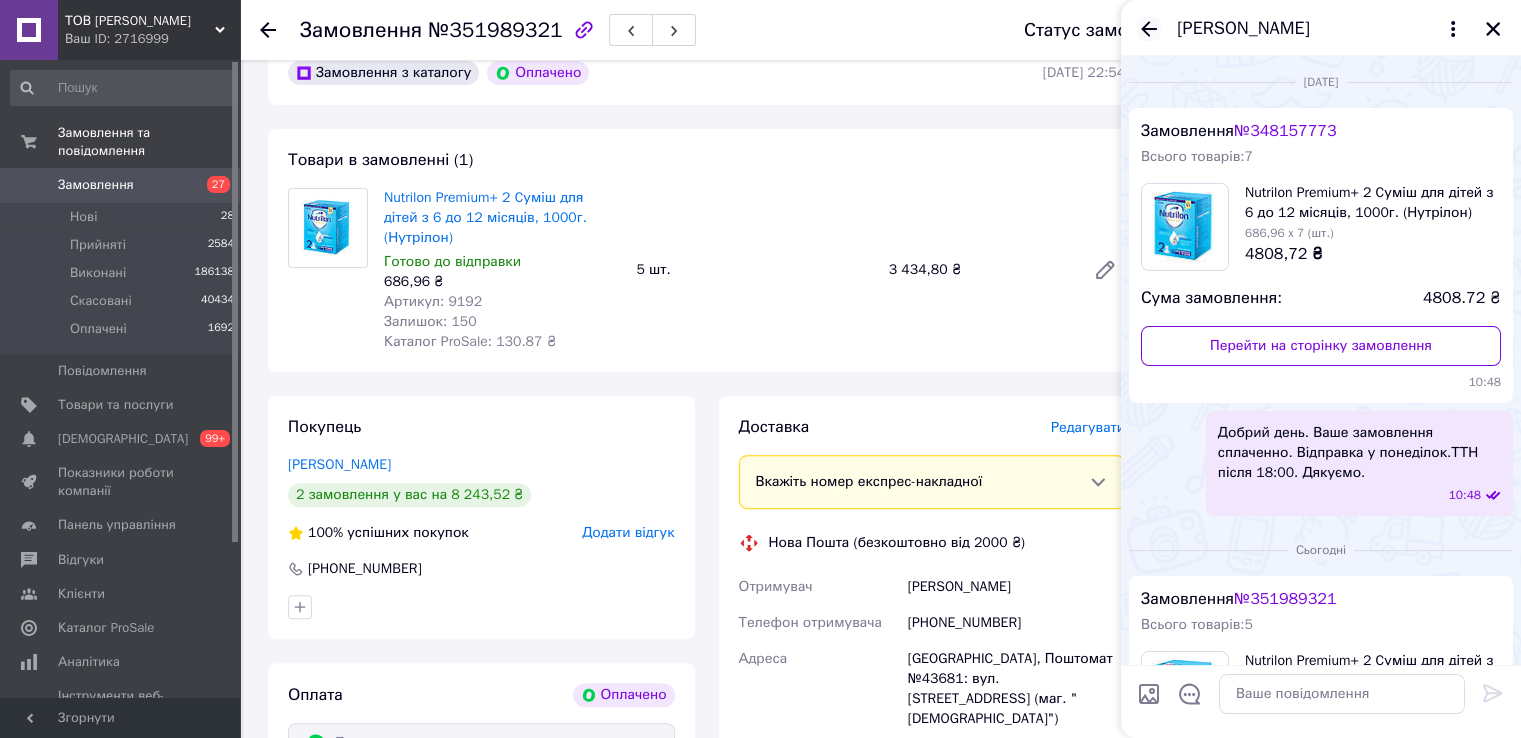click 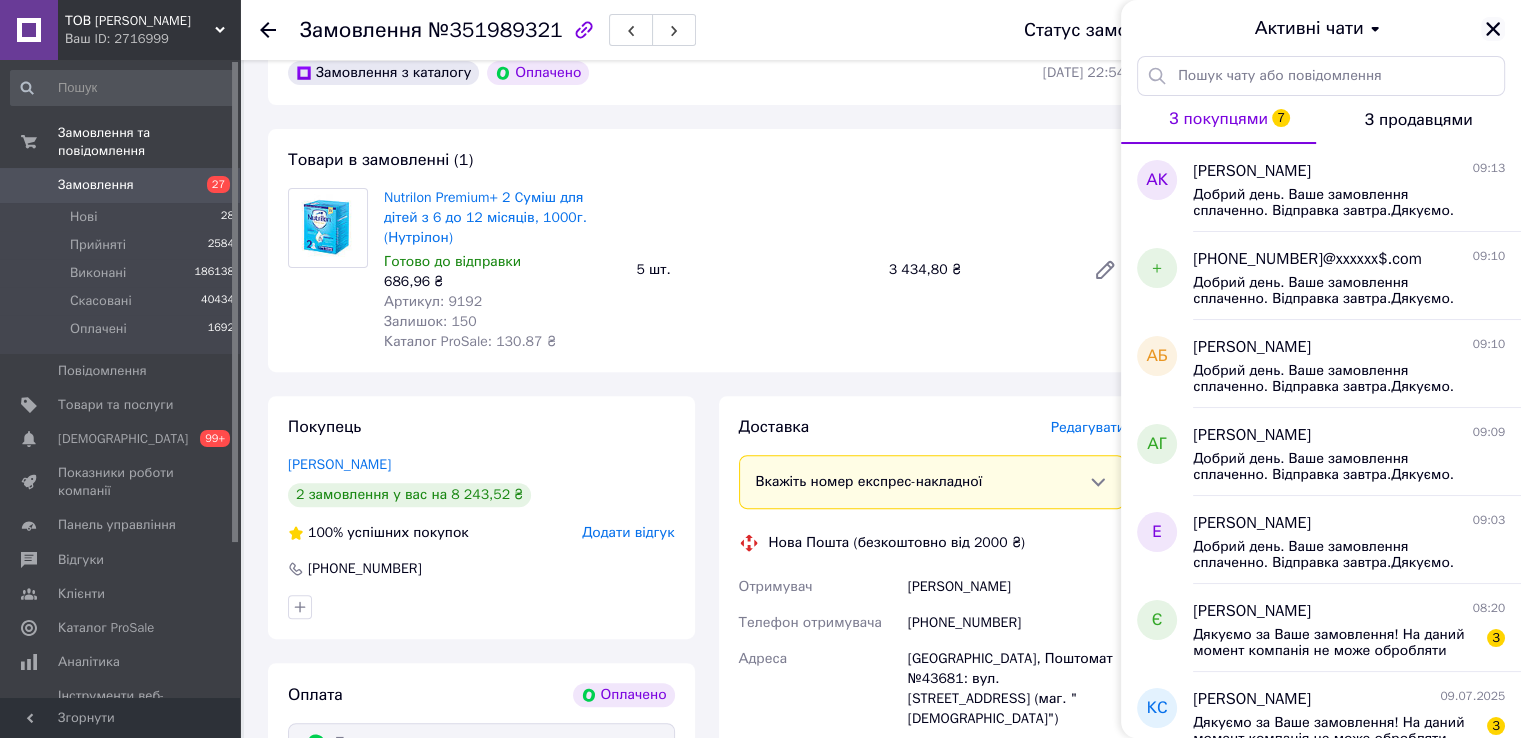 click 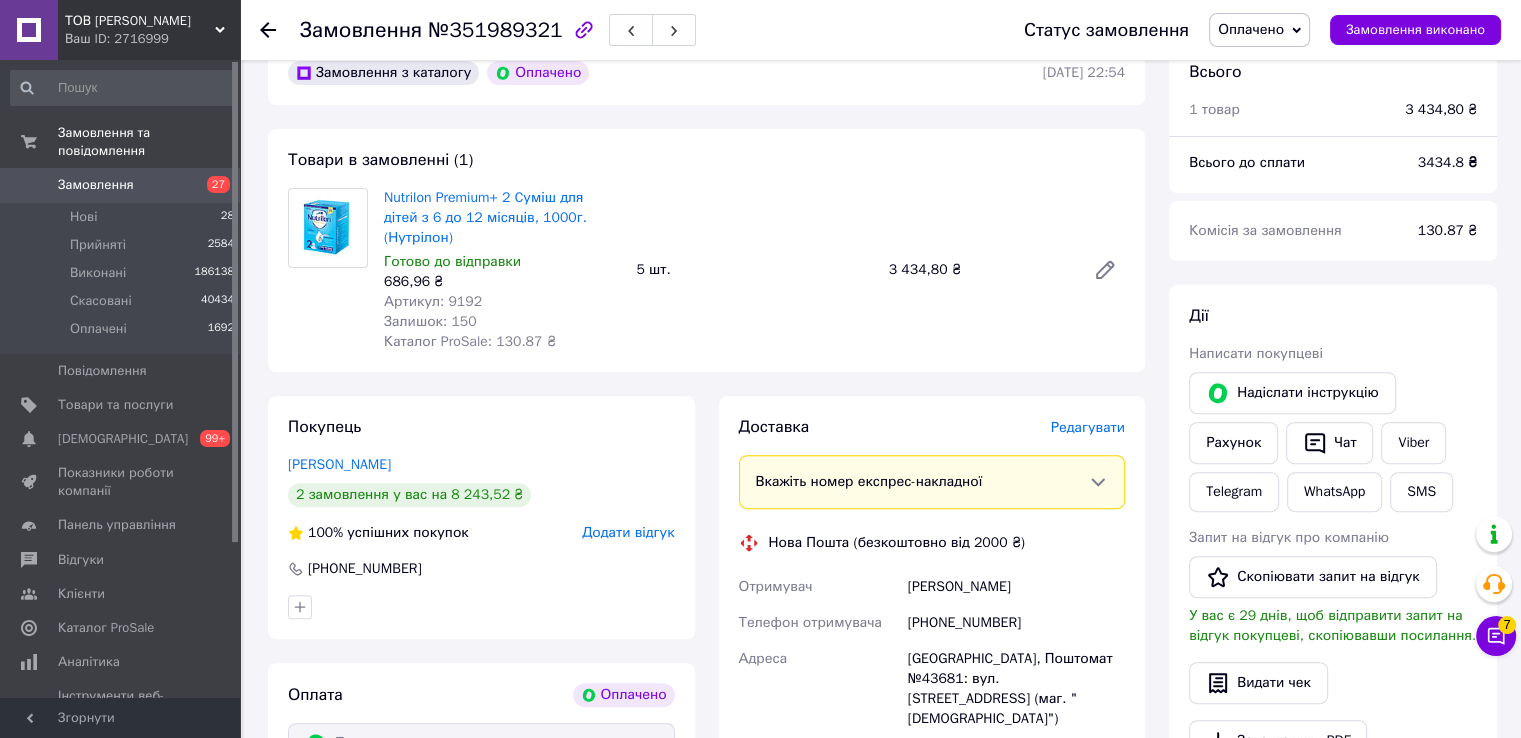click 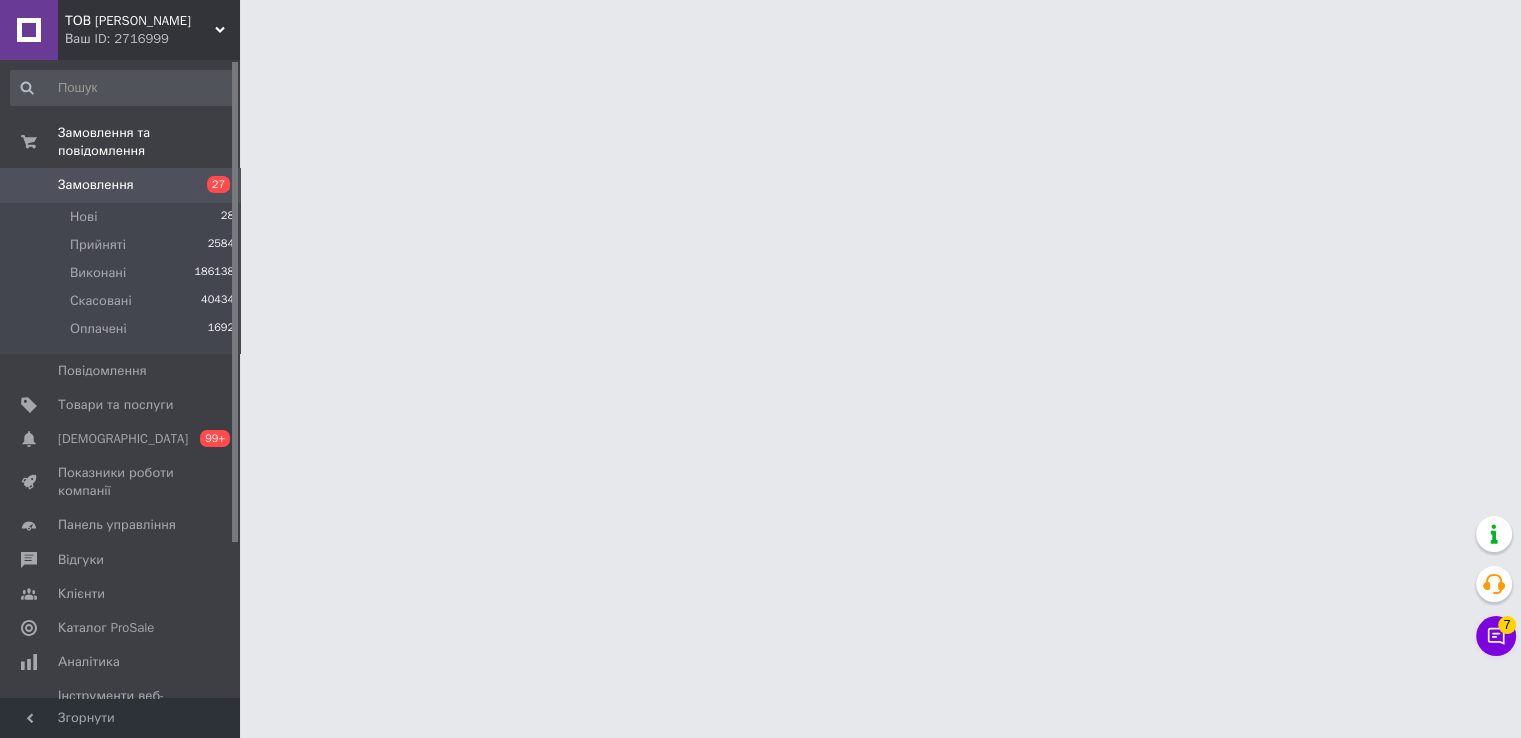 scroll, scrollTop: 0, scrollLeft: 0, axis: both 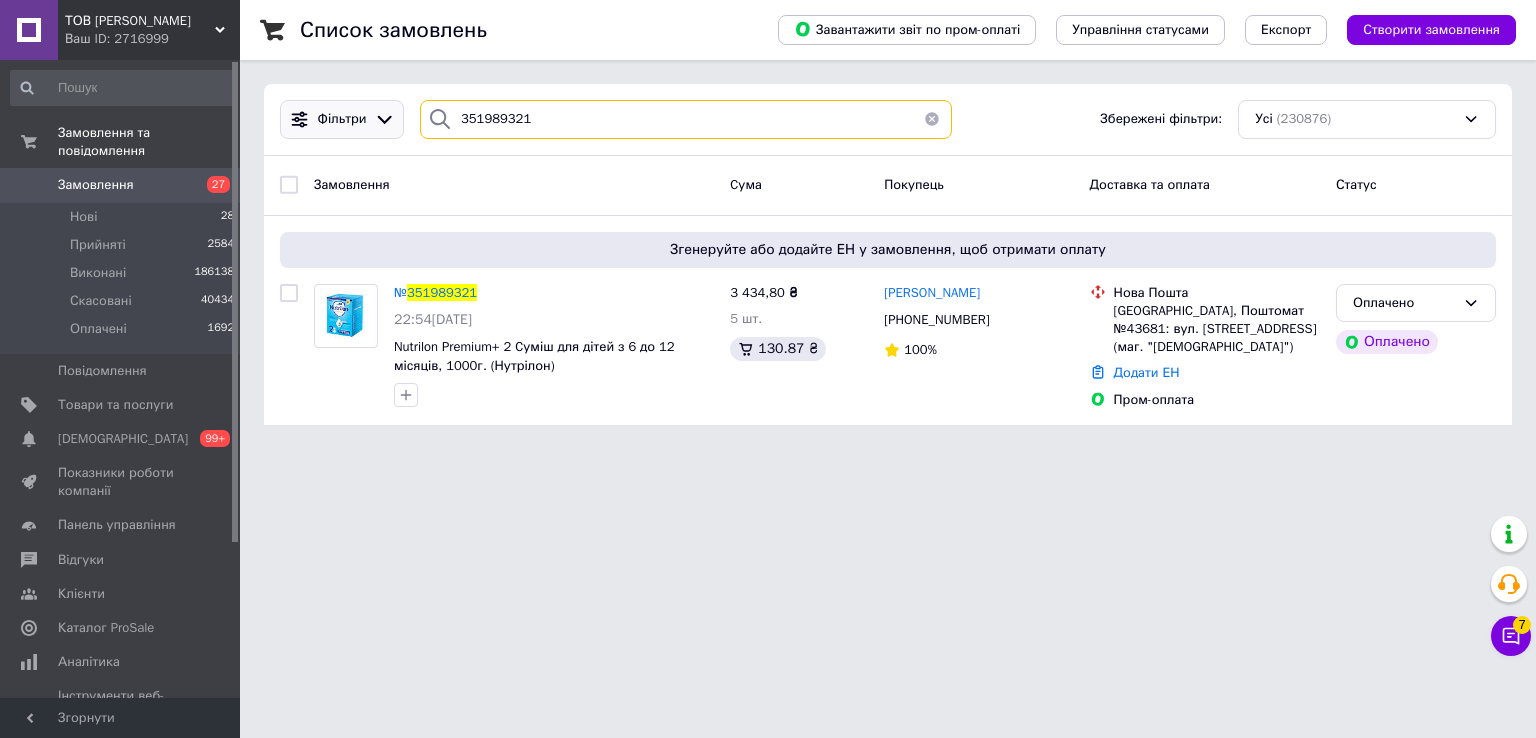 drag, startPoint x: 554, startPoint y: 116, endPoint x: 393, endPoint y: 101, distance: 161.69725 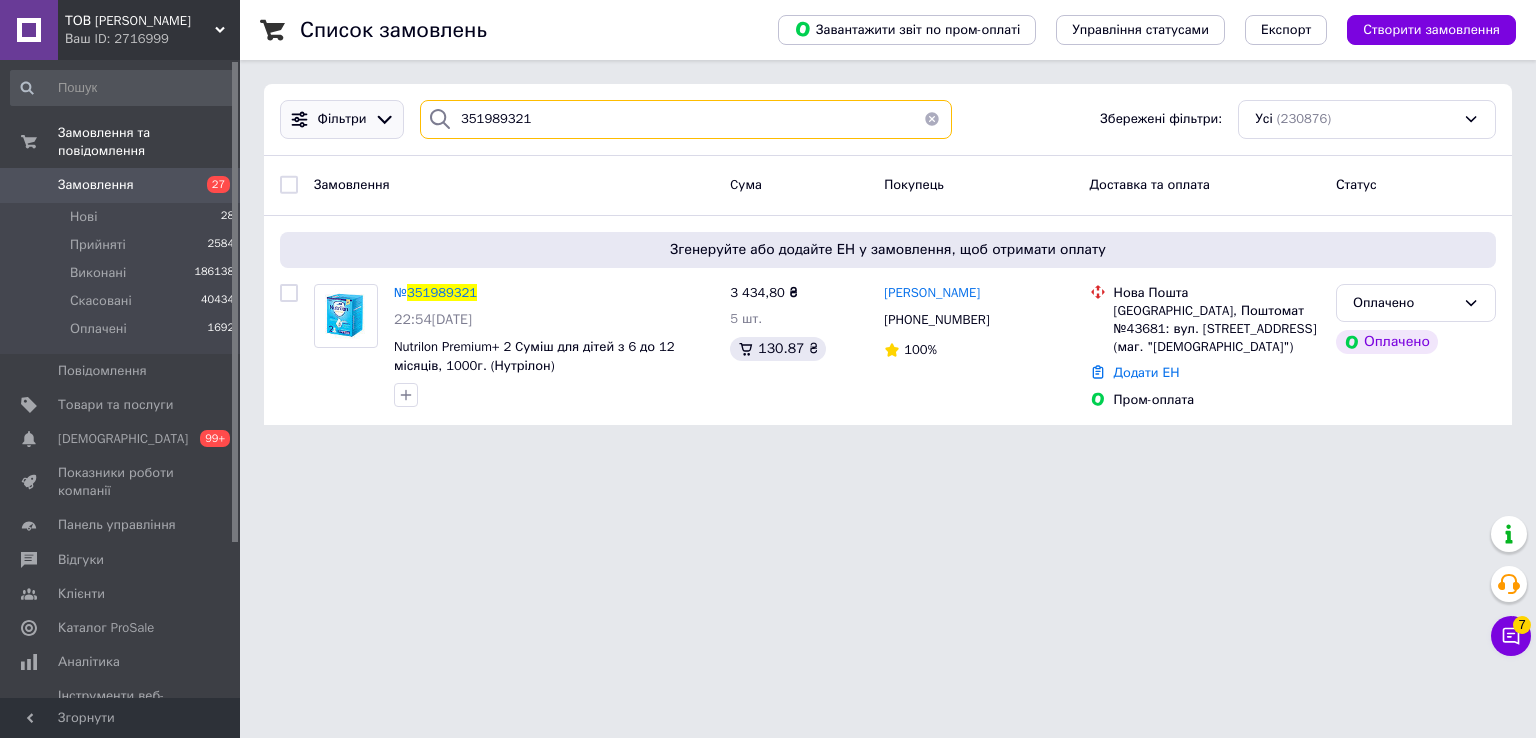 click on "Фільтри 351989321 Збережені фільтри: Усі (230876)" at bounding box center [888, 119] 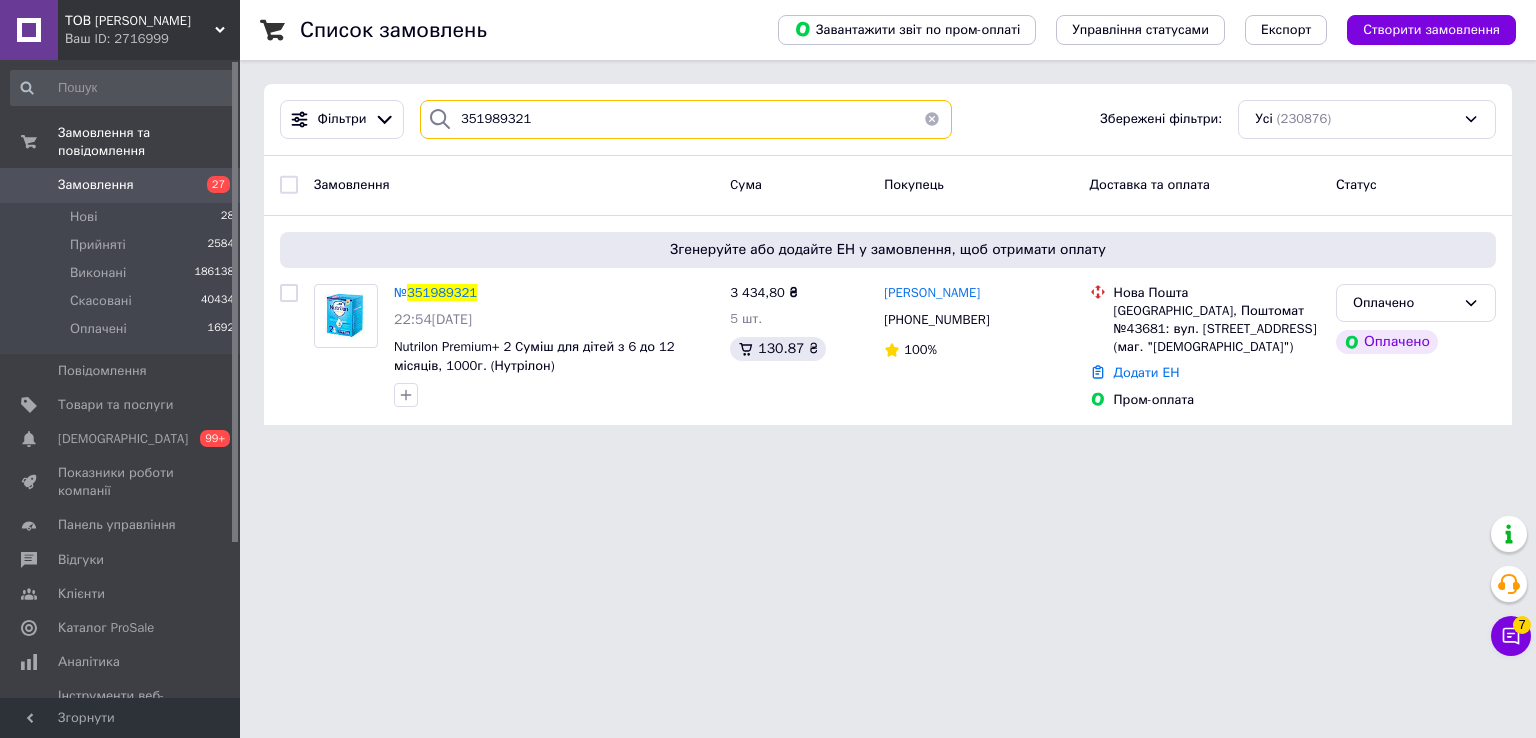 paste on "2005449" 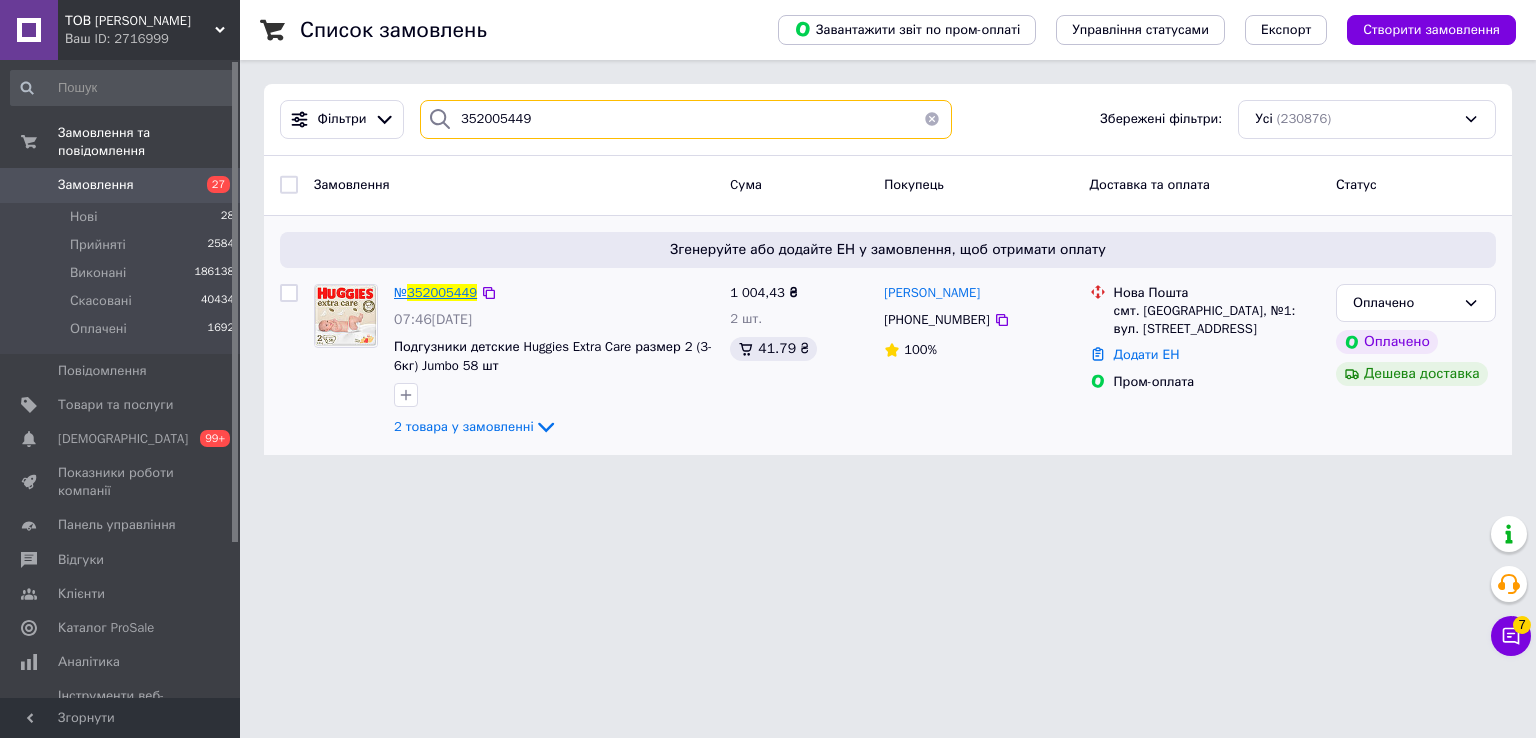 type on "352005449" 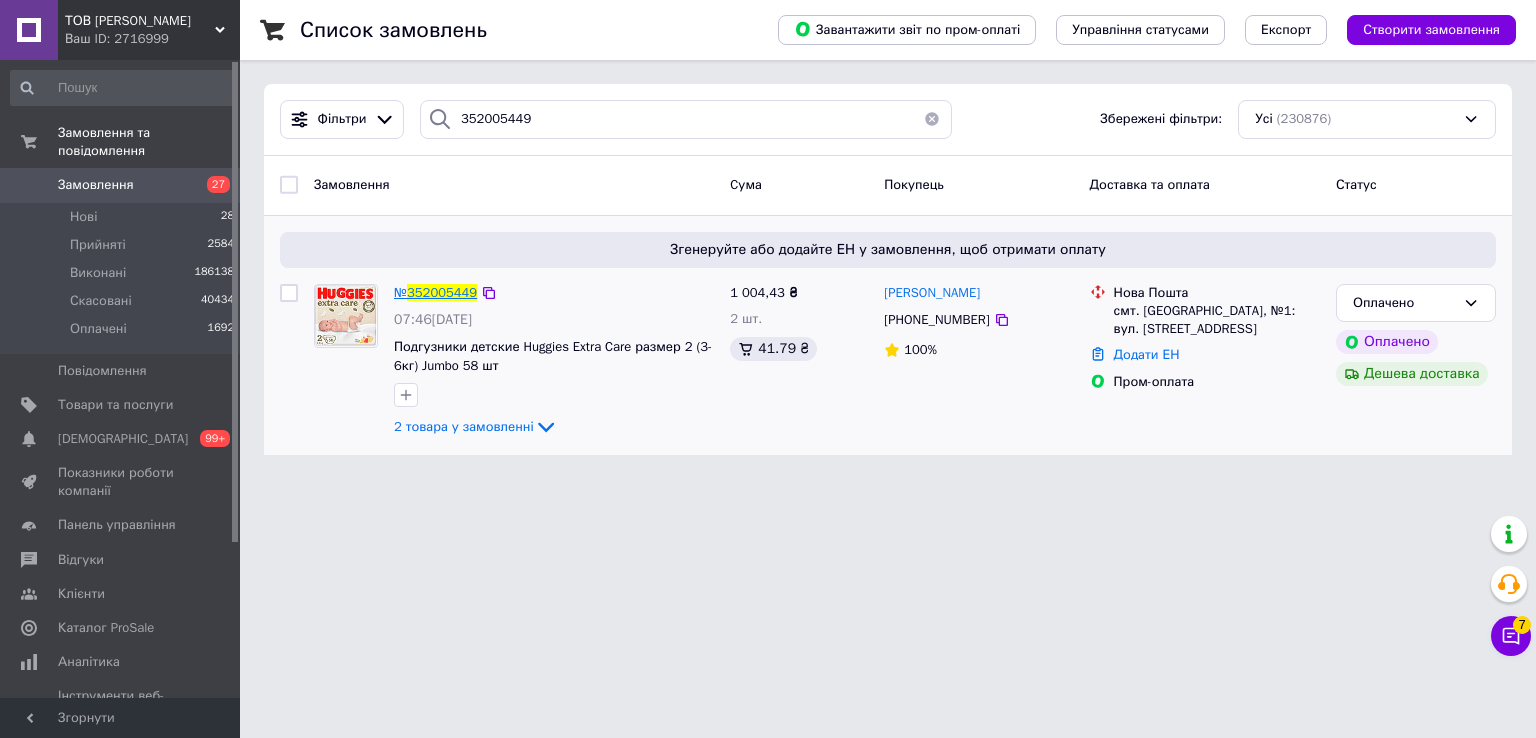 click on "352005449" at bounding box center [442, 292] 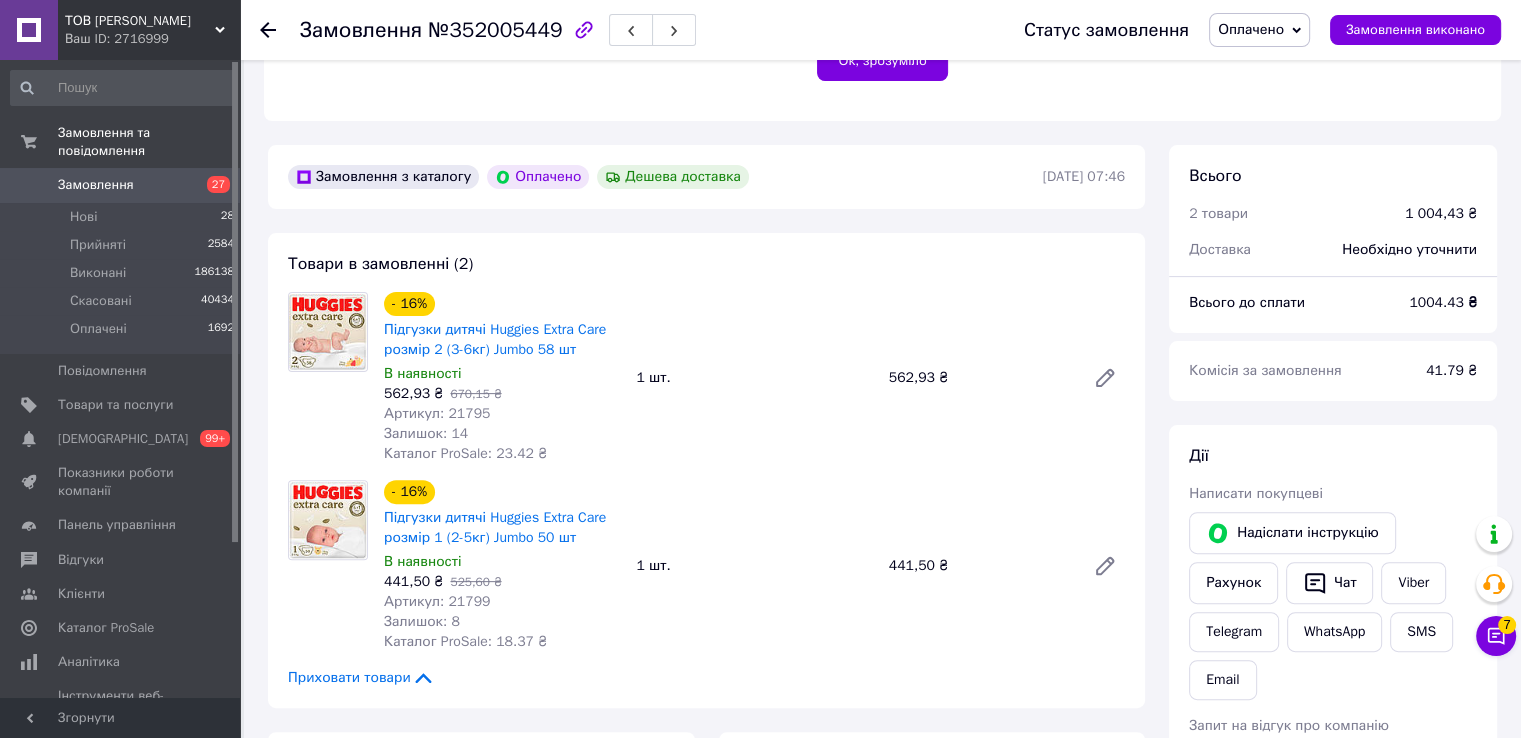 scroll, scrollTop: 500, scrollLeft: 0, axis: vertical 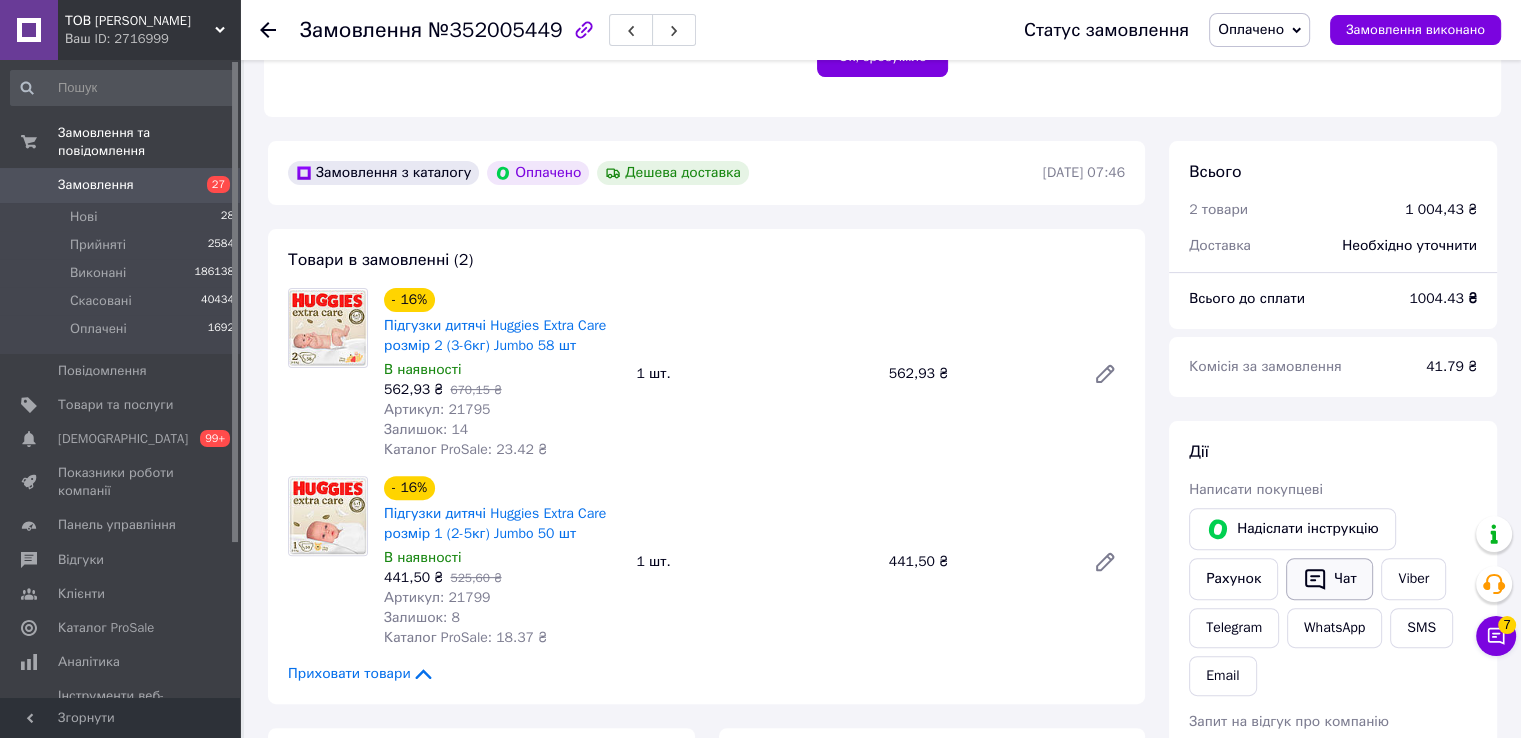 click on "Чат" at bounding box center (1329, 579) 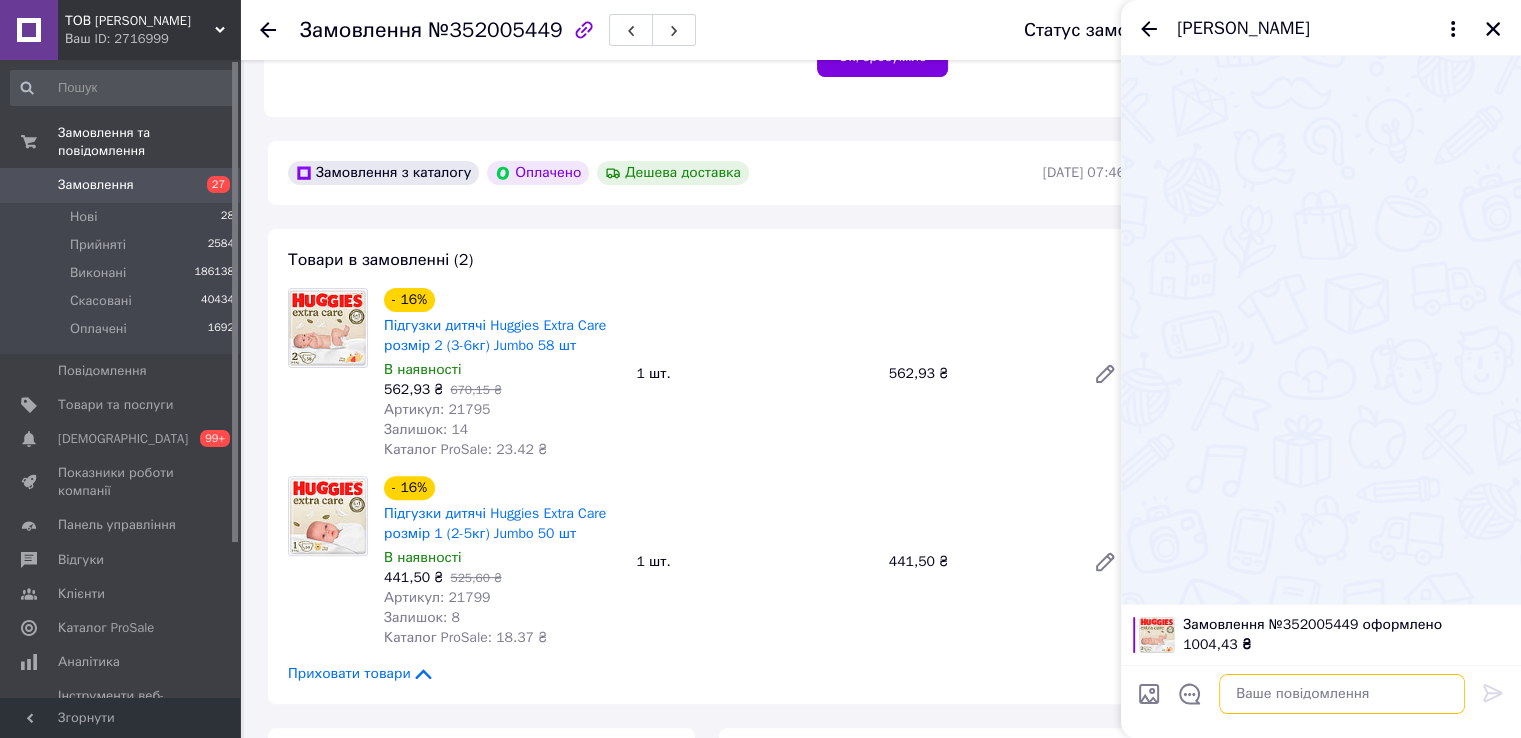 paste on "Добрий день. Ваше замовлення сплаченно. Відправка завтра.Дякуємо." 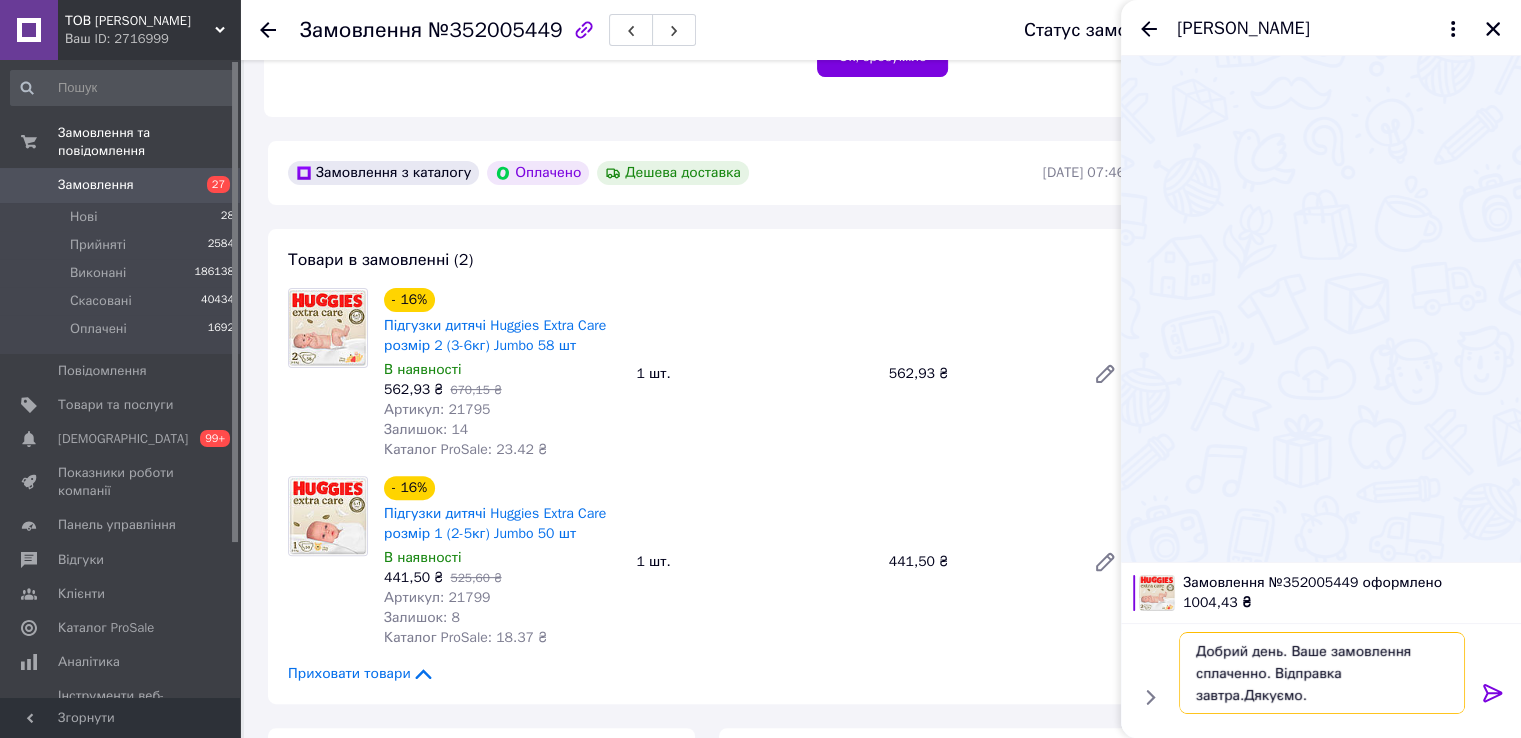 type 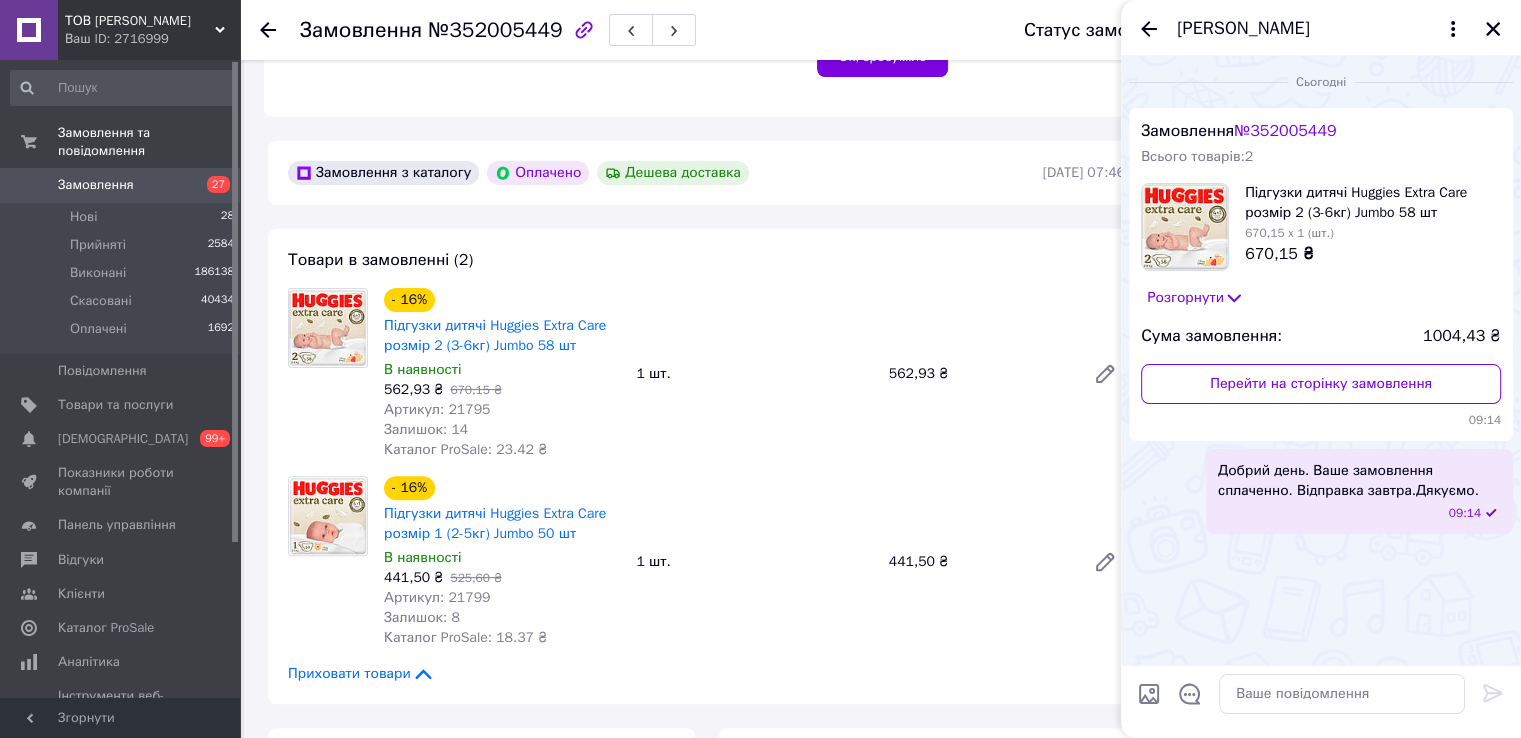 click 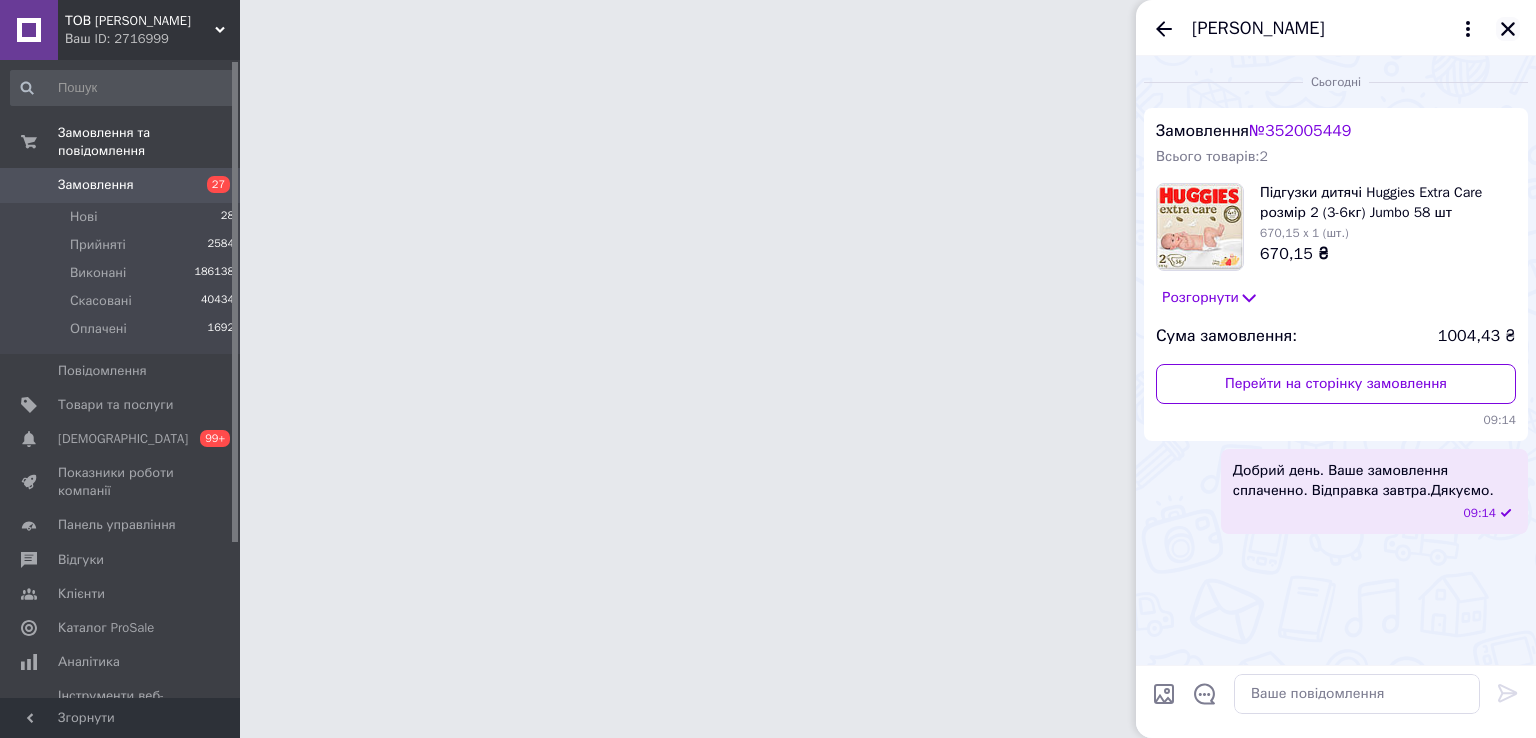 click 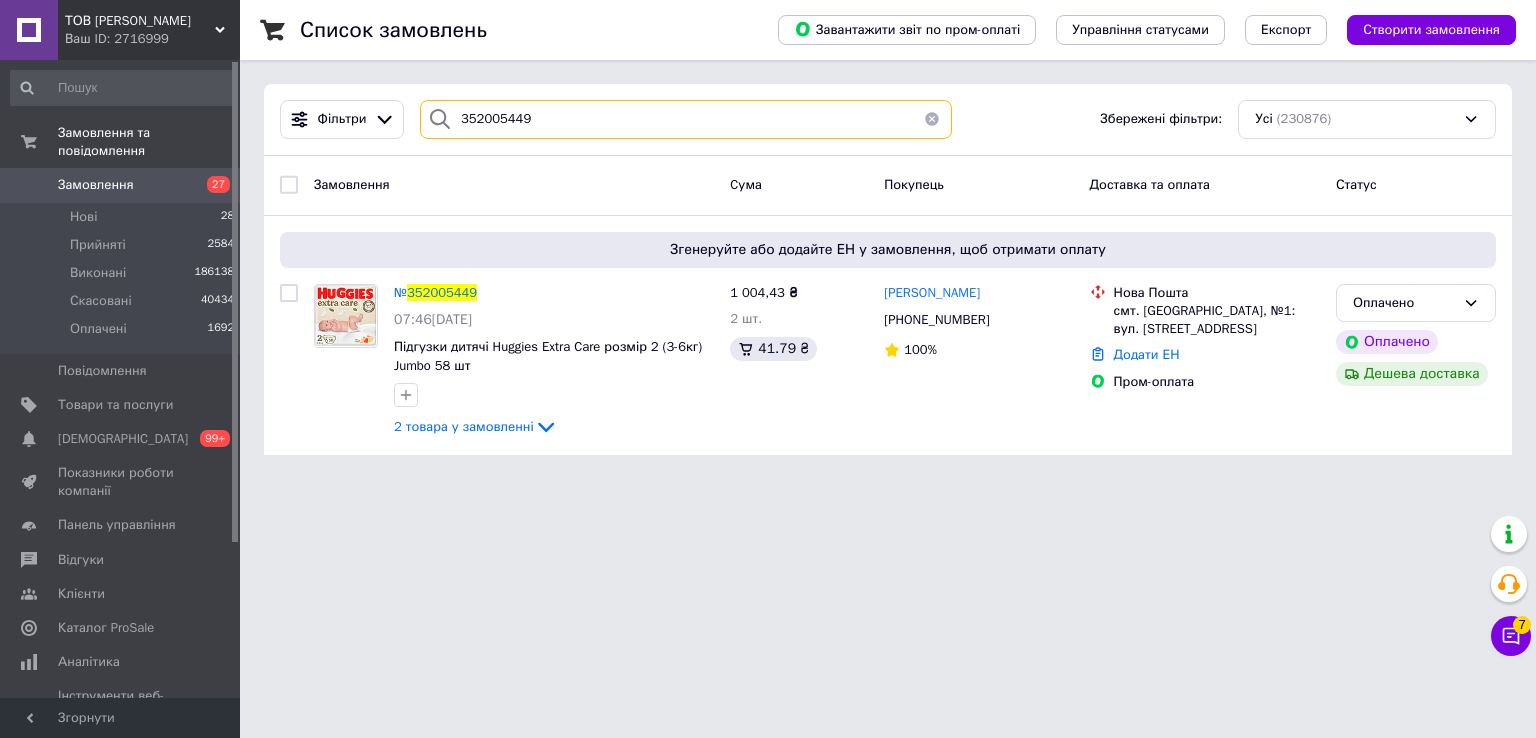 click on "352005449" at bounding box center [686, 119] 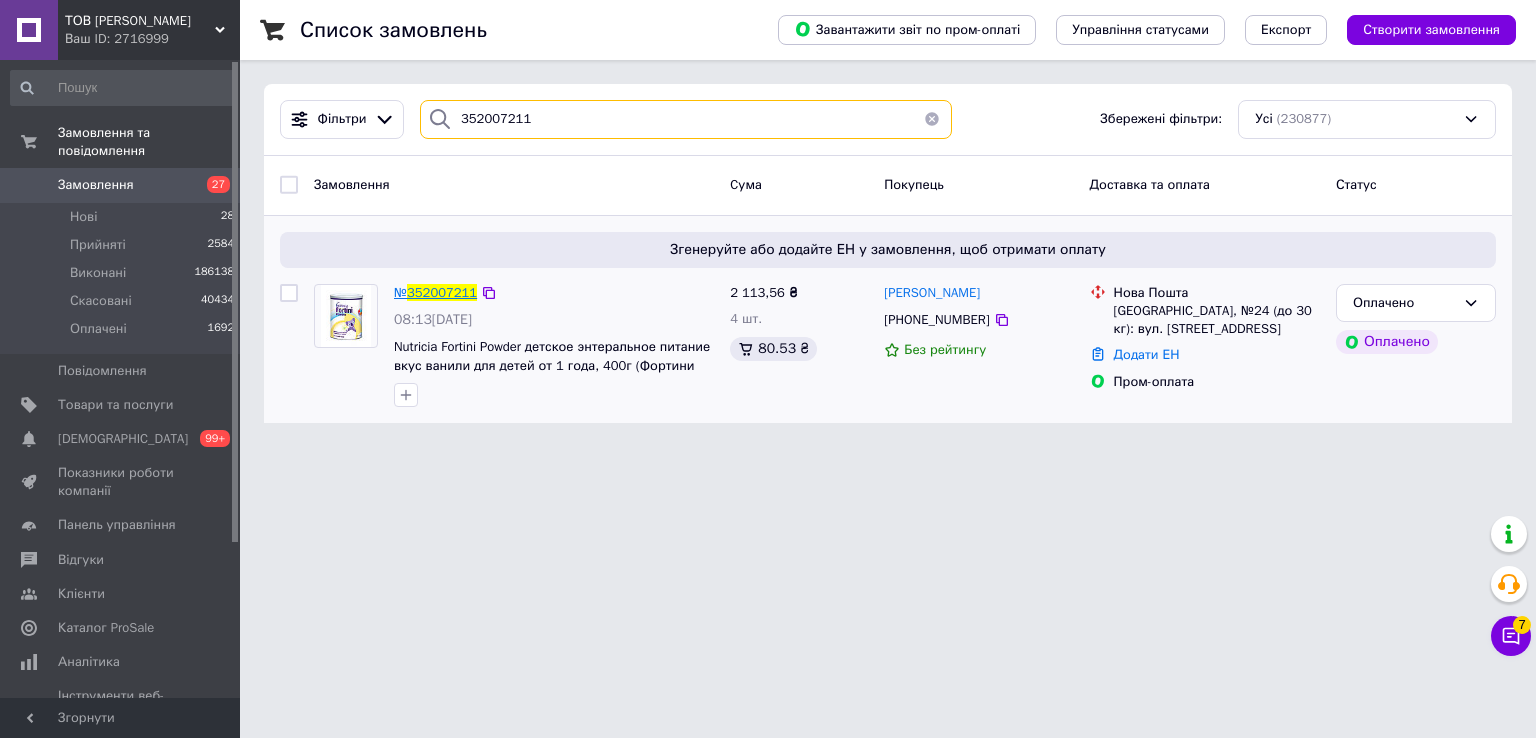 type on "352007211" 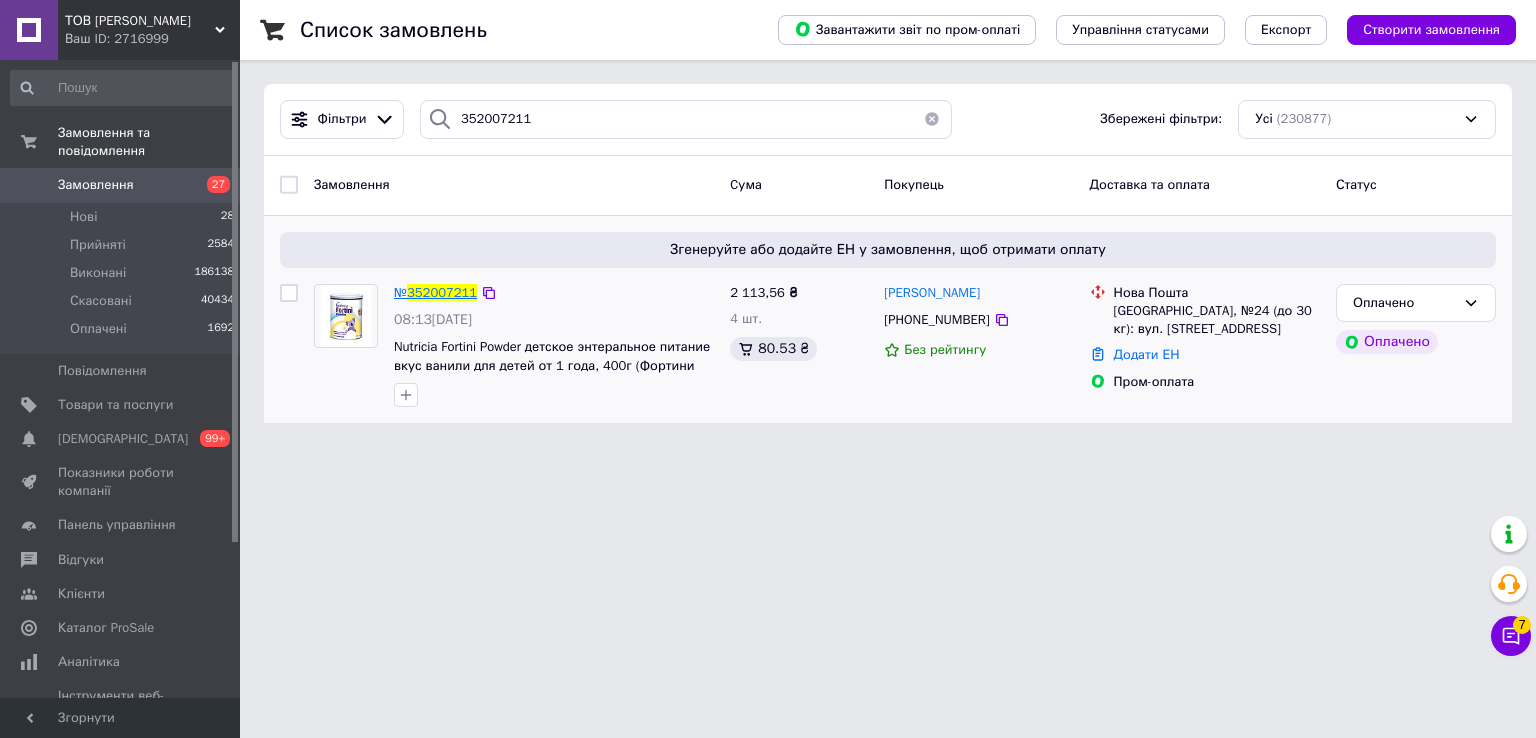 click on "352007211" at bounding box center [442, 292] 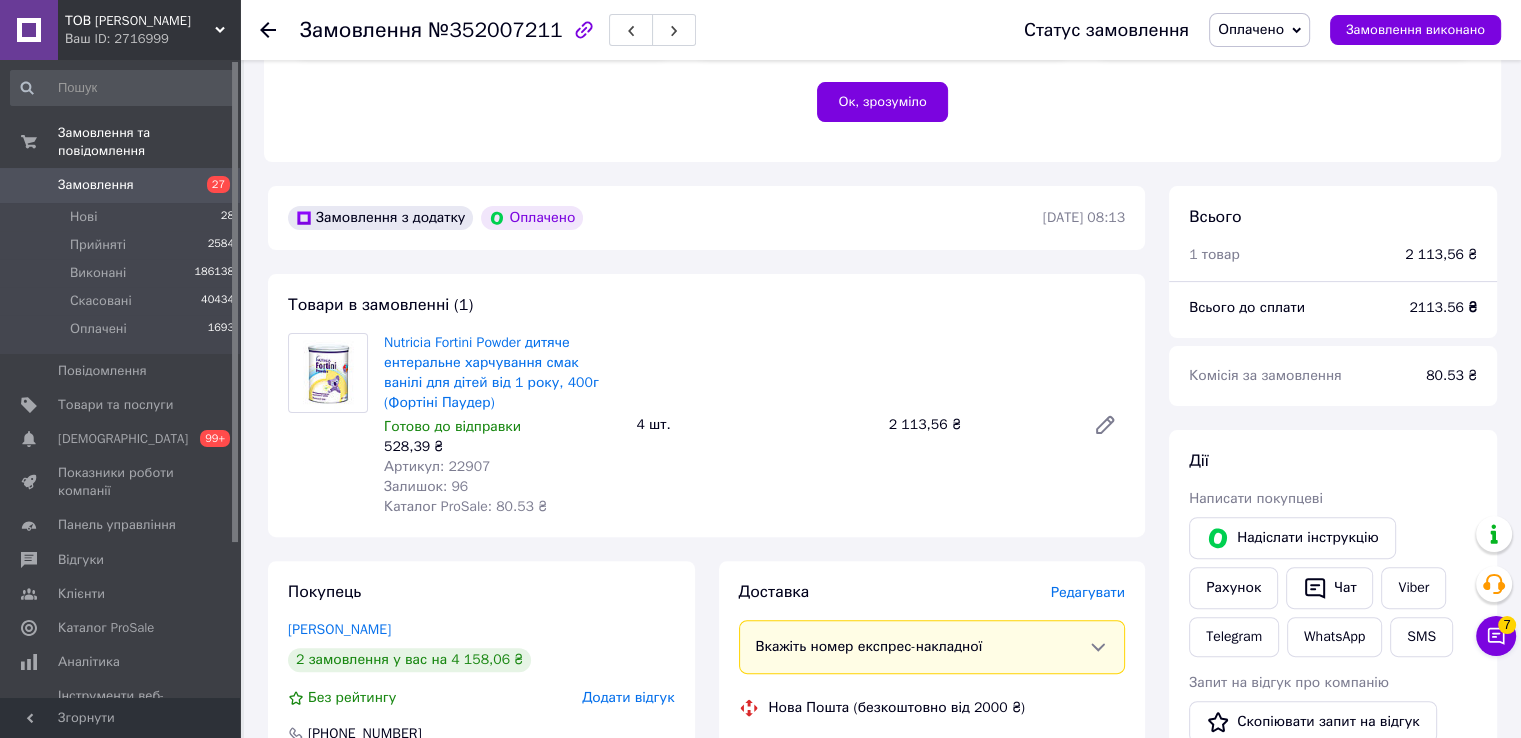 scroll, scrollTop: 454, scrollLeft: 0, axis: vertical 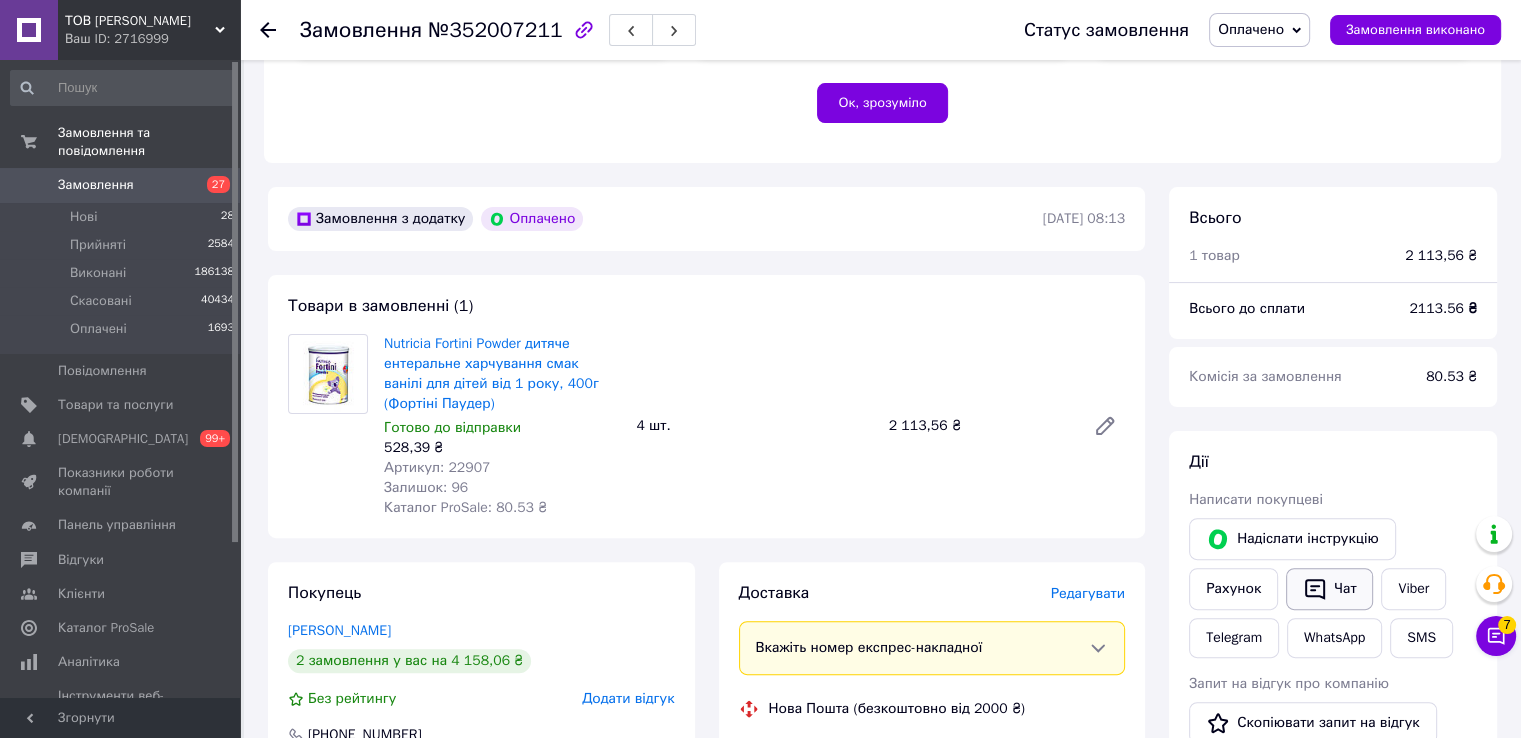 click on "Чат" at bounding box center [1329, 589] 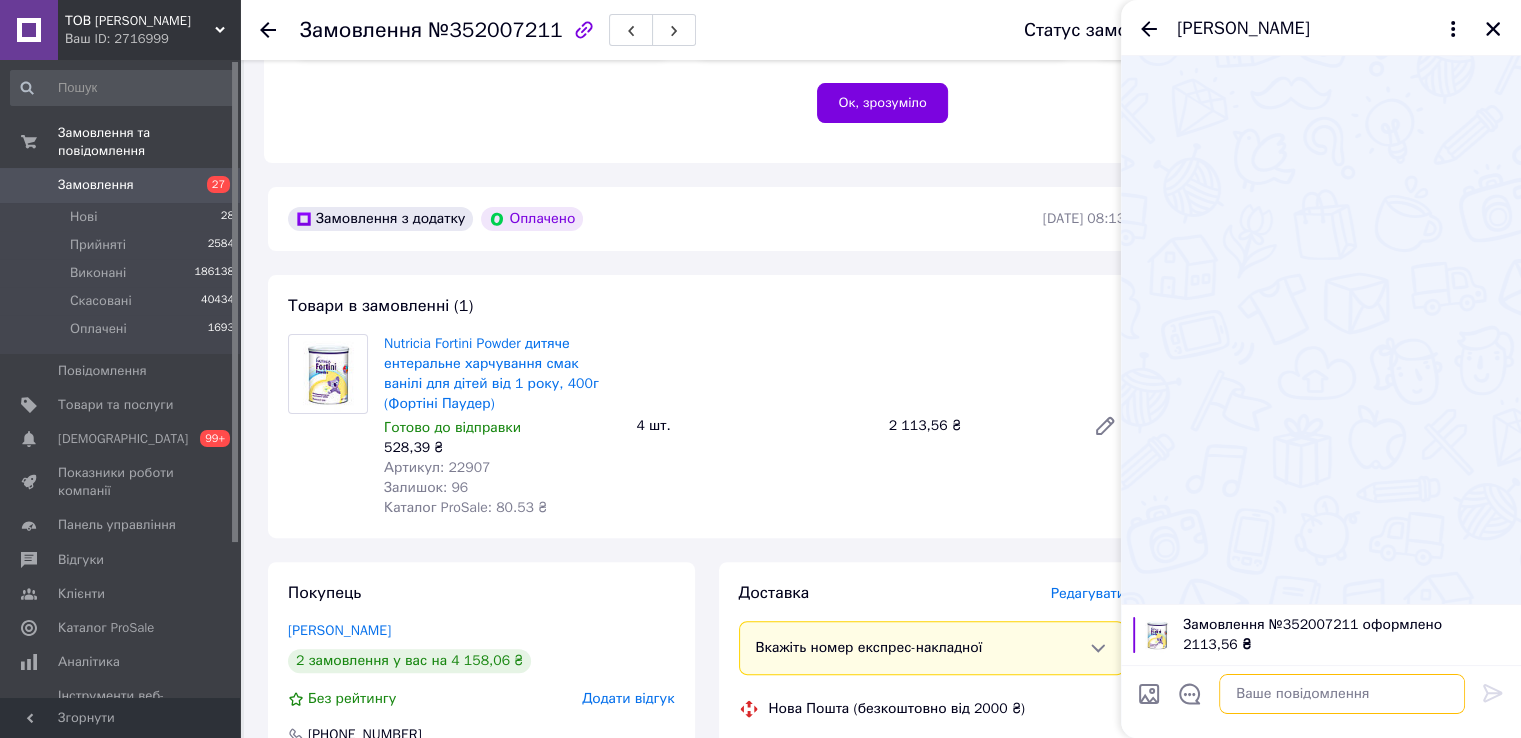 paste on "Добрий день. Ваше замовлення сплаченно. Відправка завтра.Дякуємо." 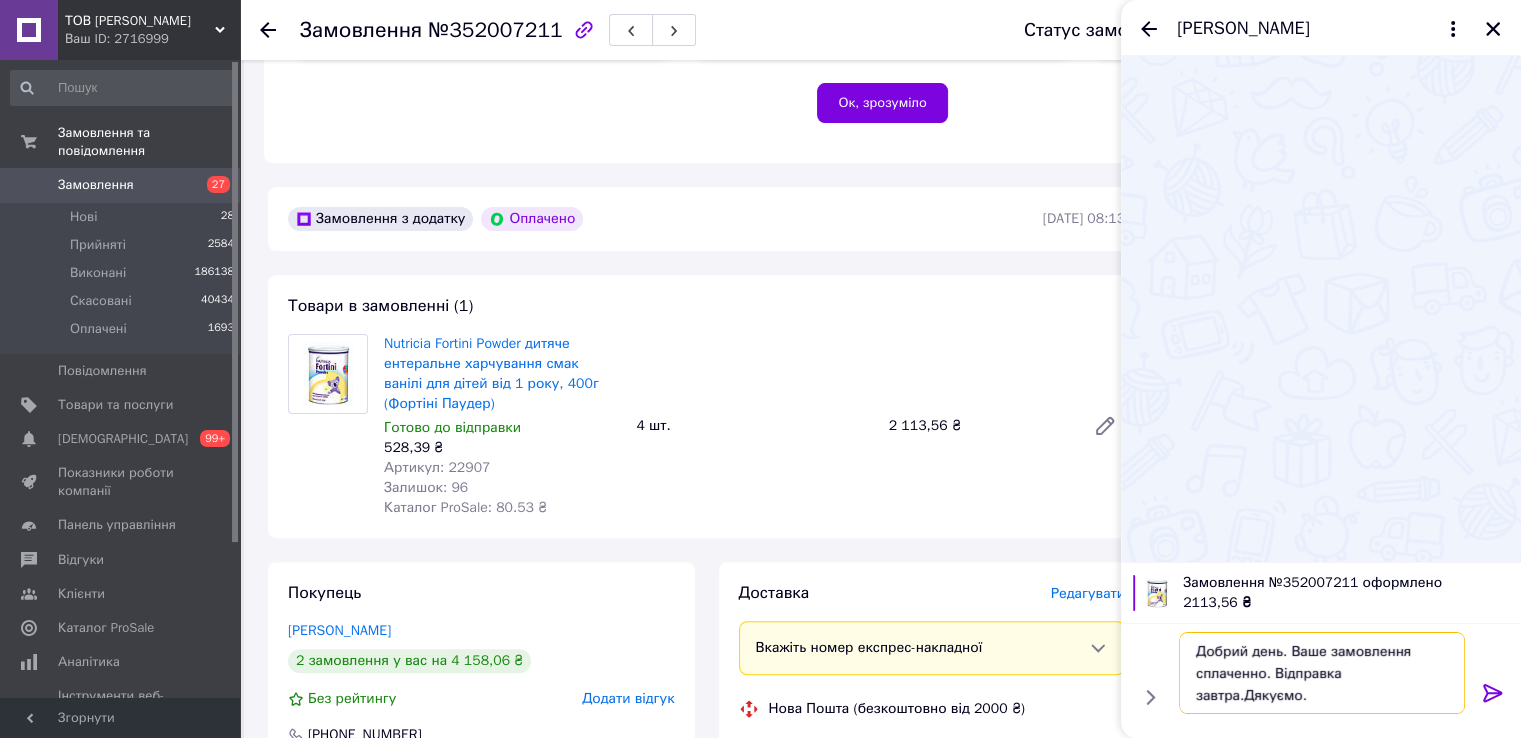 type 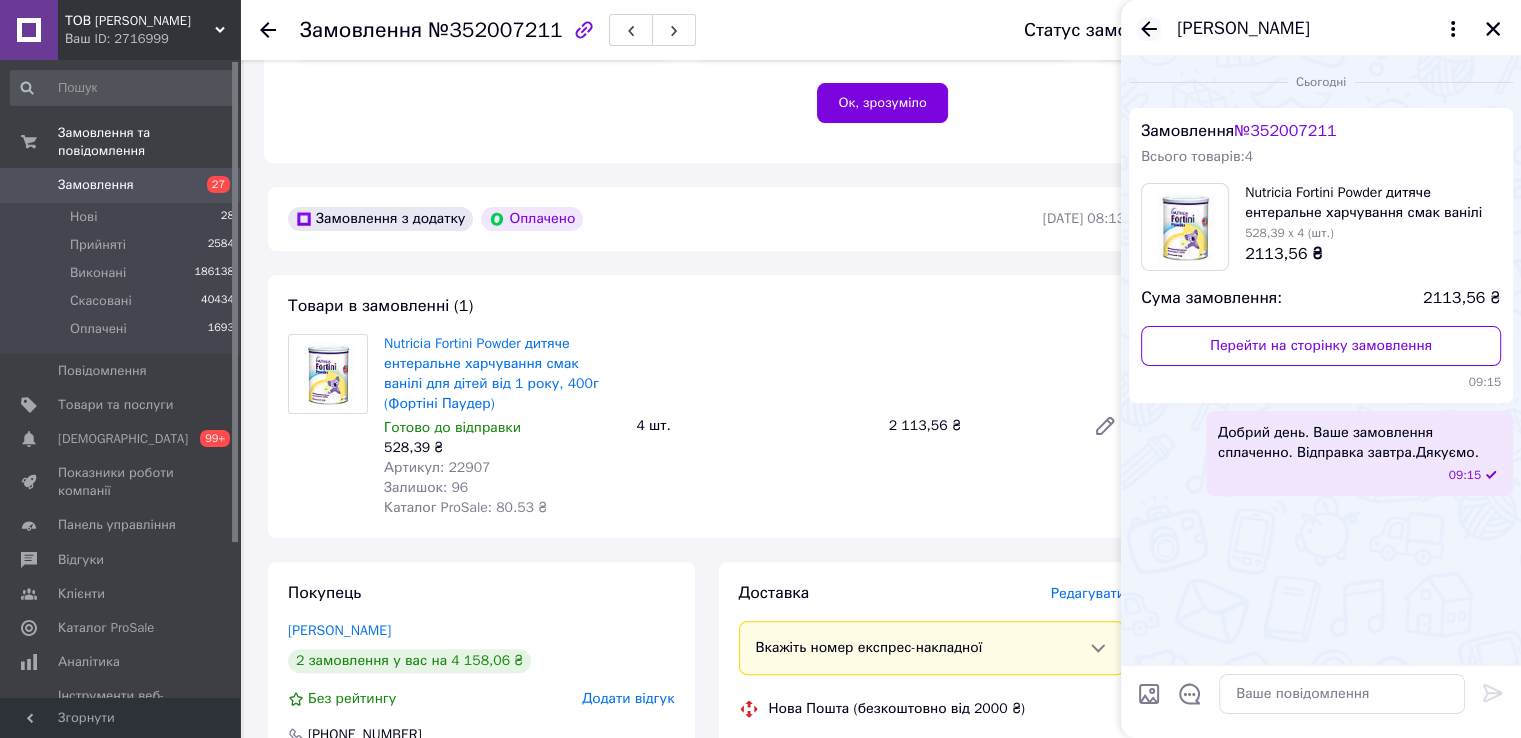click 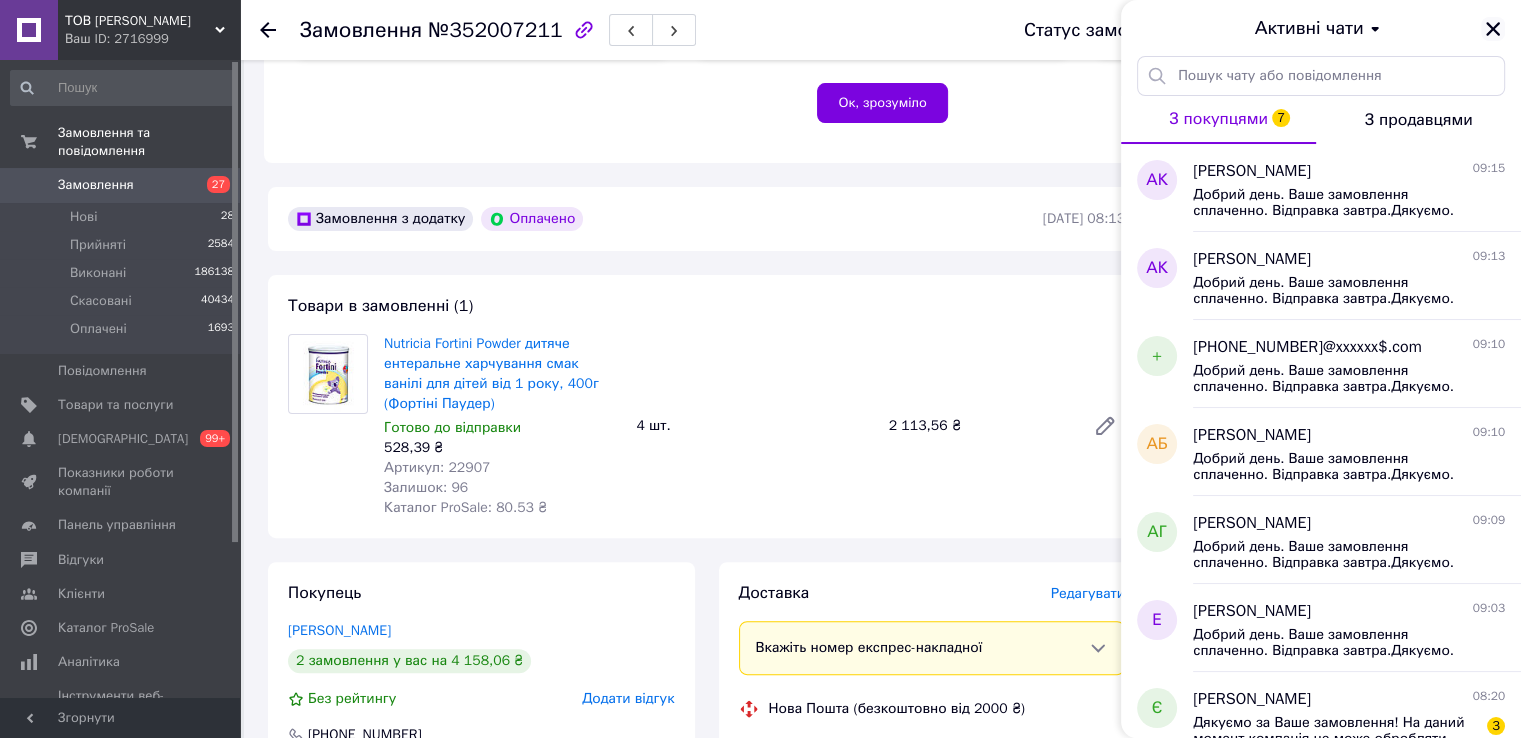 click 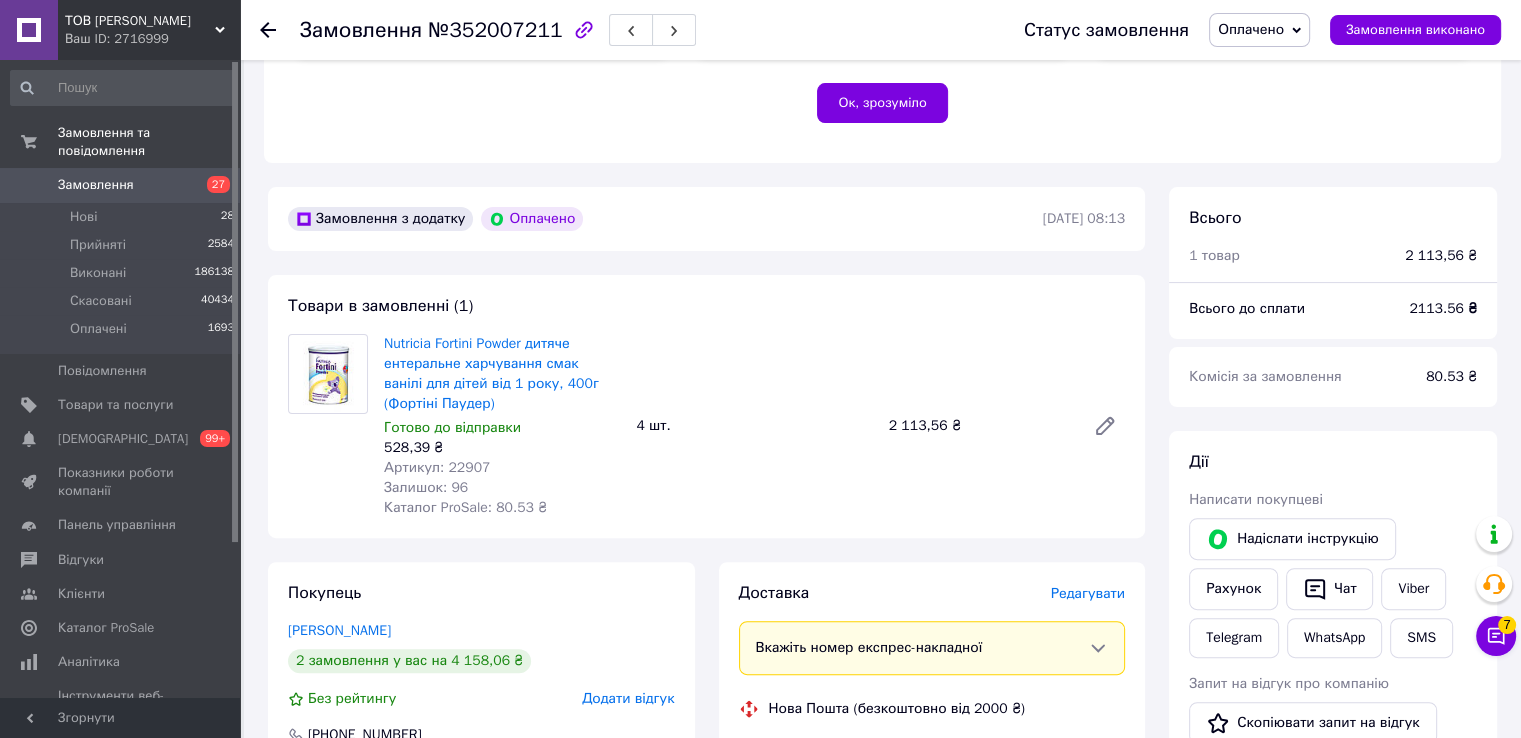 click 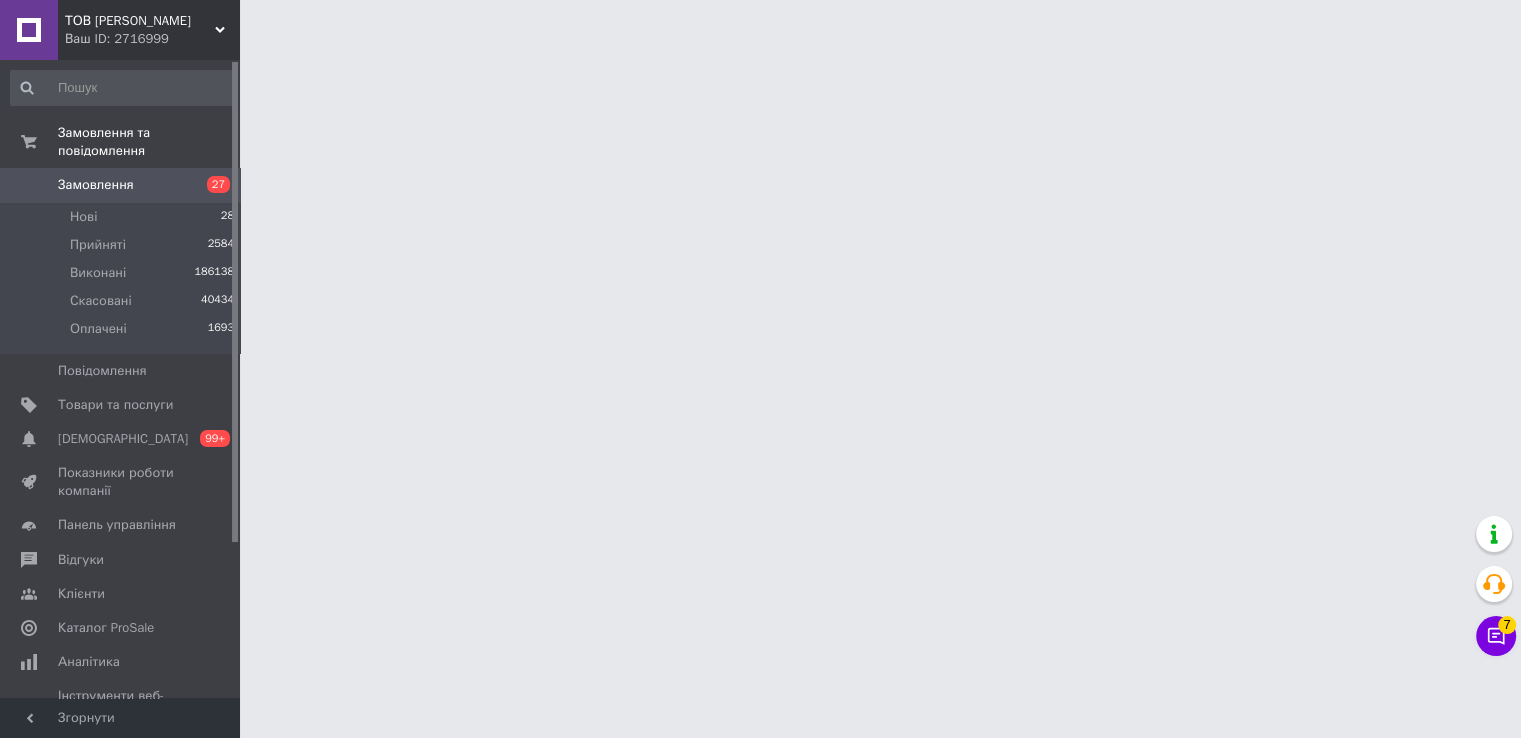 scroll, scrollTop: 0, scrollLeft: 0, axis: both 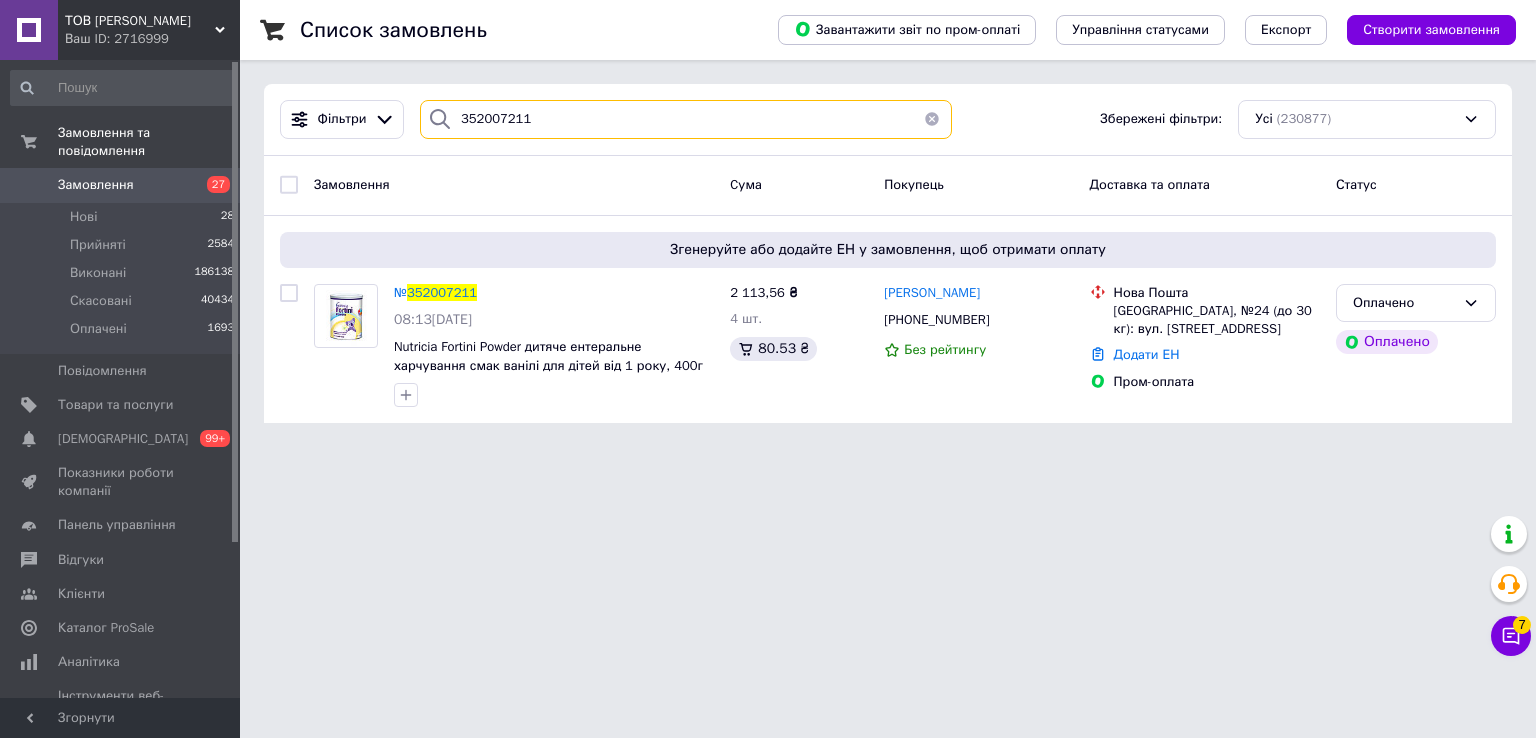 click on "352007211" at bounding box center (686, 119) 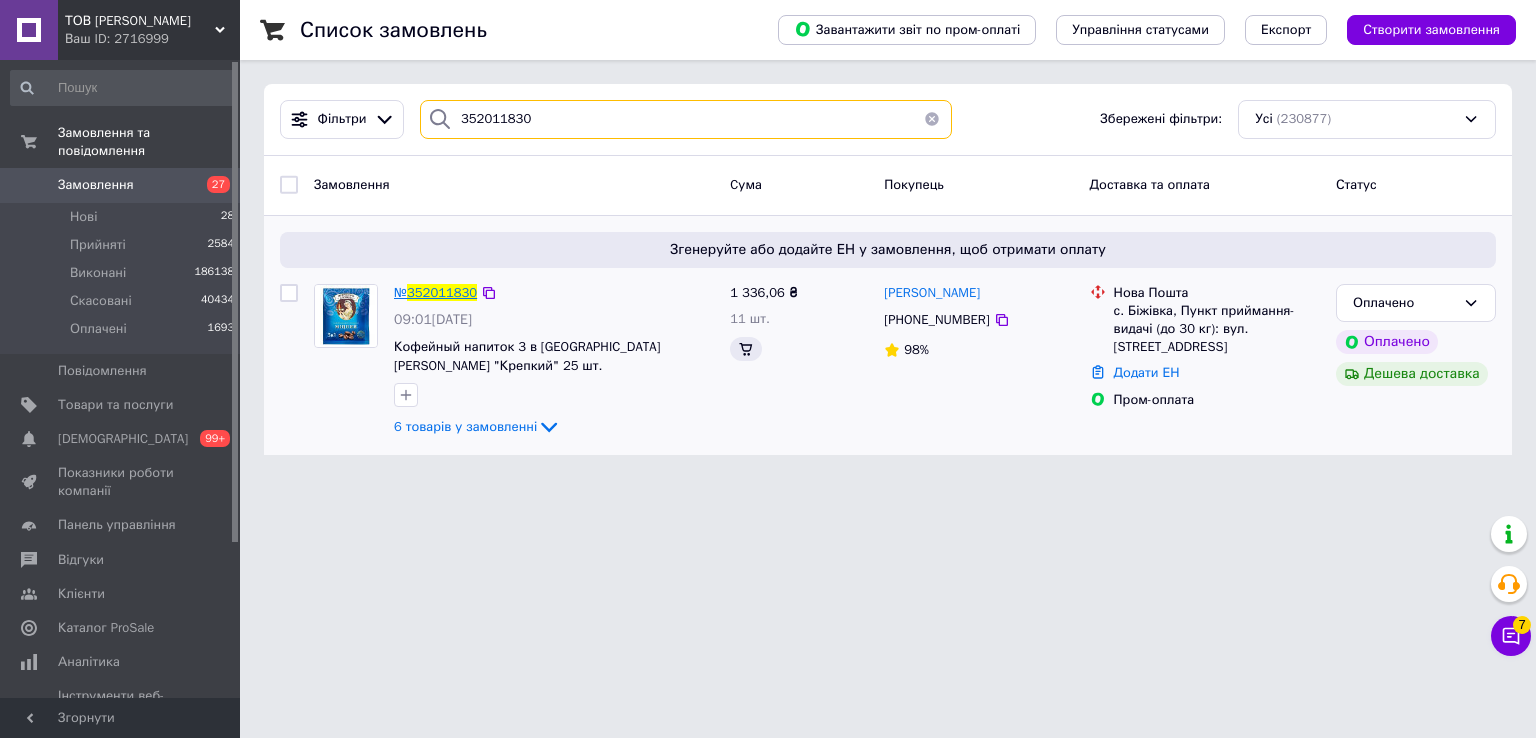 type on "352011830" 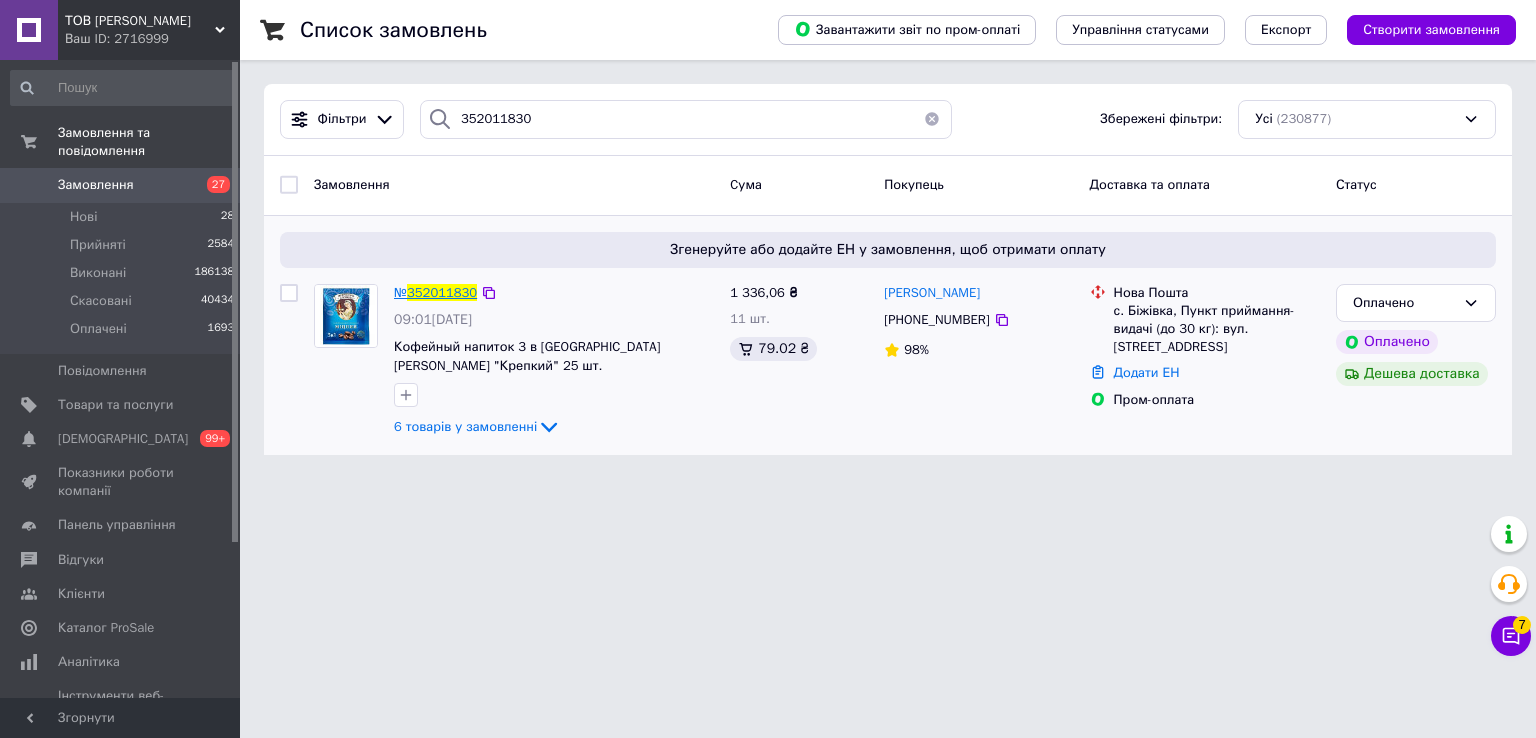click on "352011830" at bounding box center (442, 292) 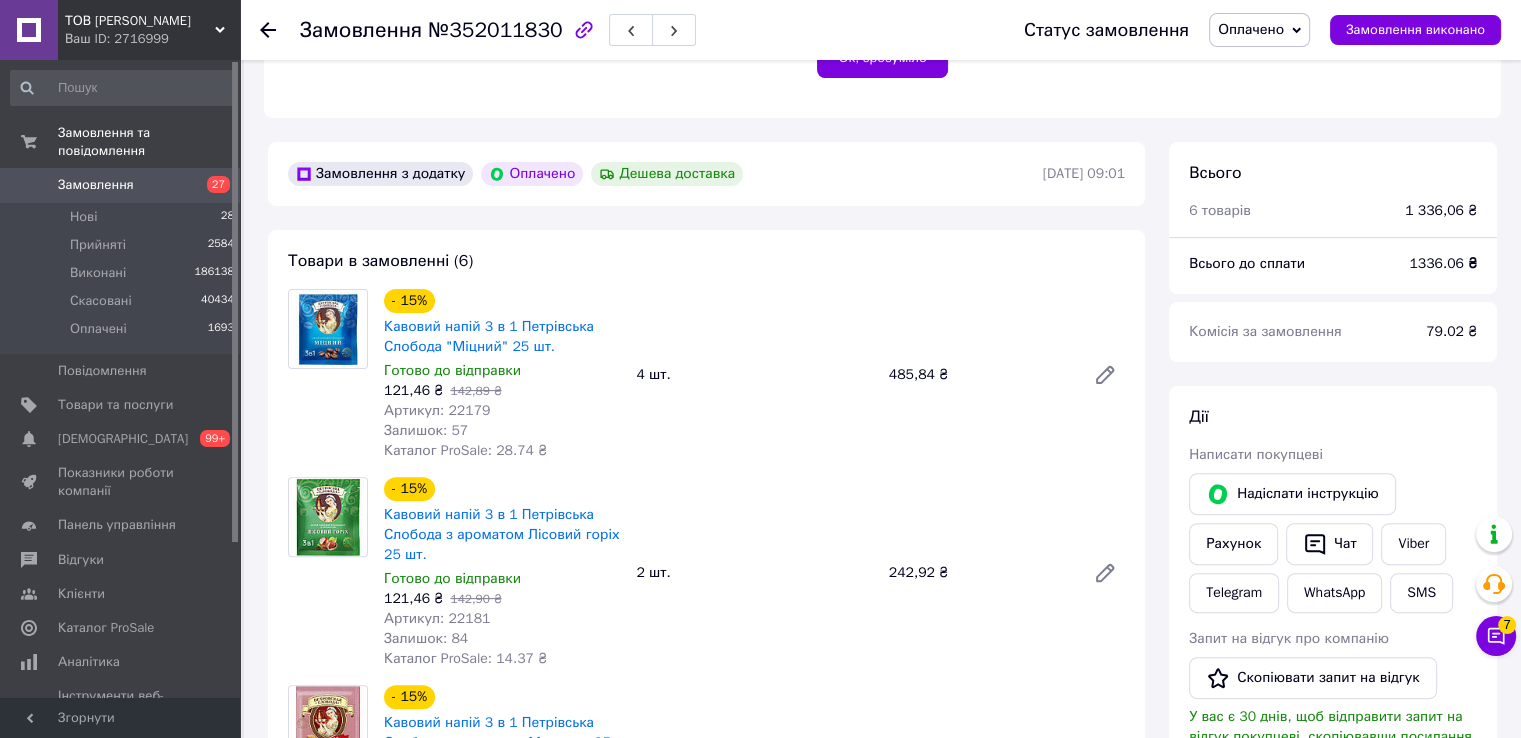 scroll, scrollTop: 500, scrollLeft: 0, axis: vertical 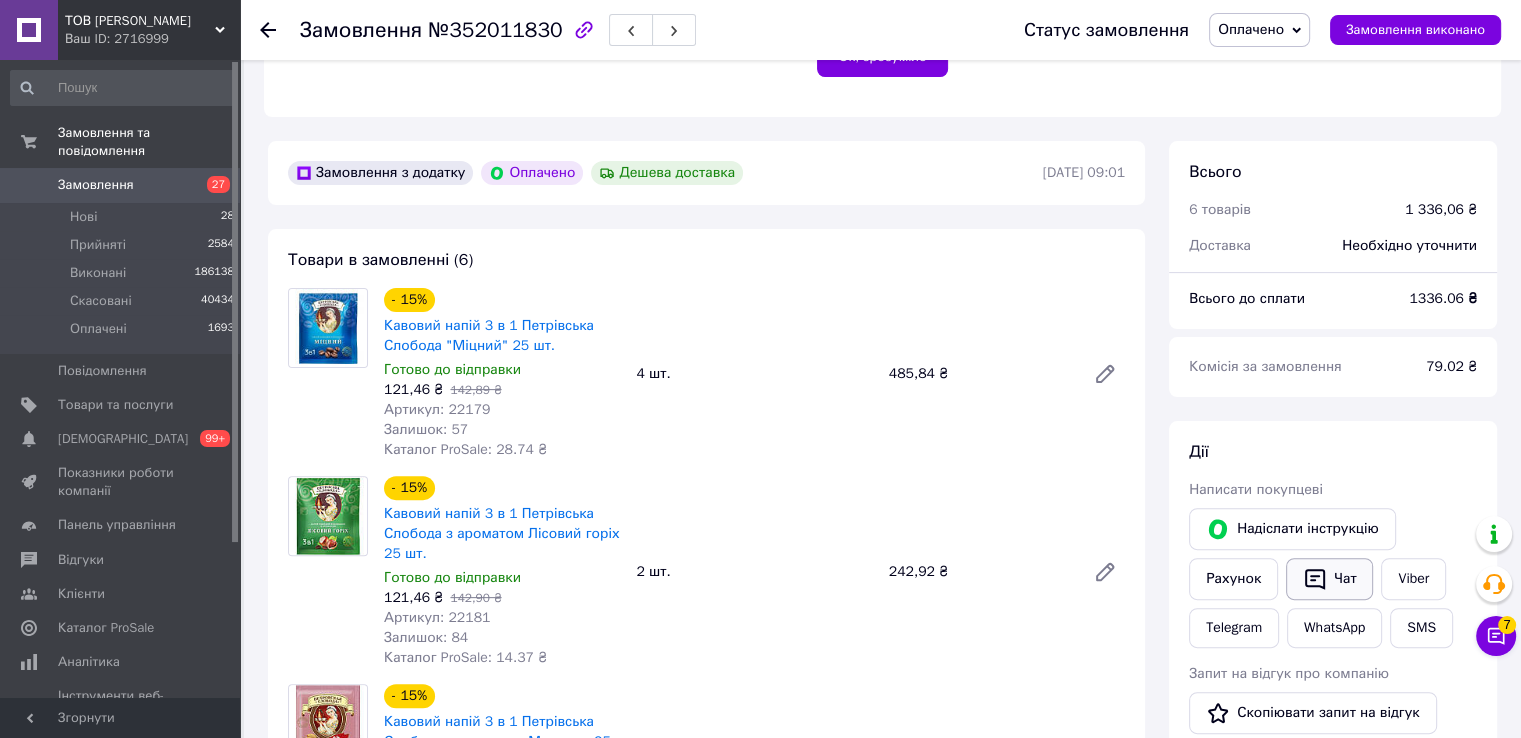 click on "Чат" at bounding box center (1329, 579) 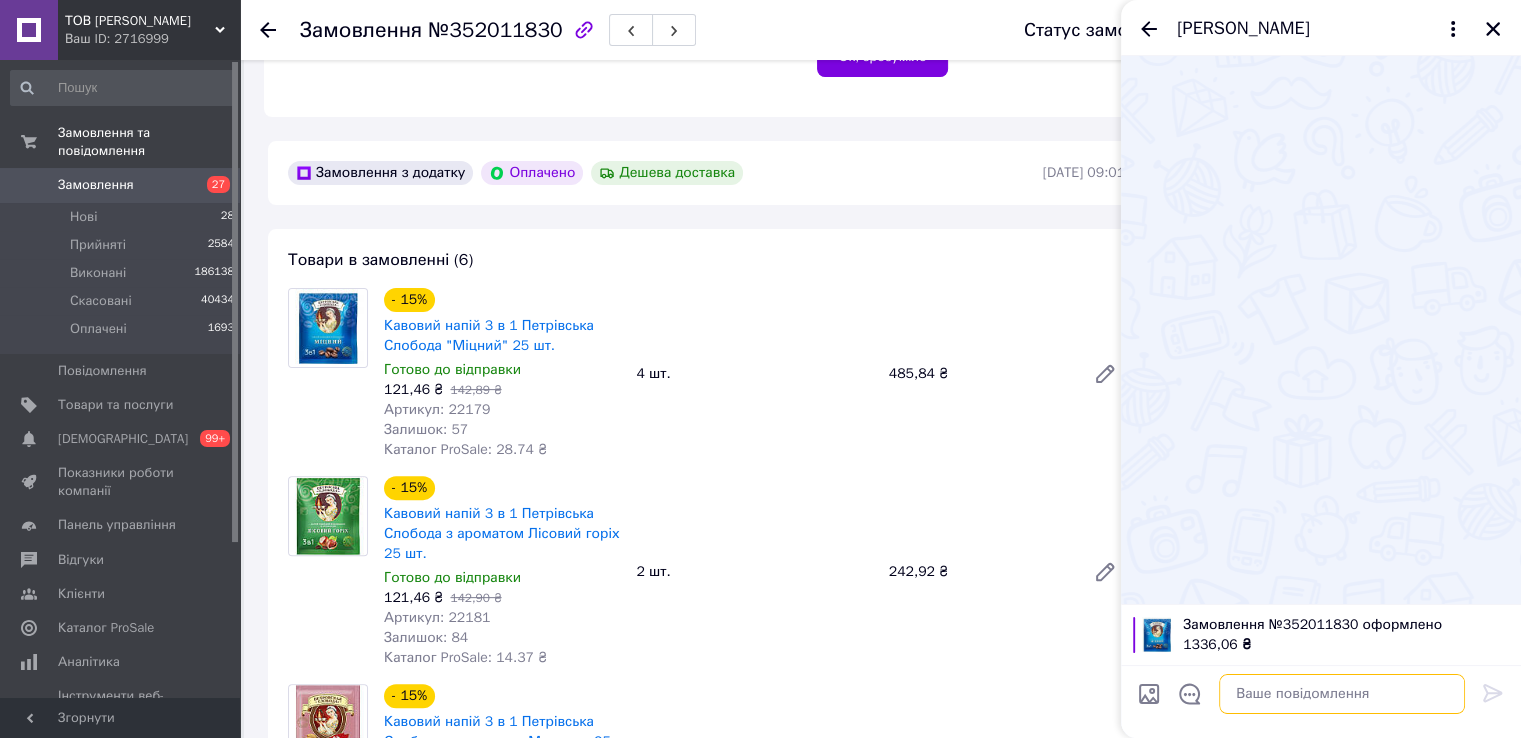 paste on "Добрий день. Ваше замовлення сплаченно. Відправка завтра.Дякуємо." 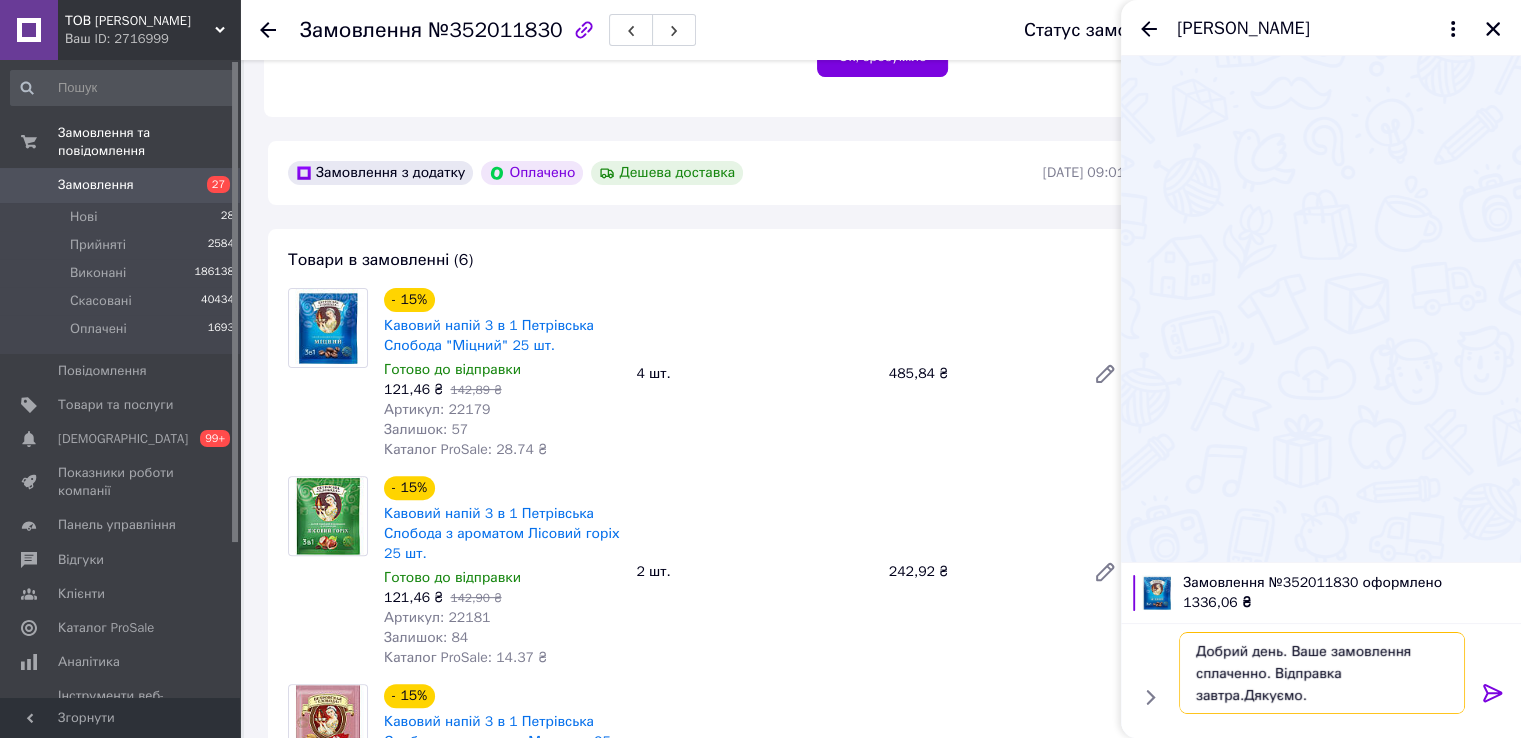 type 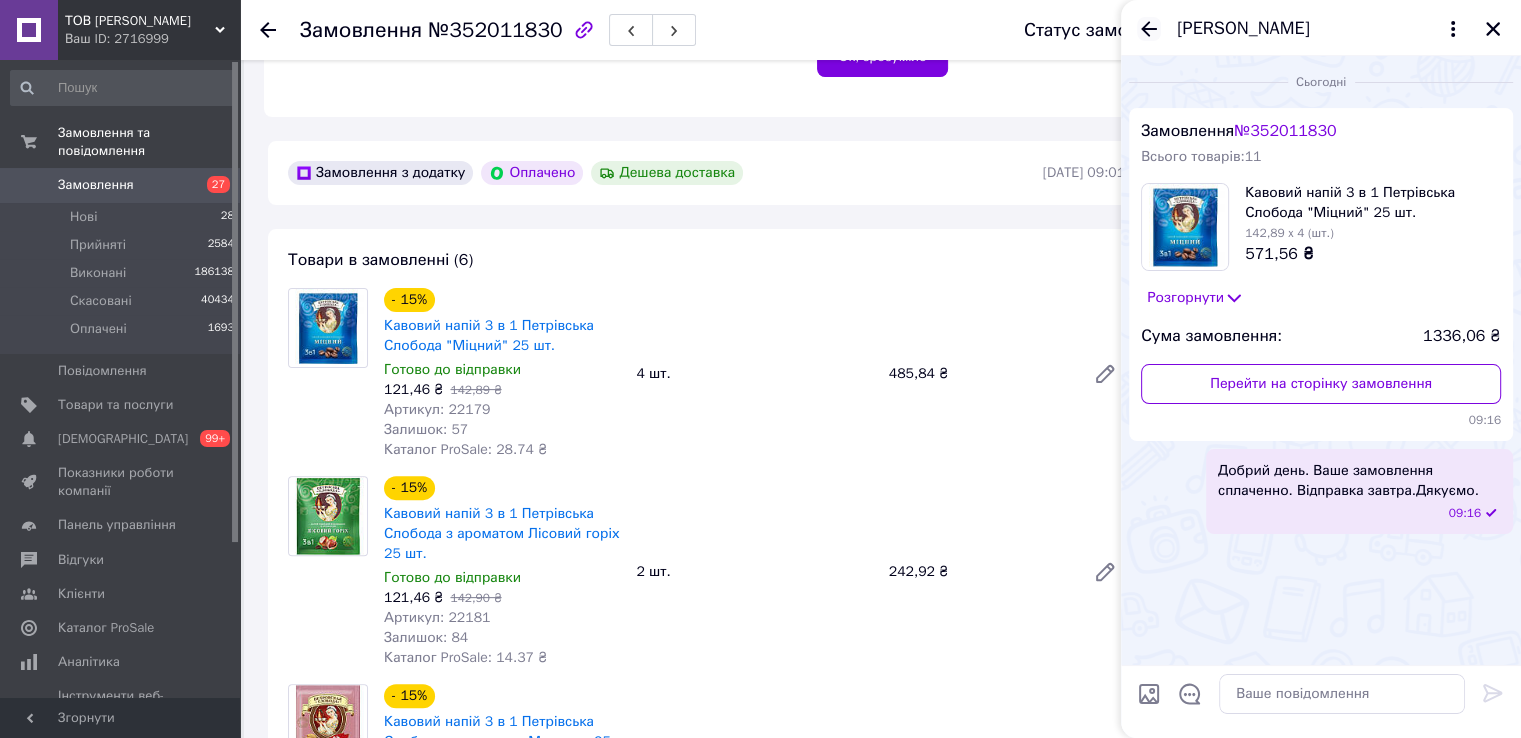 click 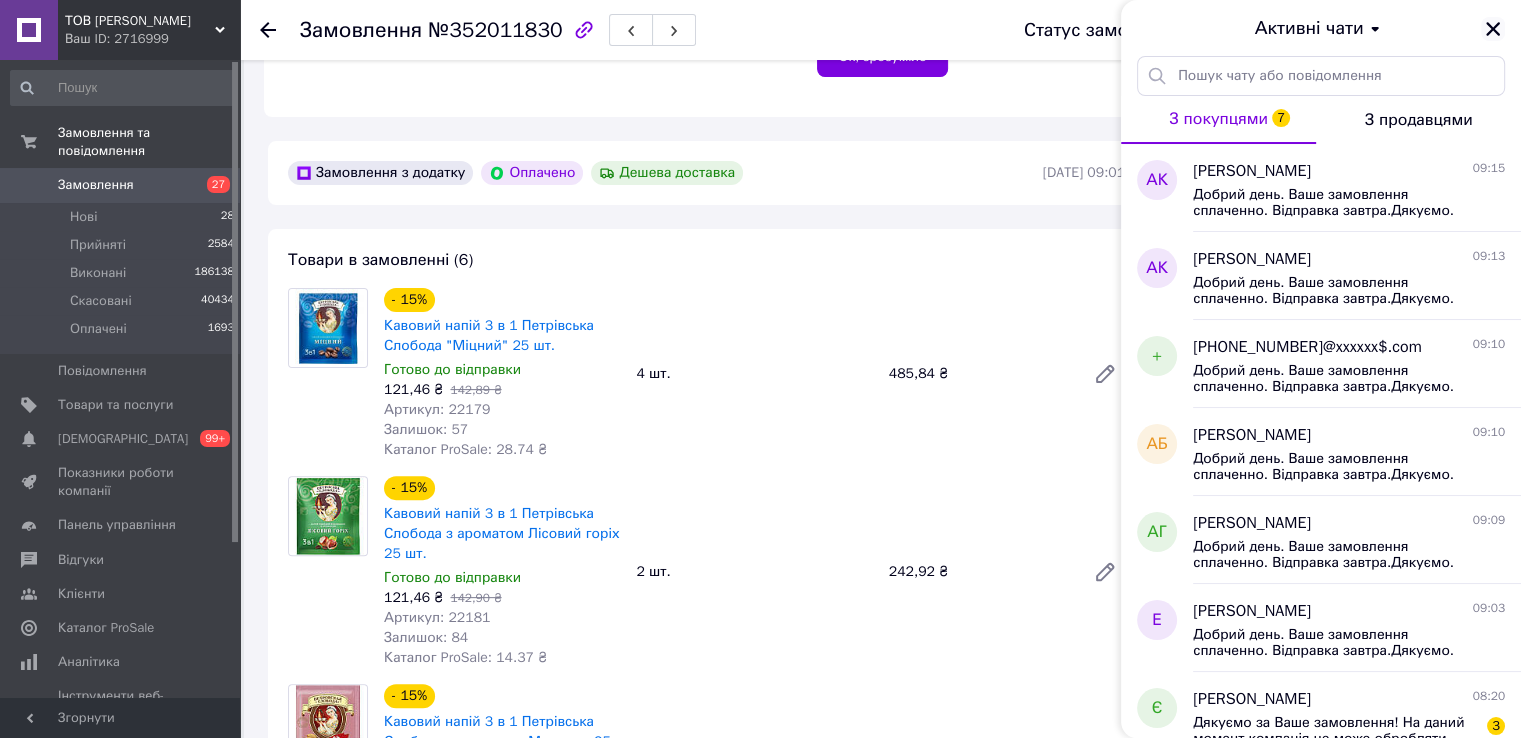 click 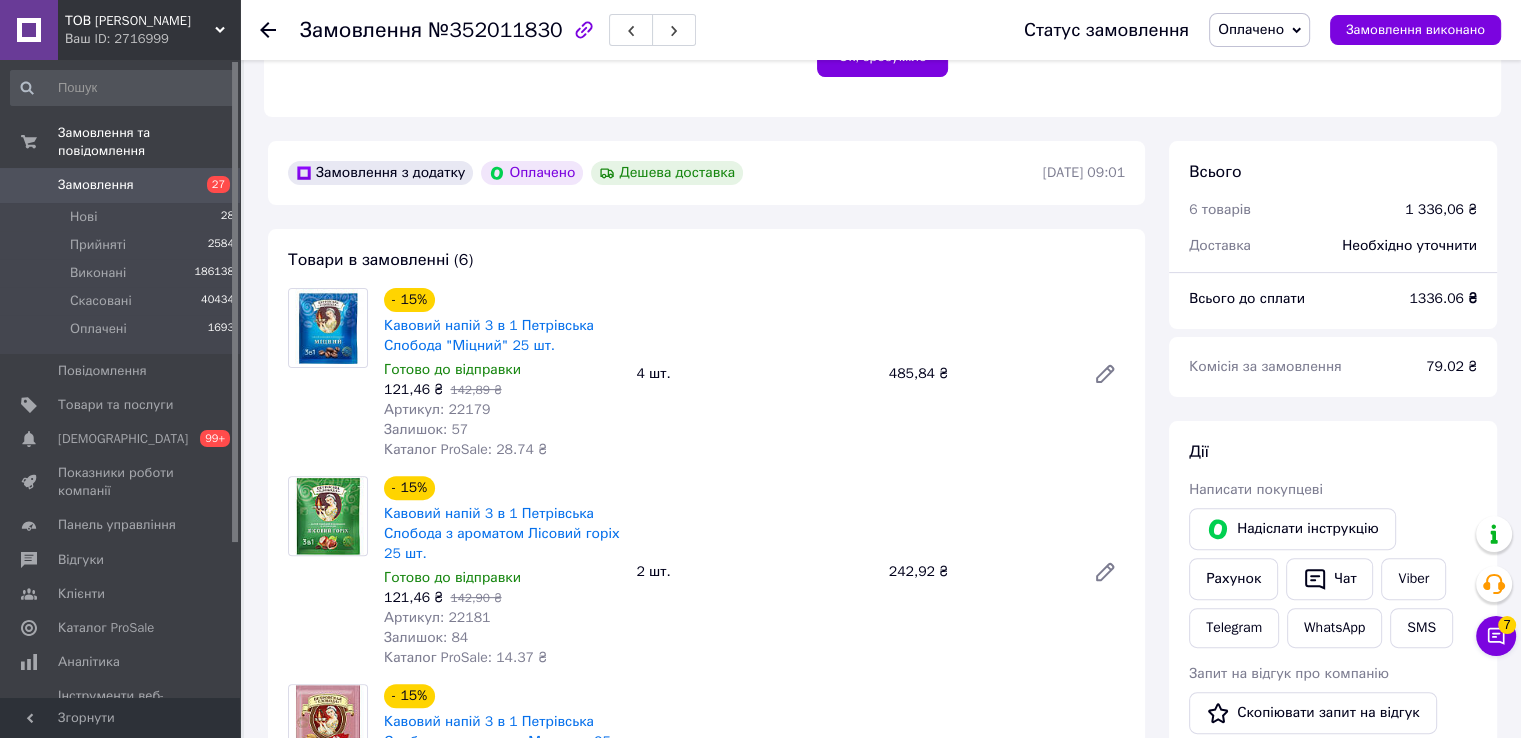 click 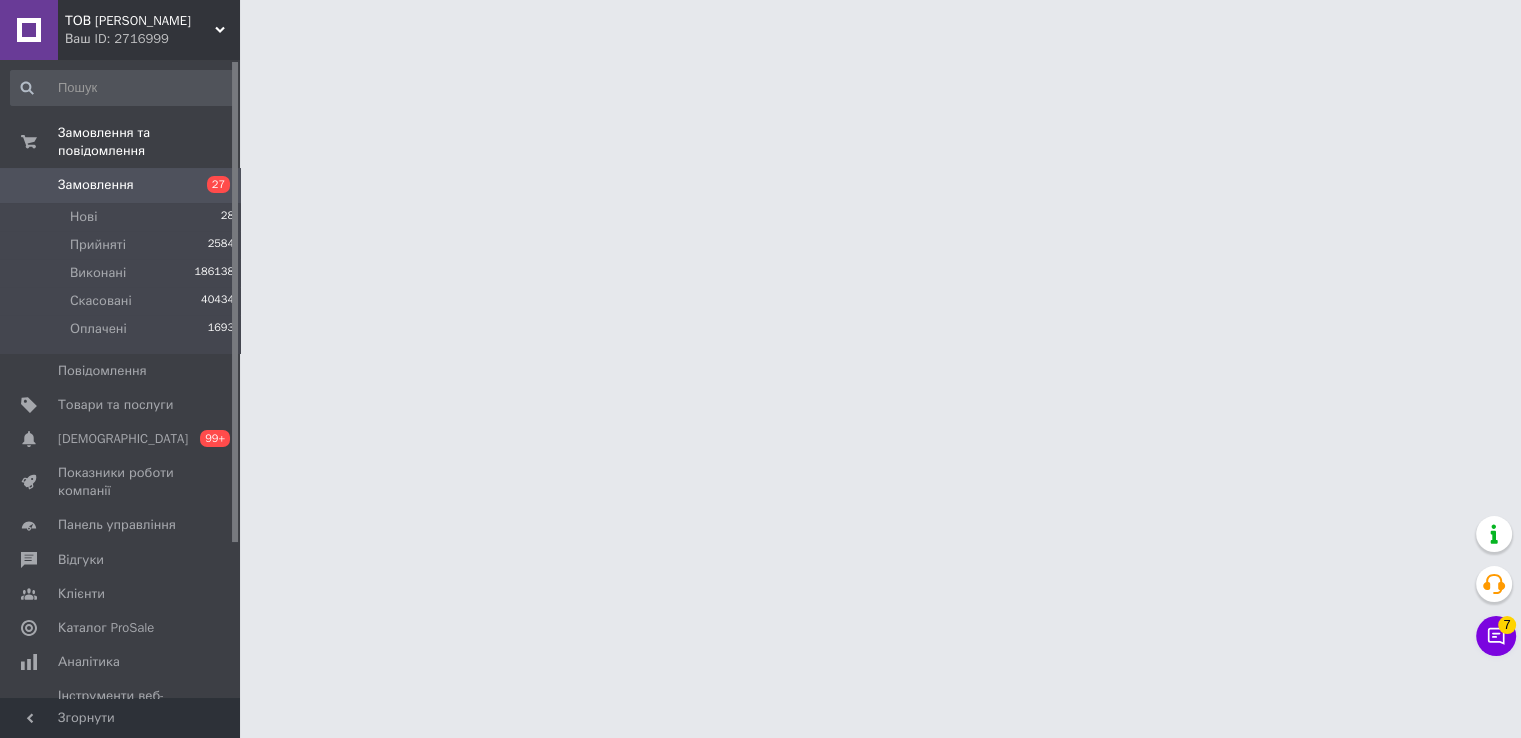 scroll, scrollTop: 0, scrollLeft: 0, axis: both 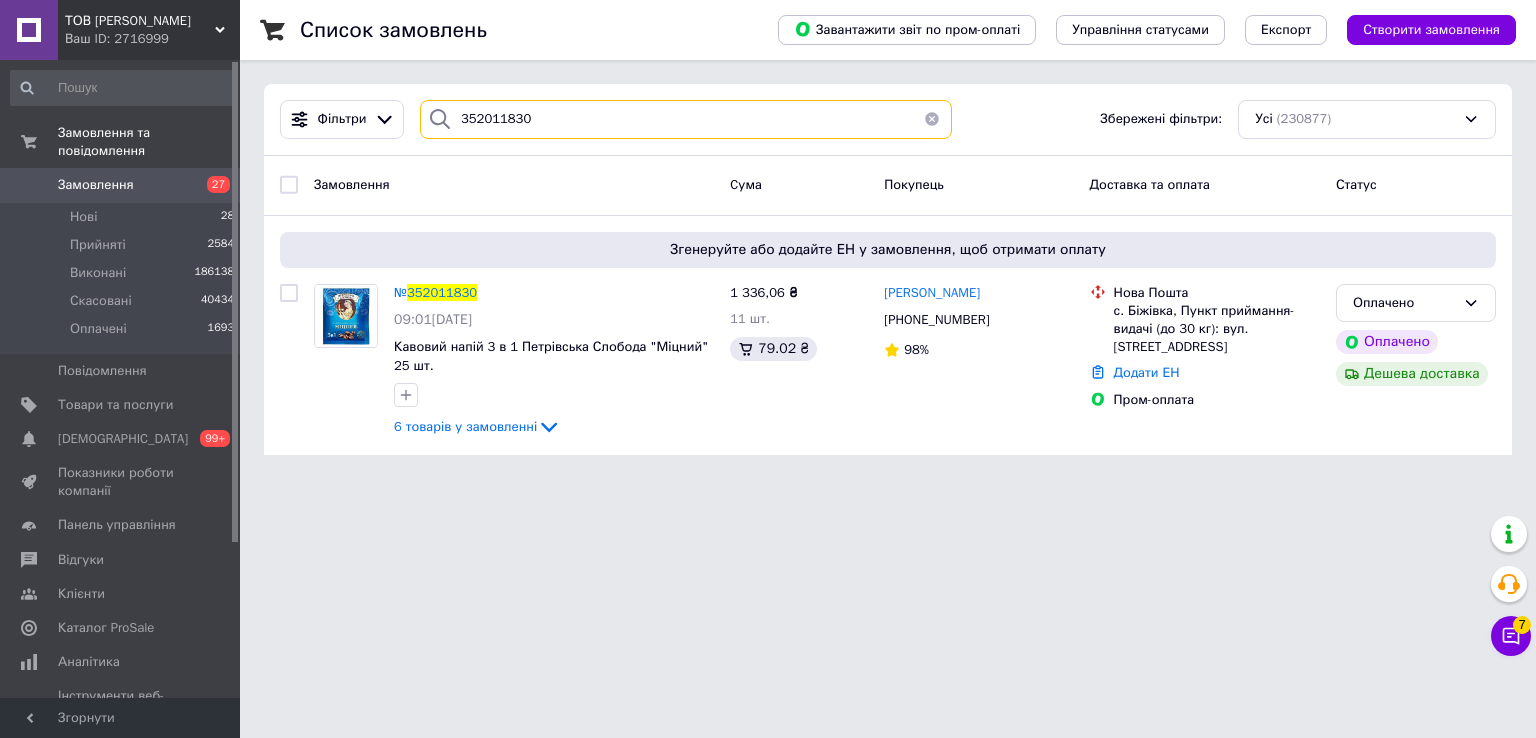 drag, startPoint x: 483, startPoint y: 108, endPoint x: 398, endPoint y: 98, distance: 85.58621 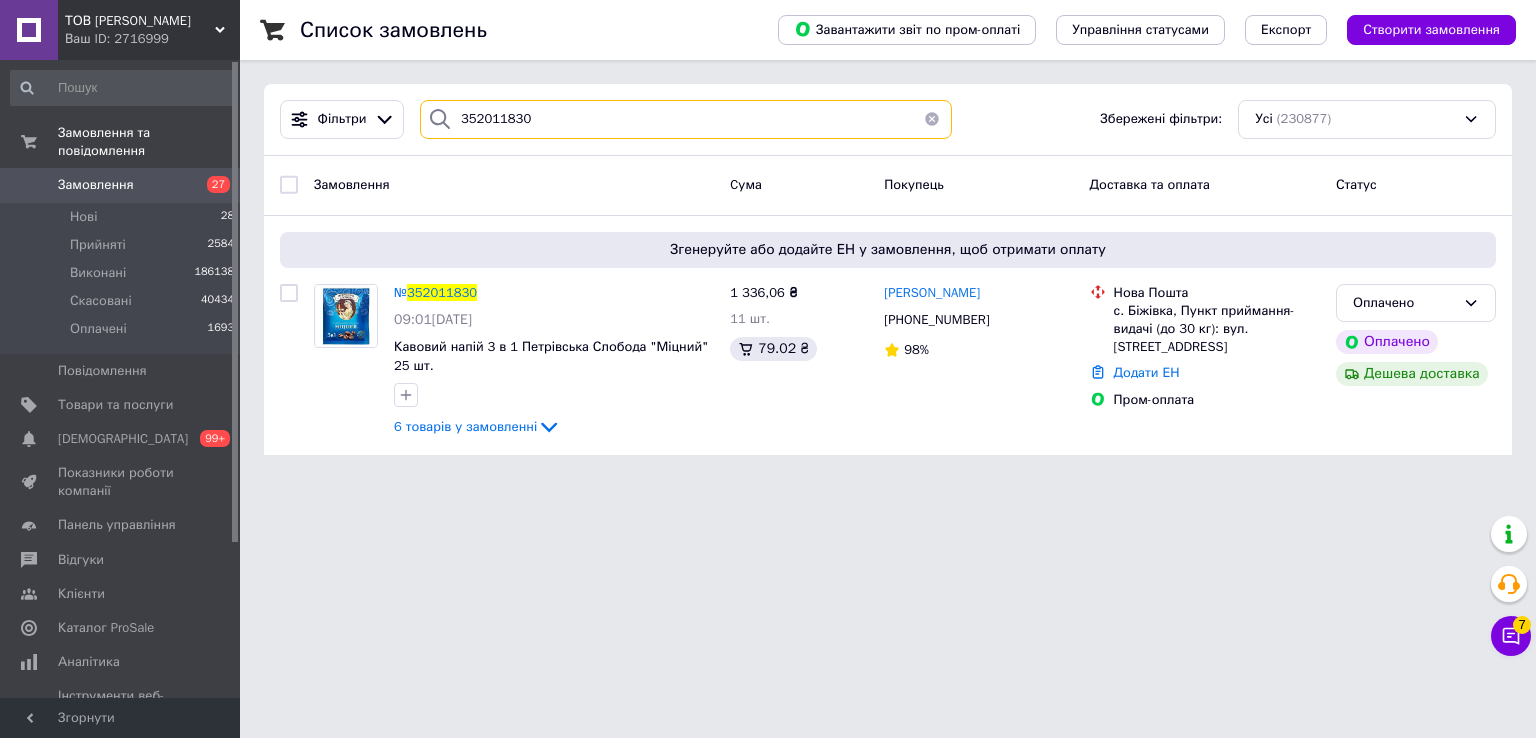 click on "Фільтри 352011830 Збережені фільтри: Усі (230877)" at bounding box center [888, 120] 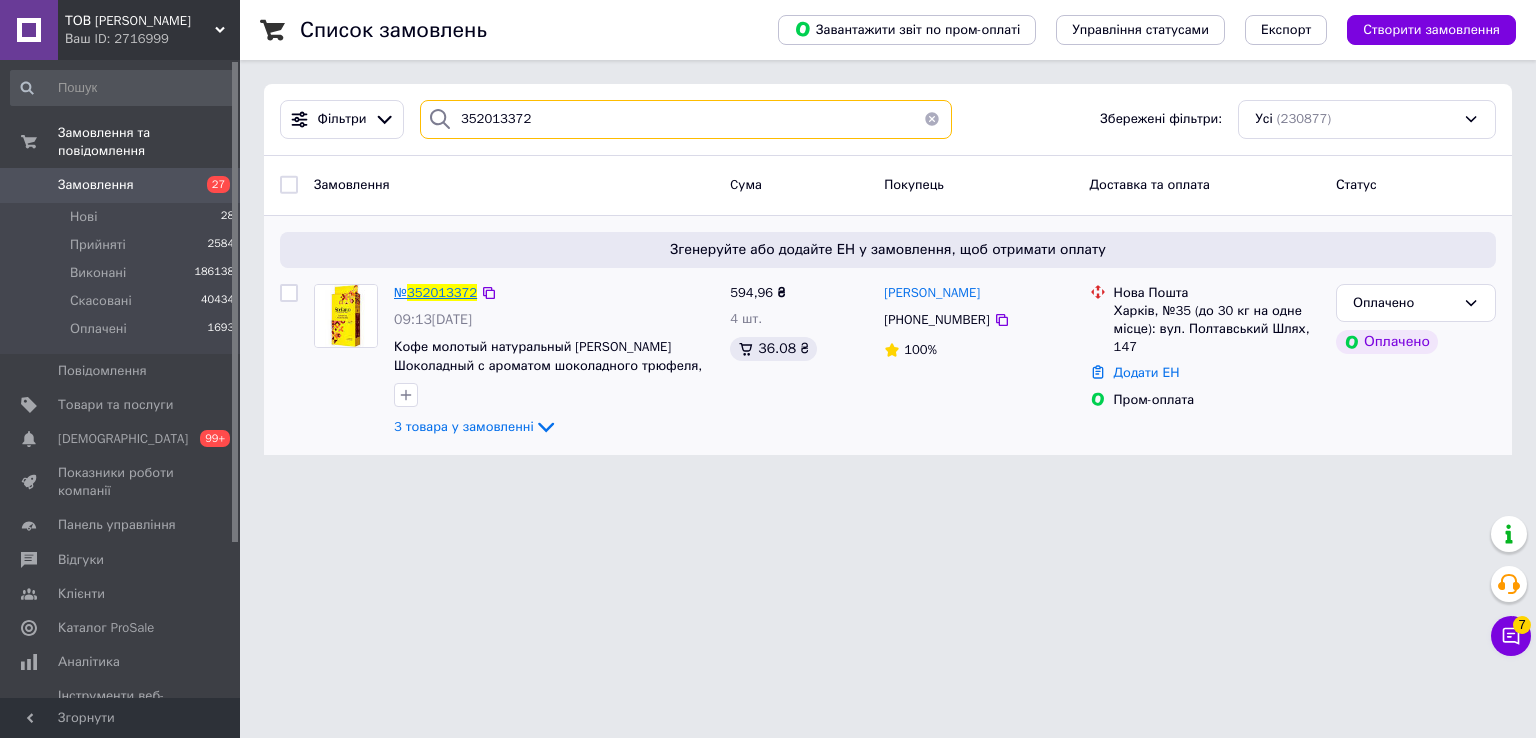 type on "352013372" 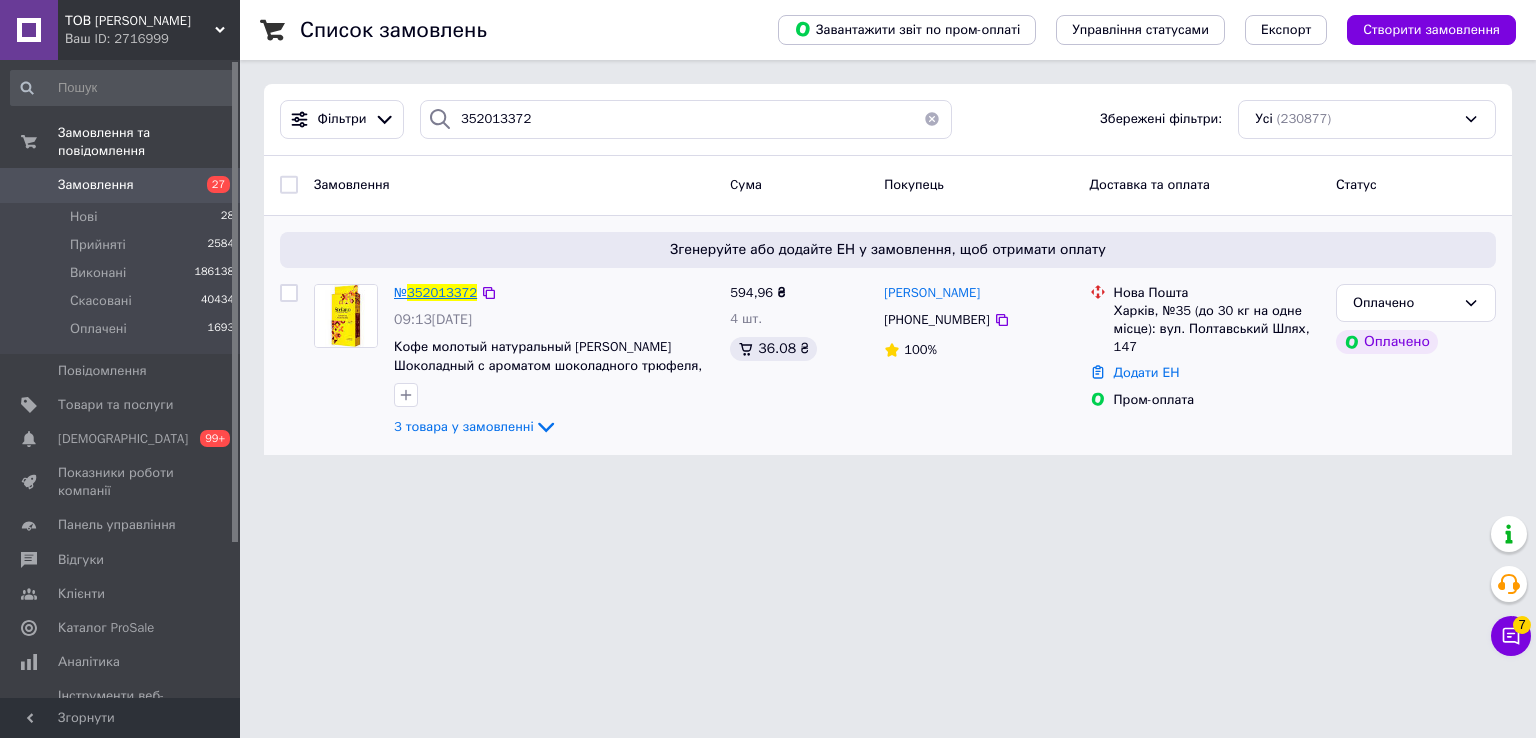 click on "352013372" at bounding box center (442, 292) 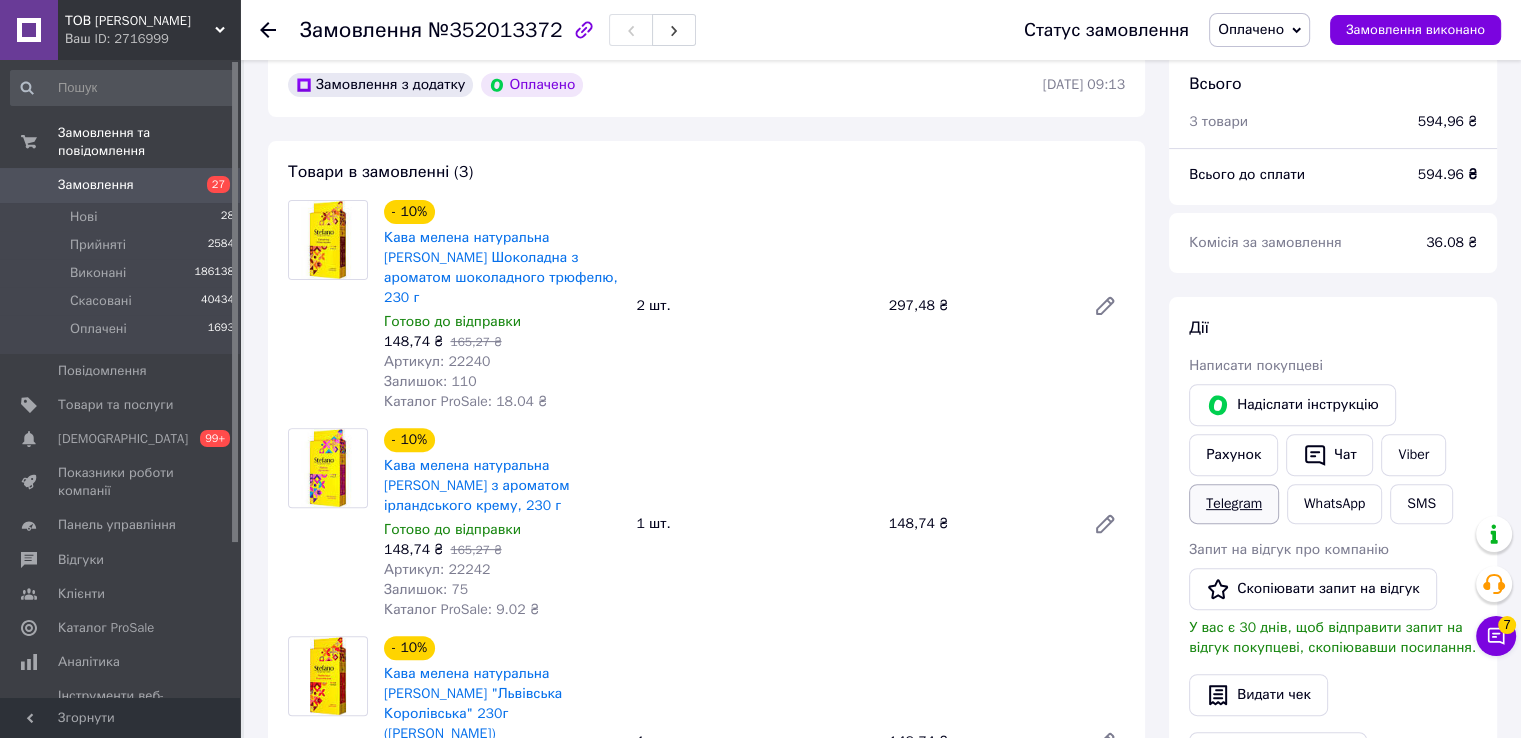 scroll, scrollTop: 600, scrollLeft: 0, axis: vertical 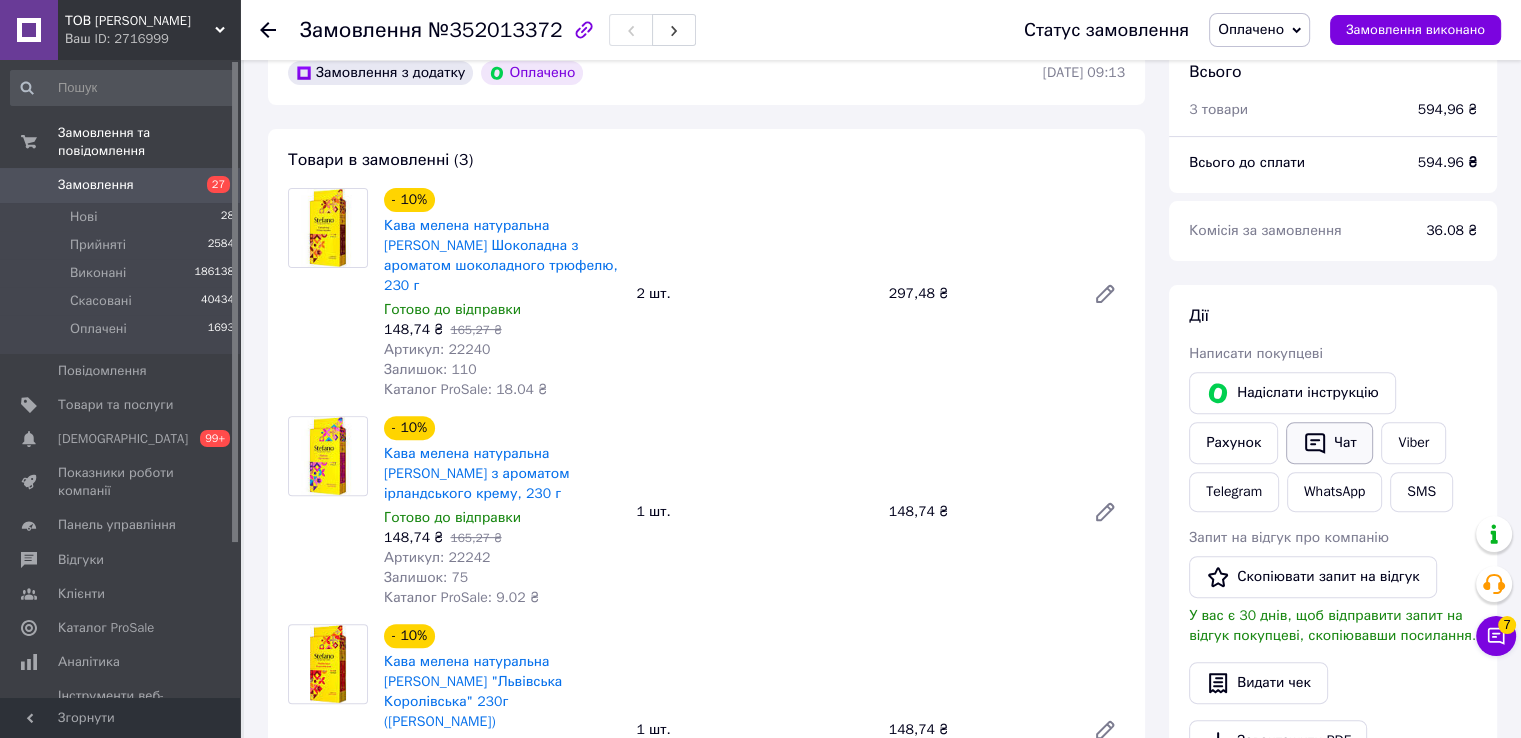 click on "Чат" at bounding box center [1329, 443] 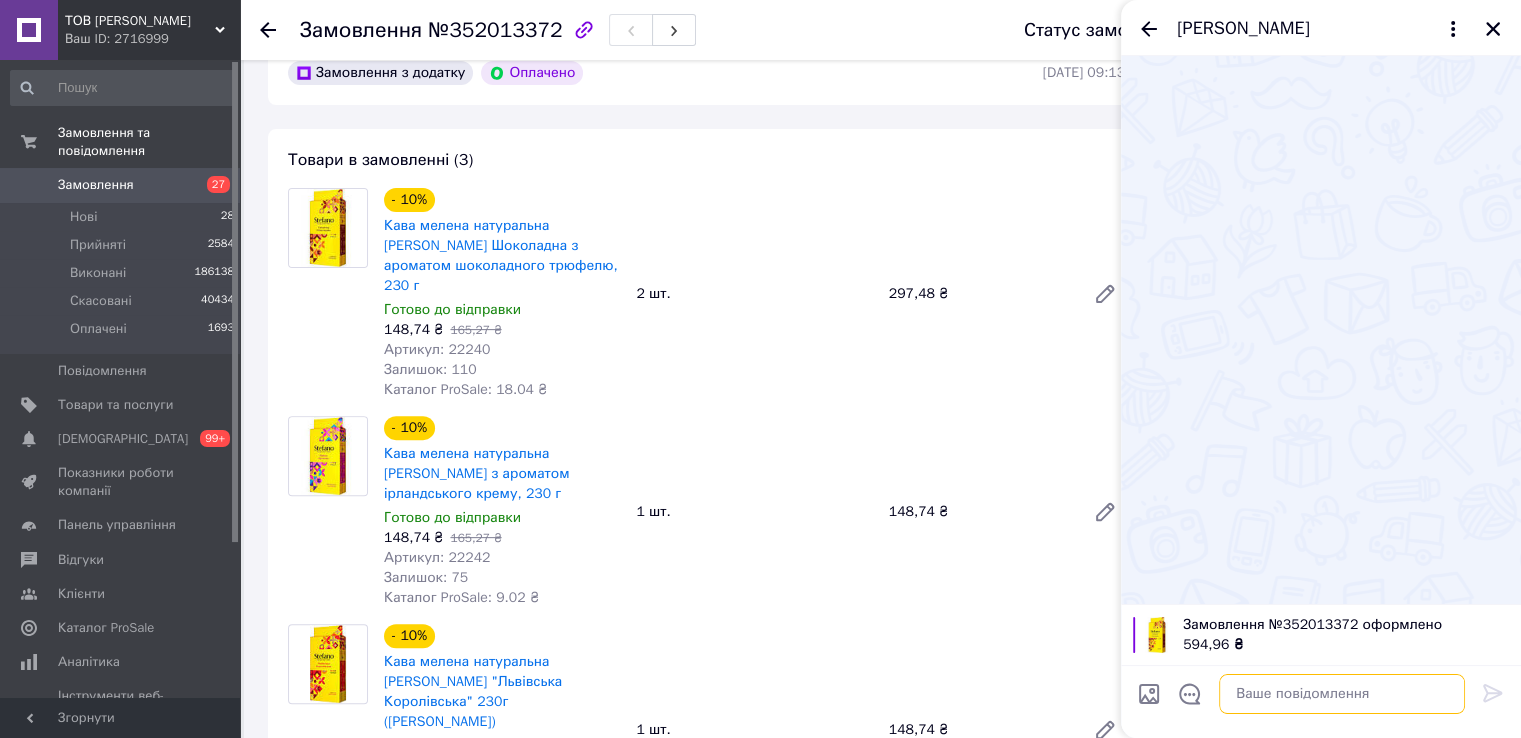 paste on "Добрий день. Ваше замовлення сплаченно. Відправка завтра.Дякуємо." 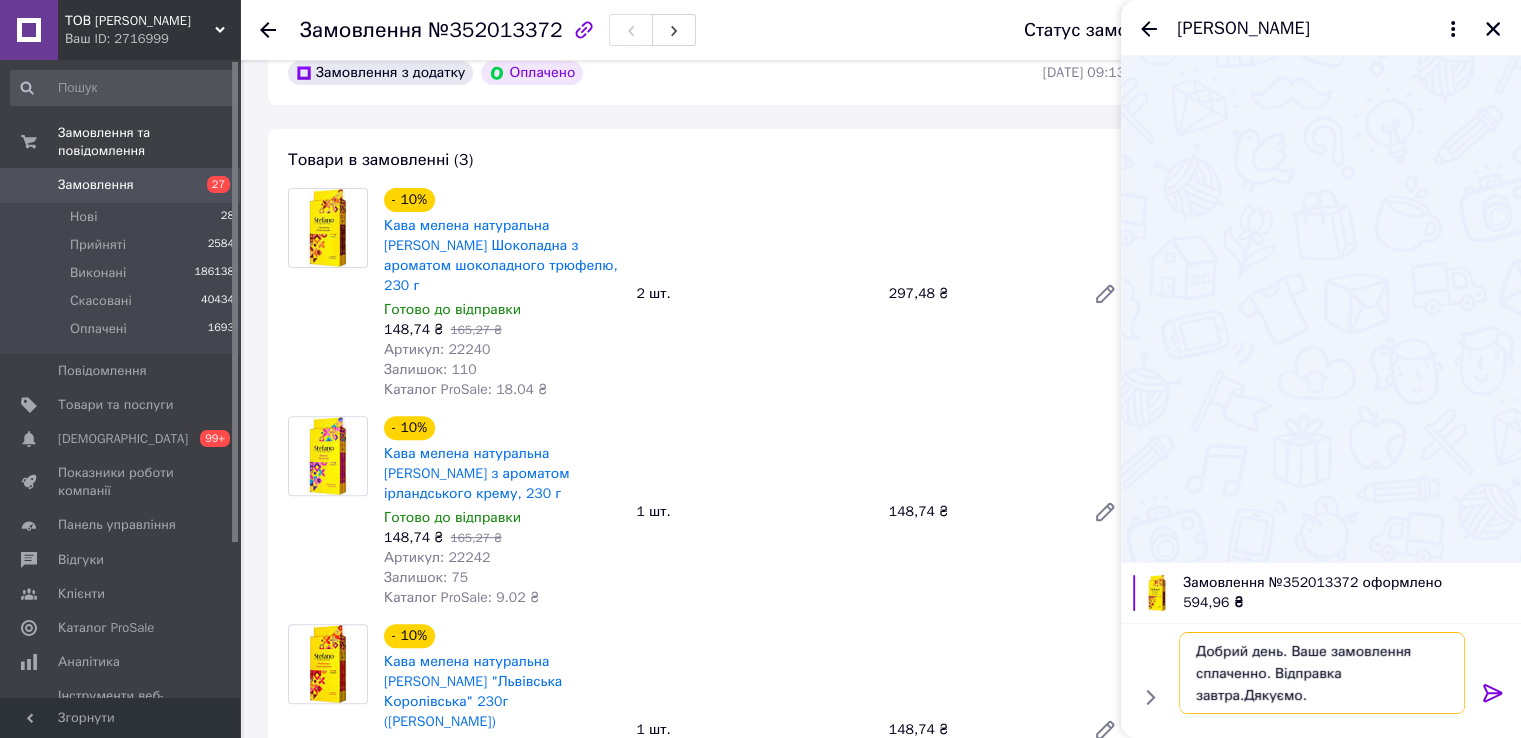 type 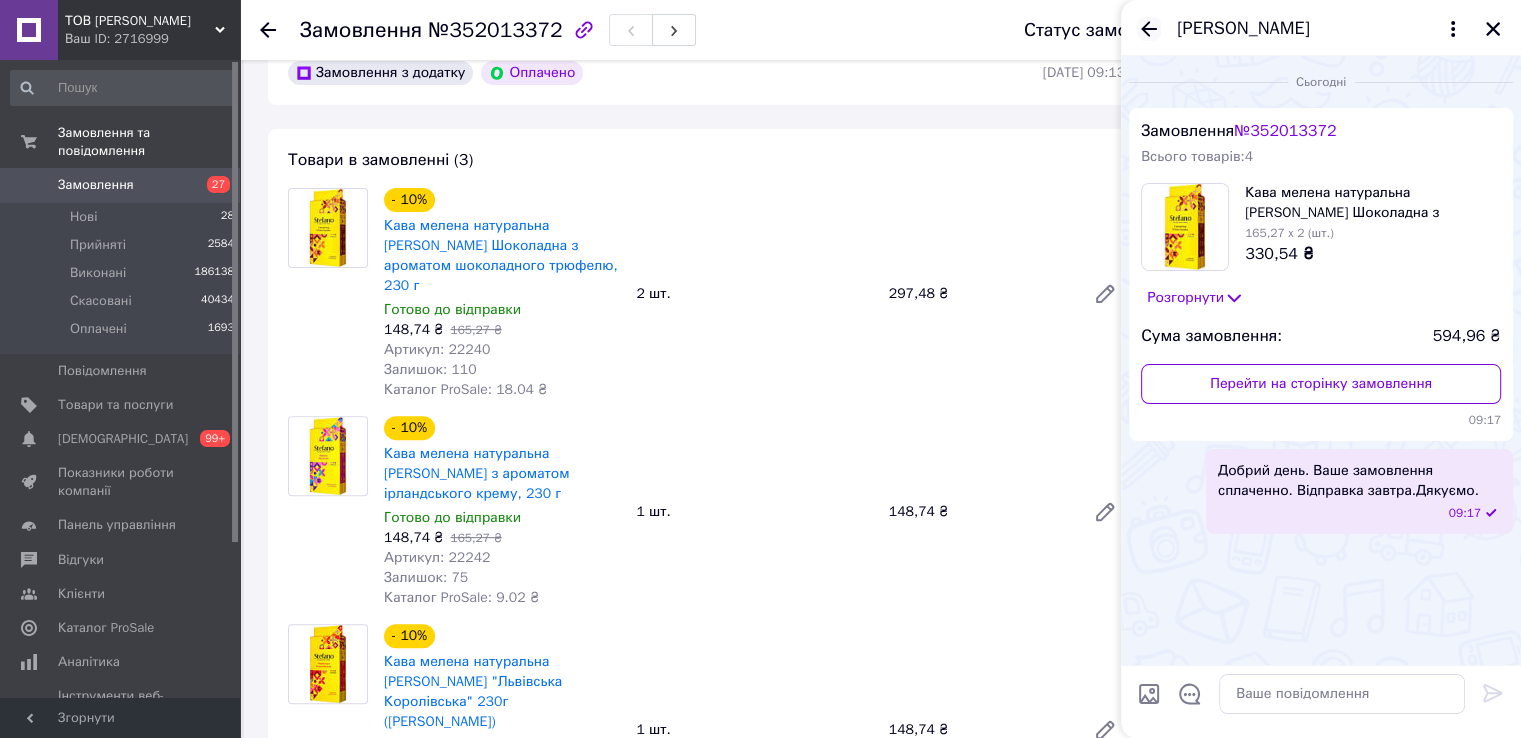 click 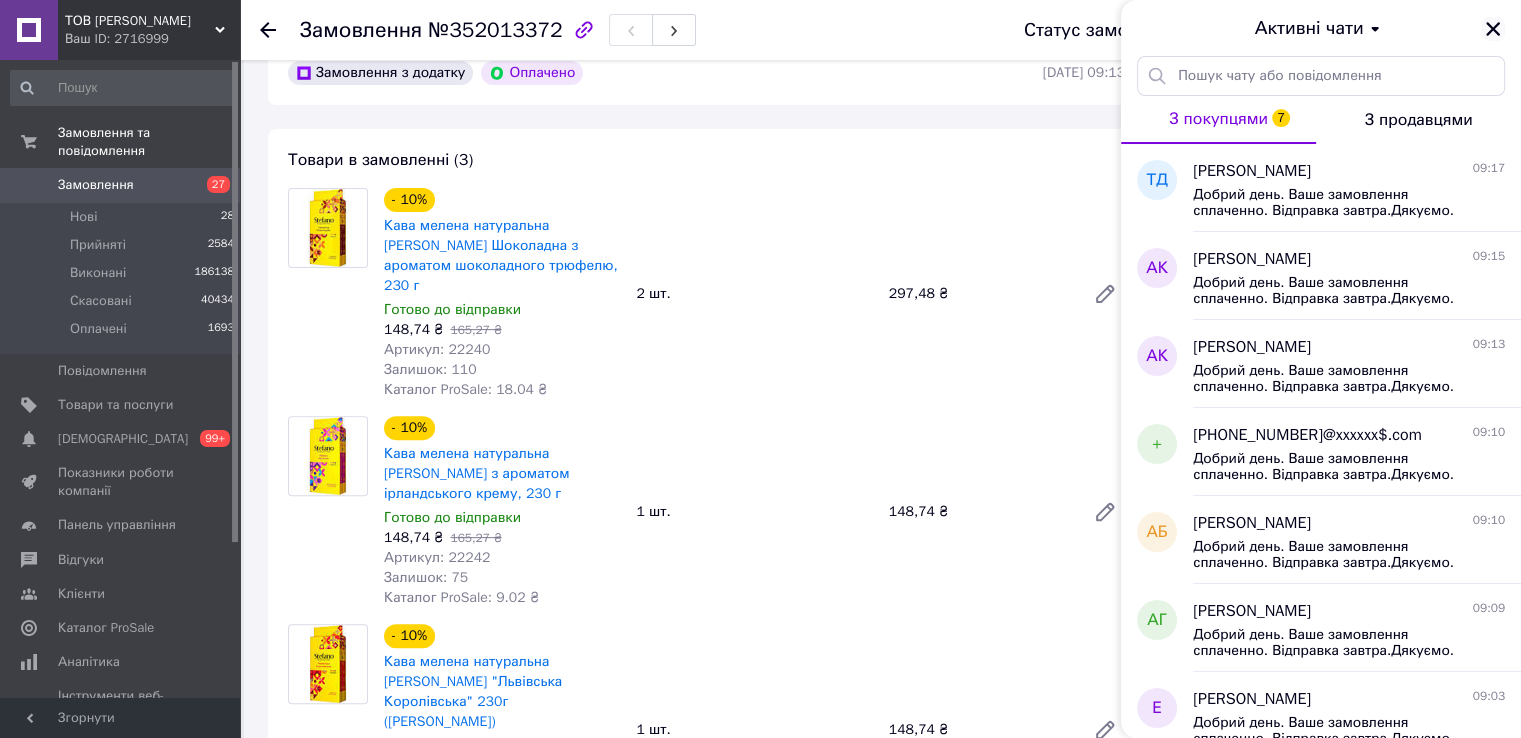 click 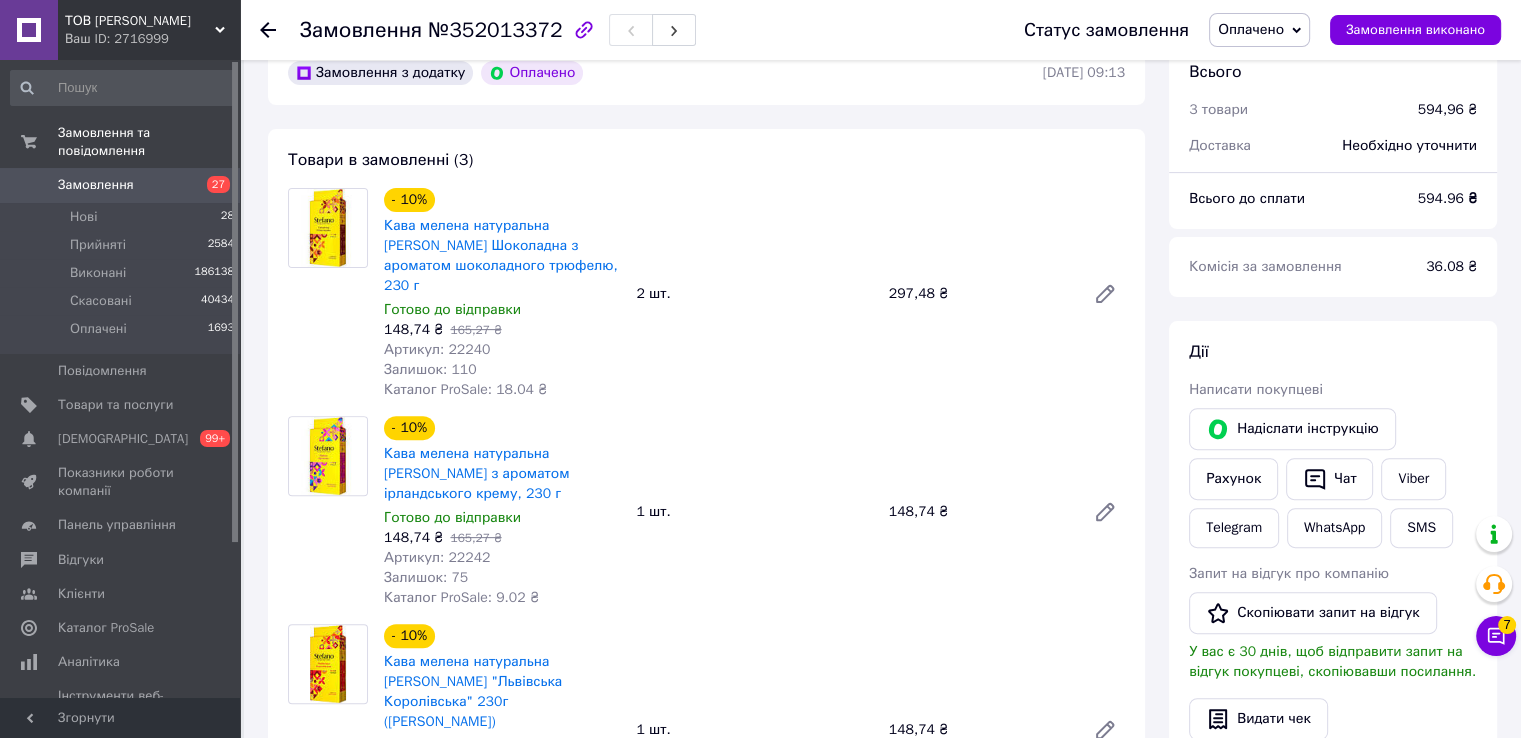 click 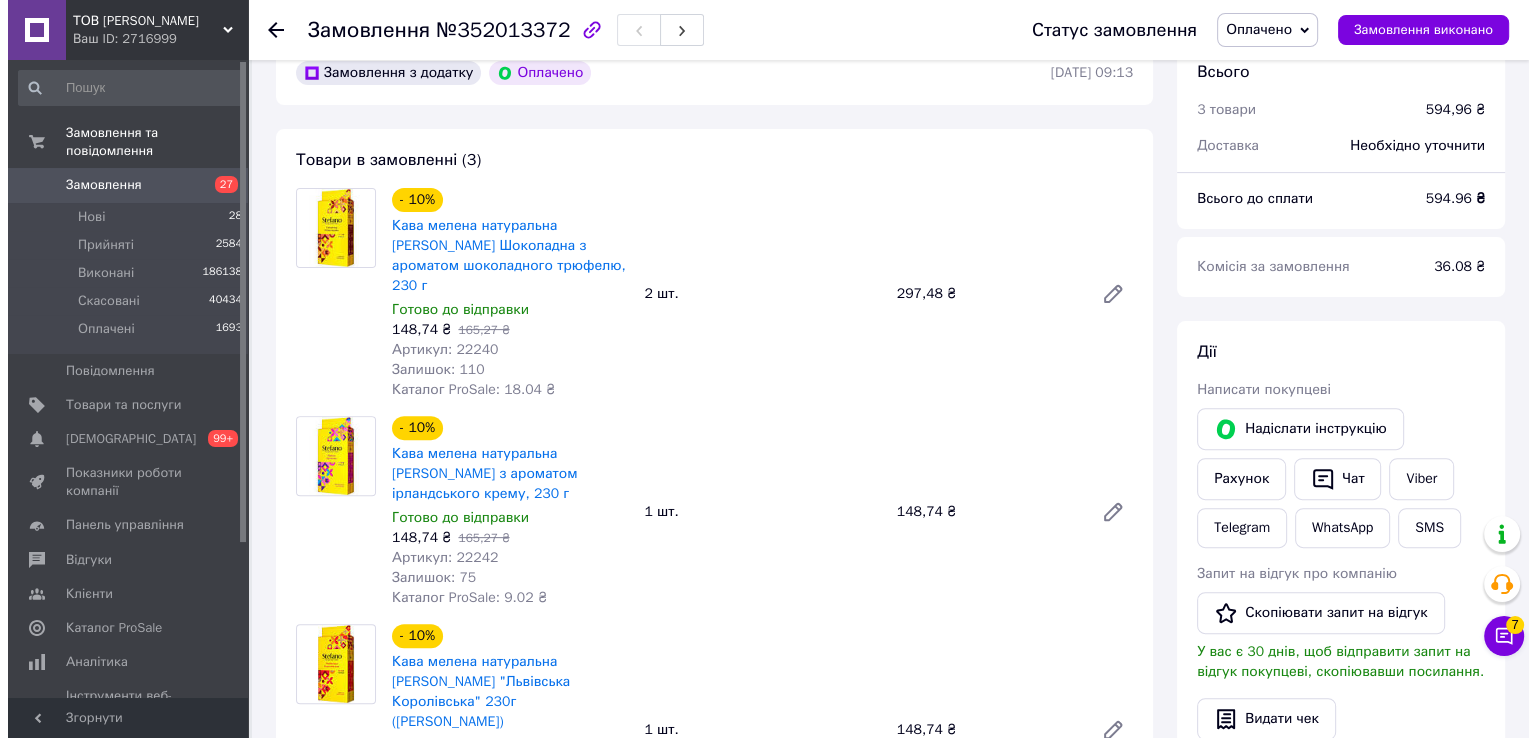 scroll, scrollTop: 0, scrollLeft: 0, axis: both 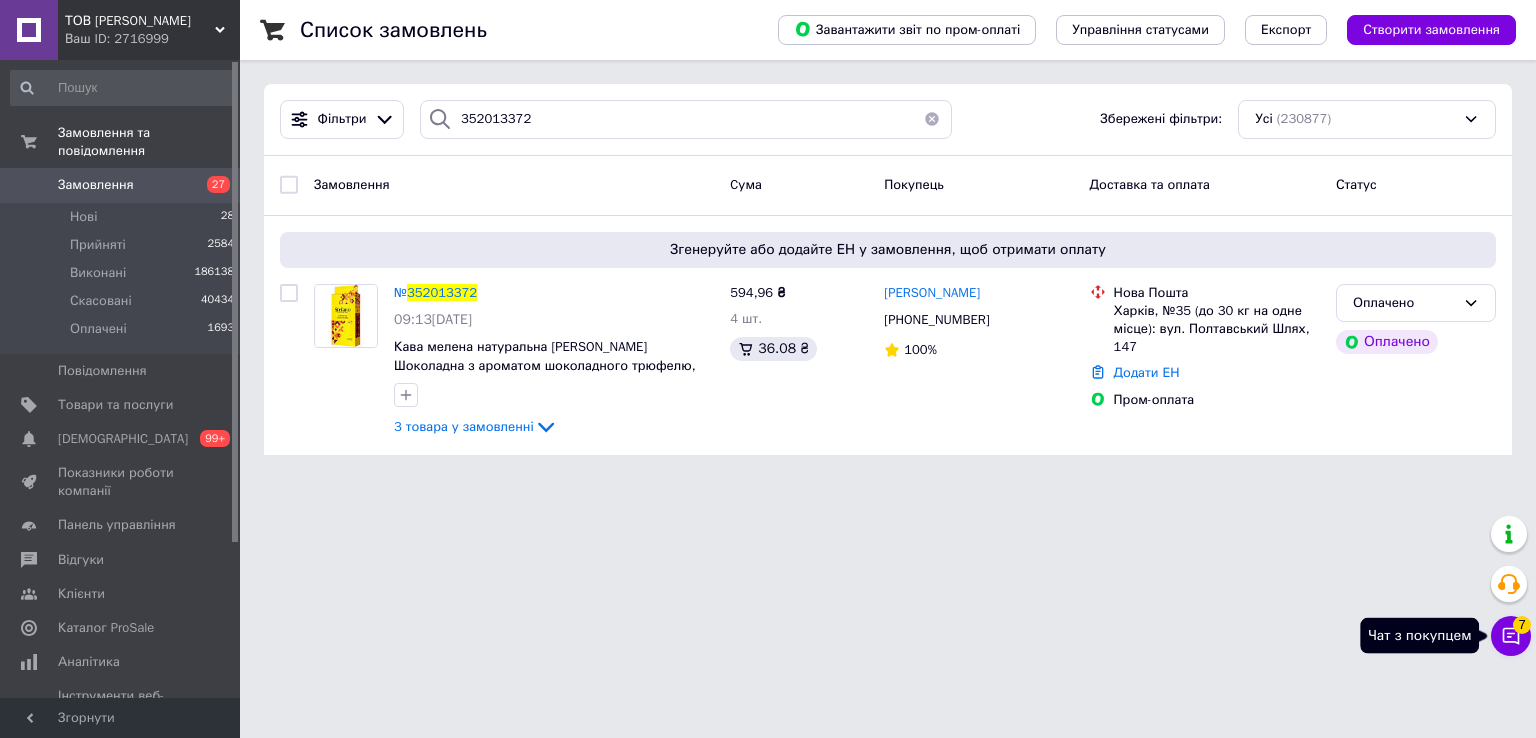 click on "7" at bounding box center [1522, 625] 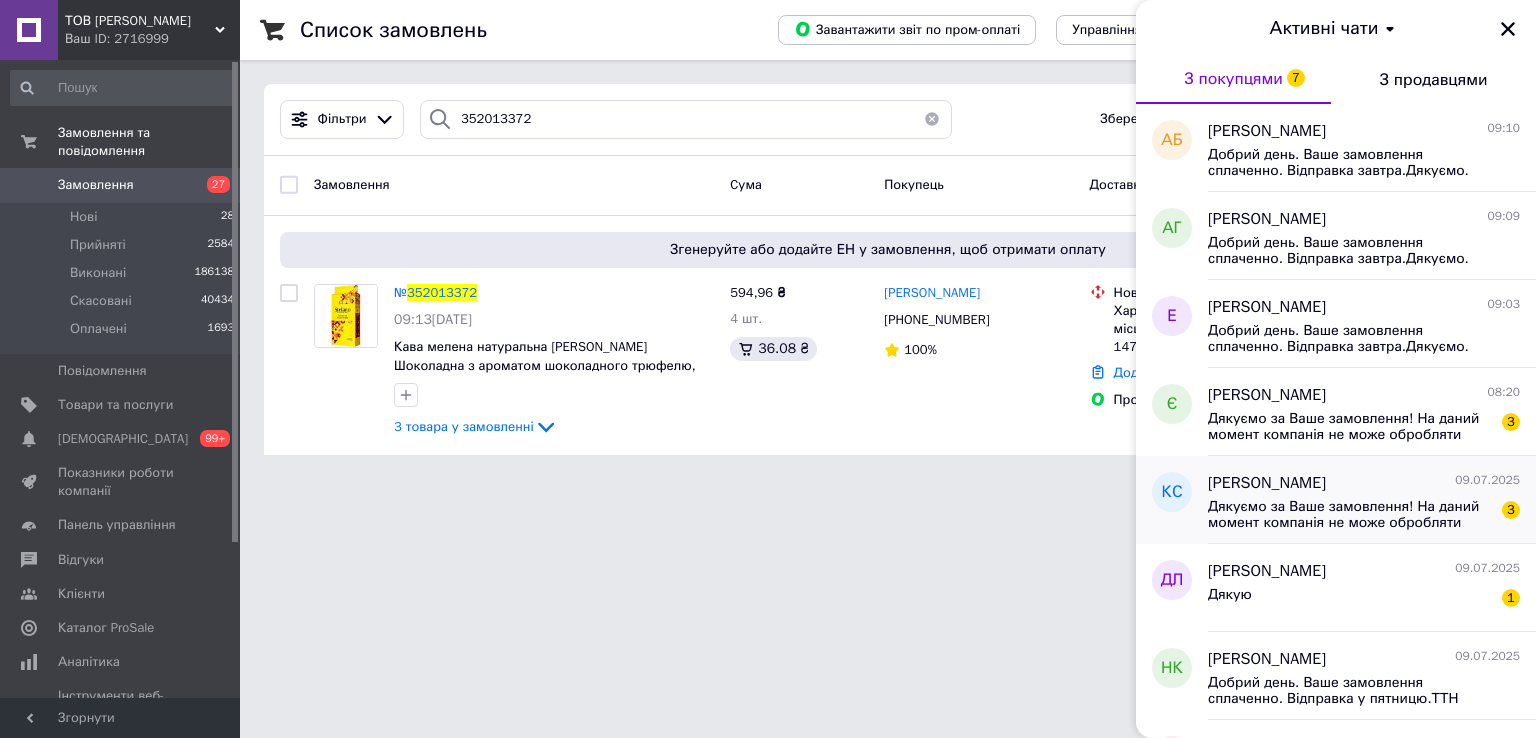 scroll, scrollTop: 400, scrollLeft: 0, axis: vertical 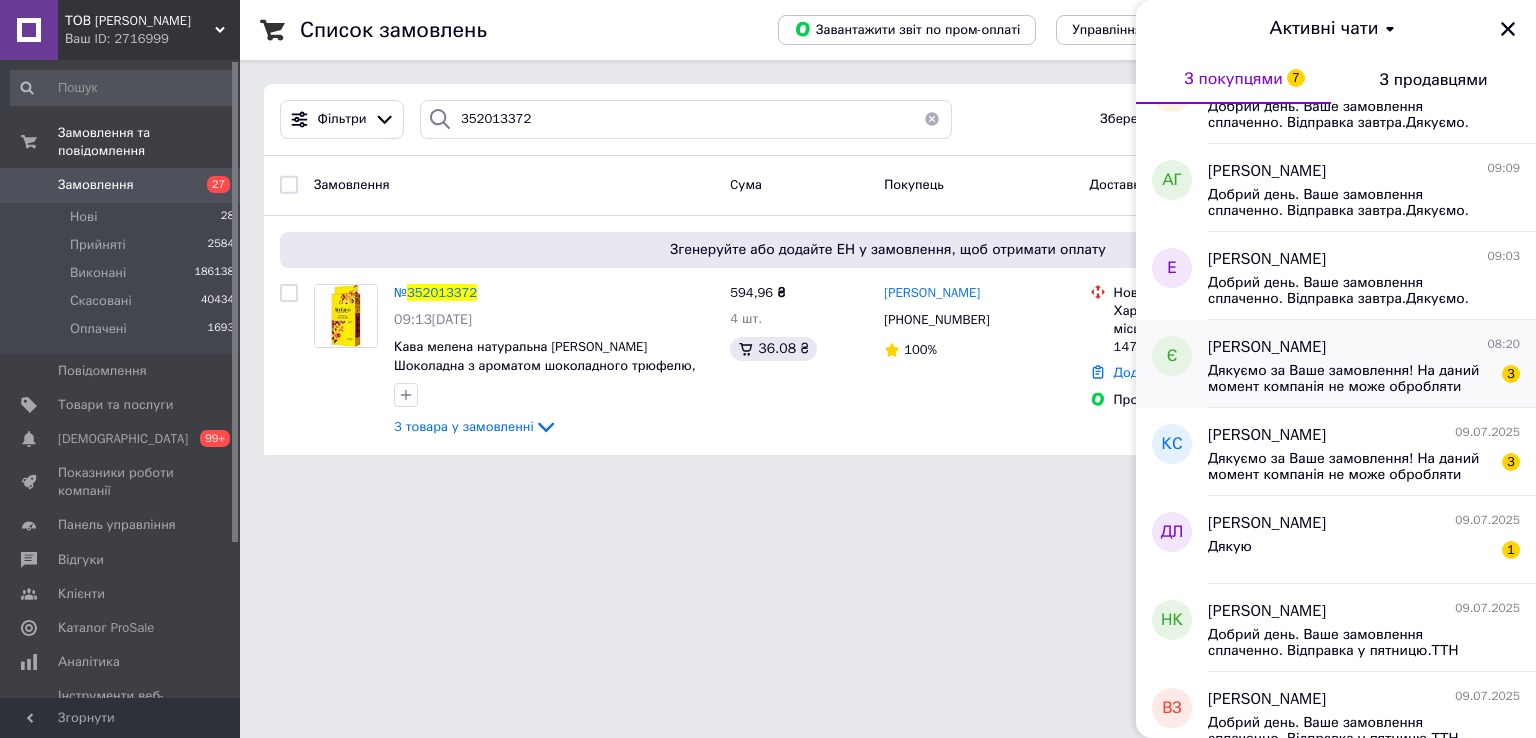 click on "Дякуємо за Ваше замовлення!
На даний момент компанія не може обробляти замовлення та повідомлення, оскільки по робочому графіку зараз не робочий час.
Ваше замовлення буде оброблене в найближчий робочий час. Оплачене або узгоджене до 14-00 години замовлення  буде відправлене наступного дня, якщо узгоджено після  14-00 години, буде відправлено через день. В суботу та неділю відправки не здійснюються.
Дякуєм за розуміння!" at bounding box center [1350, 379] 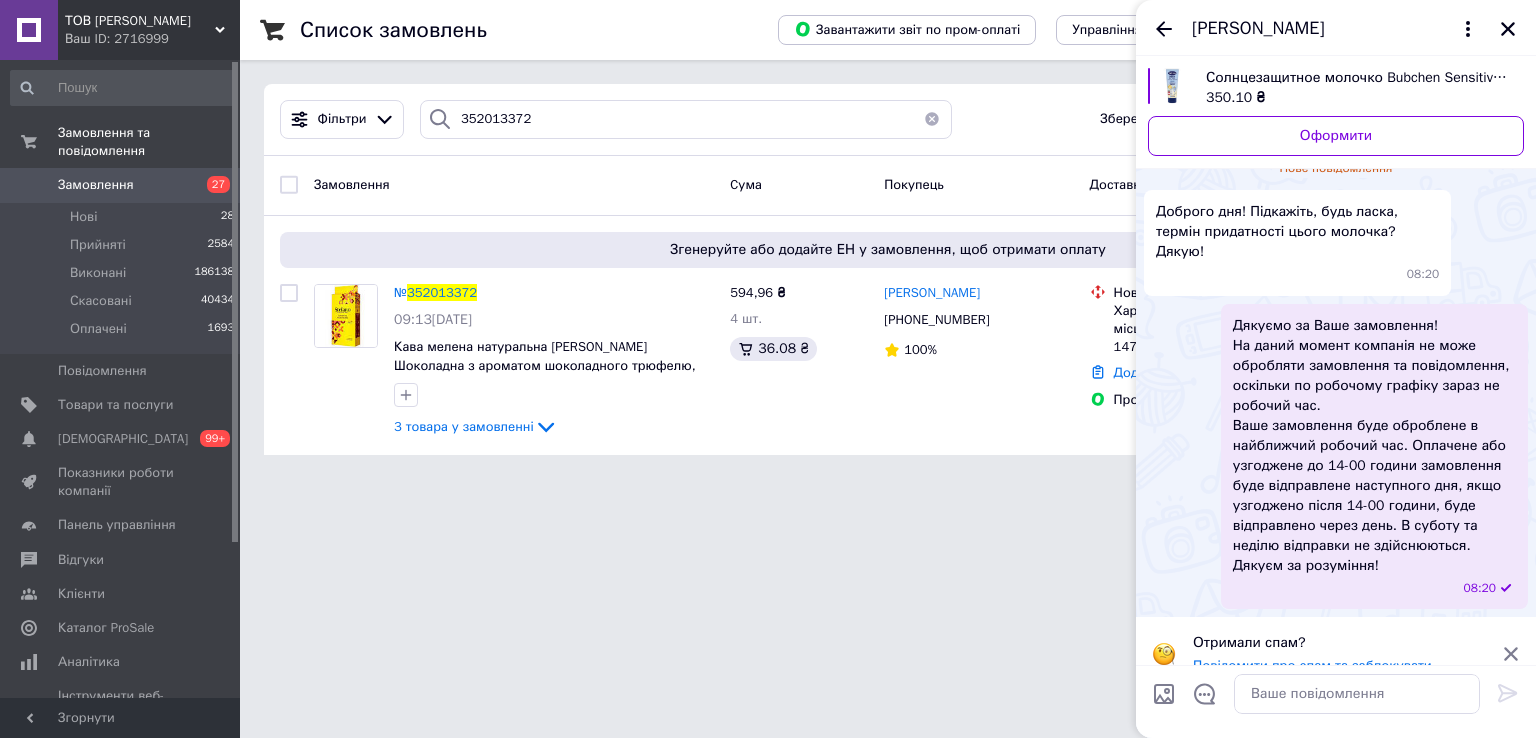 scroll, scrollTop: 80, scrollLeft: 0, axis: vertical 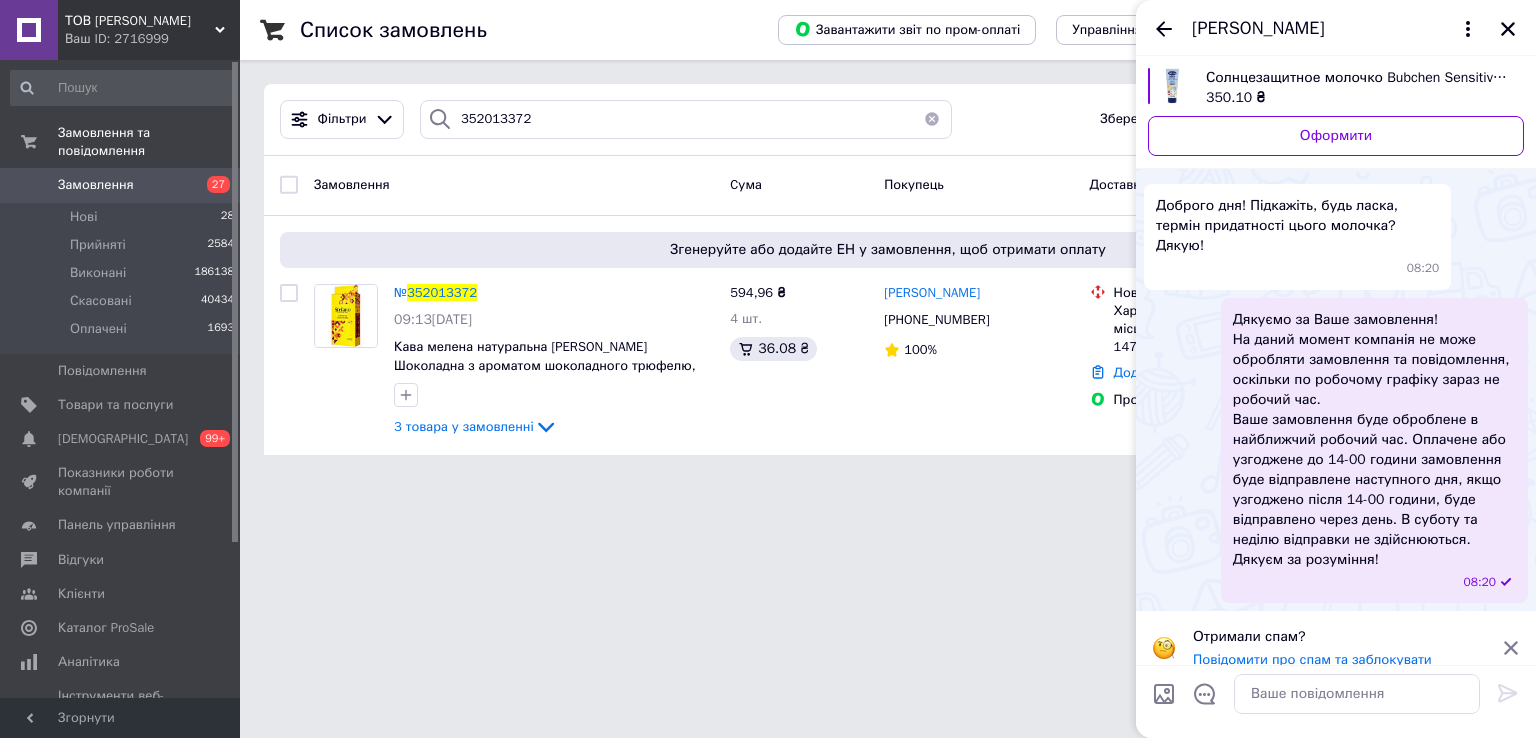 click 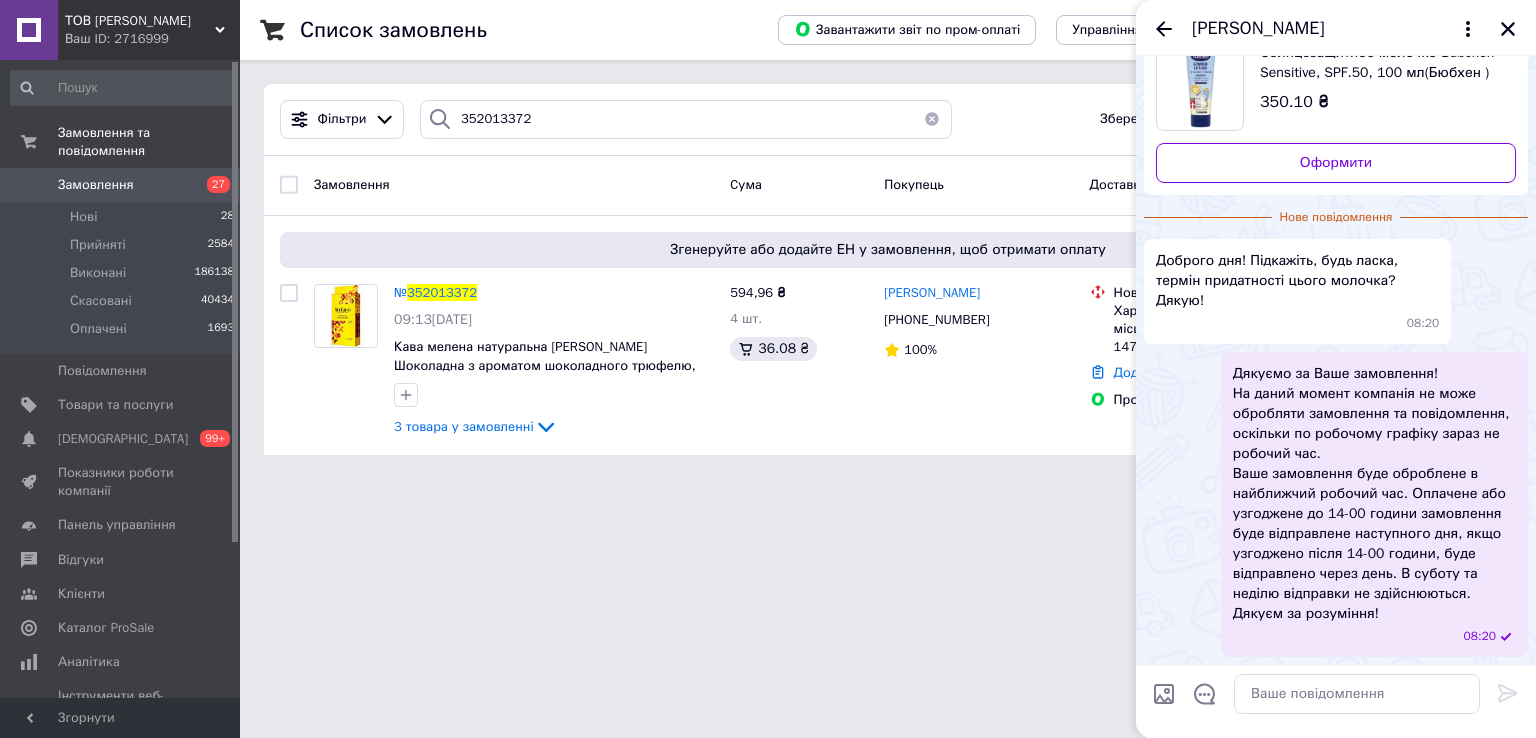 scroll, scrollTop: 6, scrollLeft: 0, axis: vertical 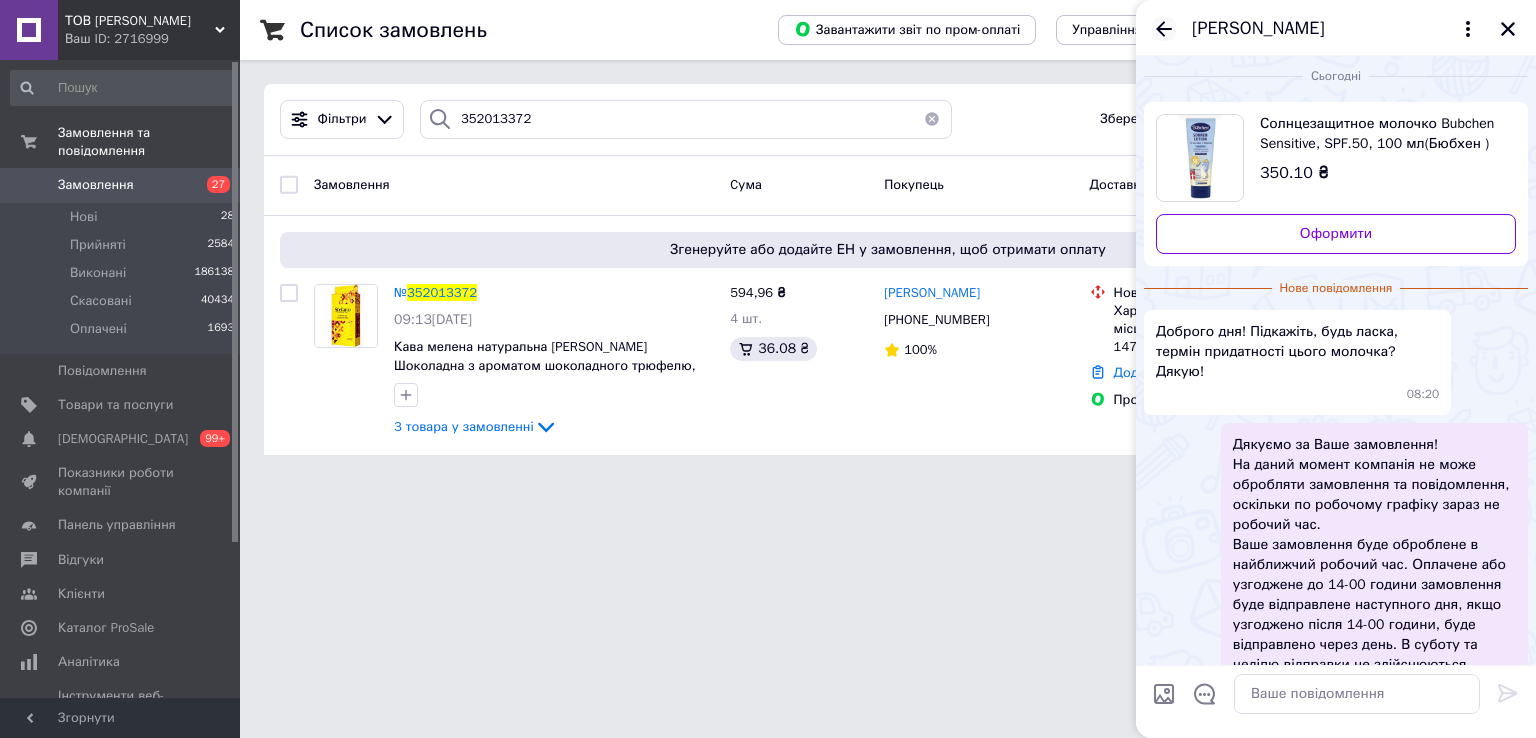 click 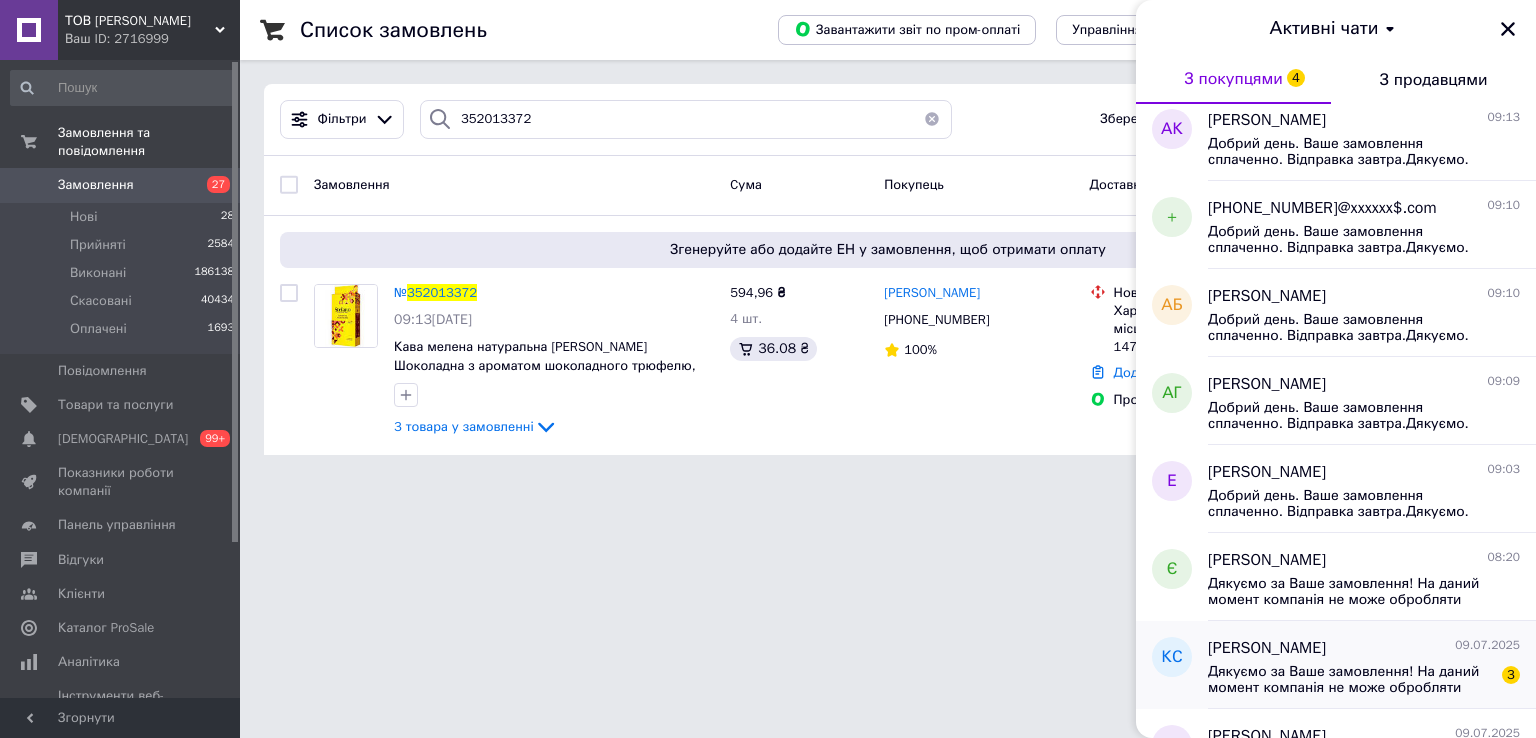 scroll, scrollTop: 400, scrollLeft: 0, axis: vertical 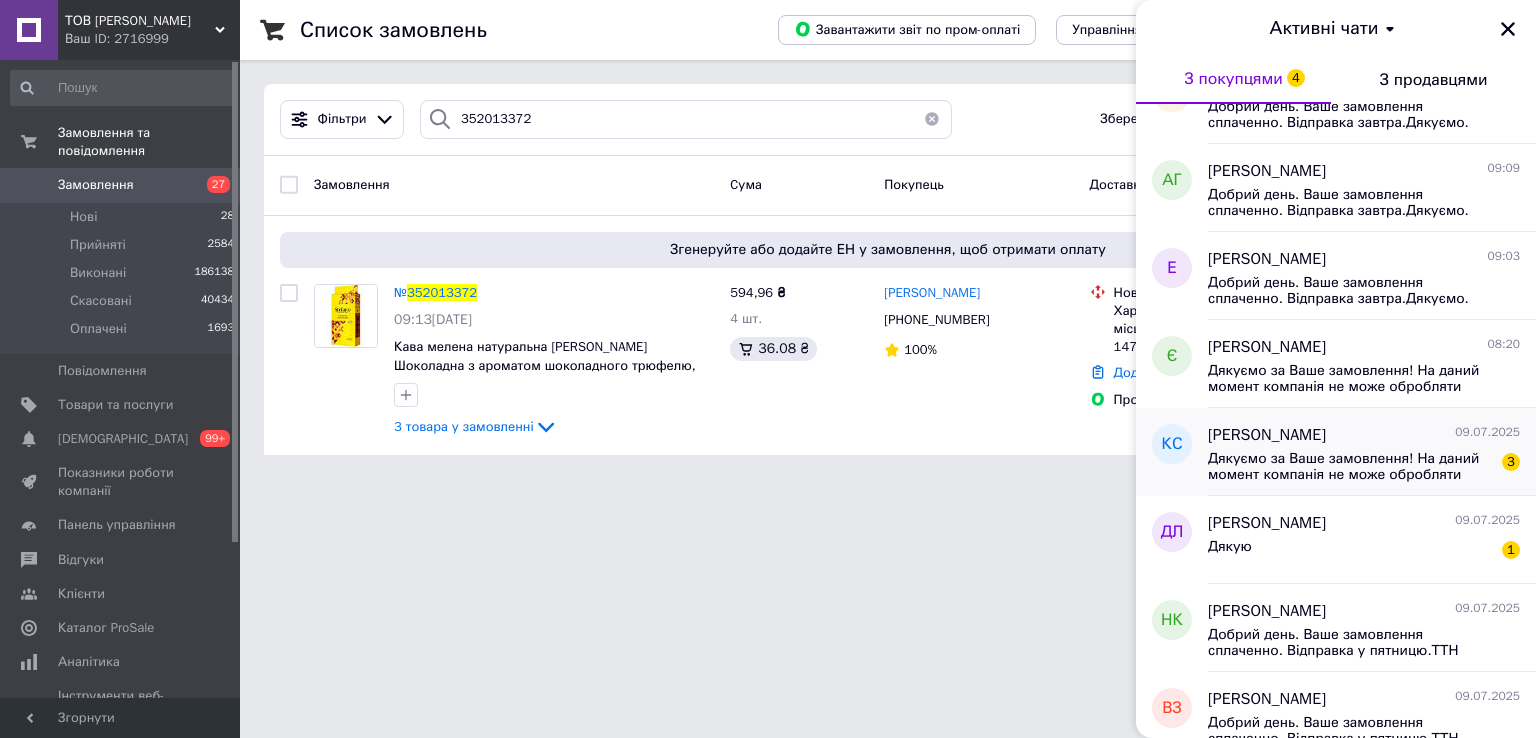 click on "Дякуємо за Ваше замовлення!
На даний момент компанія не може обробляти замовлення та повідомлення, оскільки по робочому графіку зараз не робочий час.
Ваше замовлення буде оброблене в найближчий робочий час. Оплачене або узгоджене до 14-00 години замовлення  буде відправлене наступного дня, якщо узгоджено після  14-00 години, буде відправлено через день. В суботу та неділю відправки не здійснюються.
Дякуєм за розуміння!" at bounding box center (1350, 467) 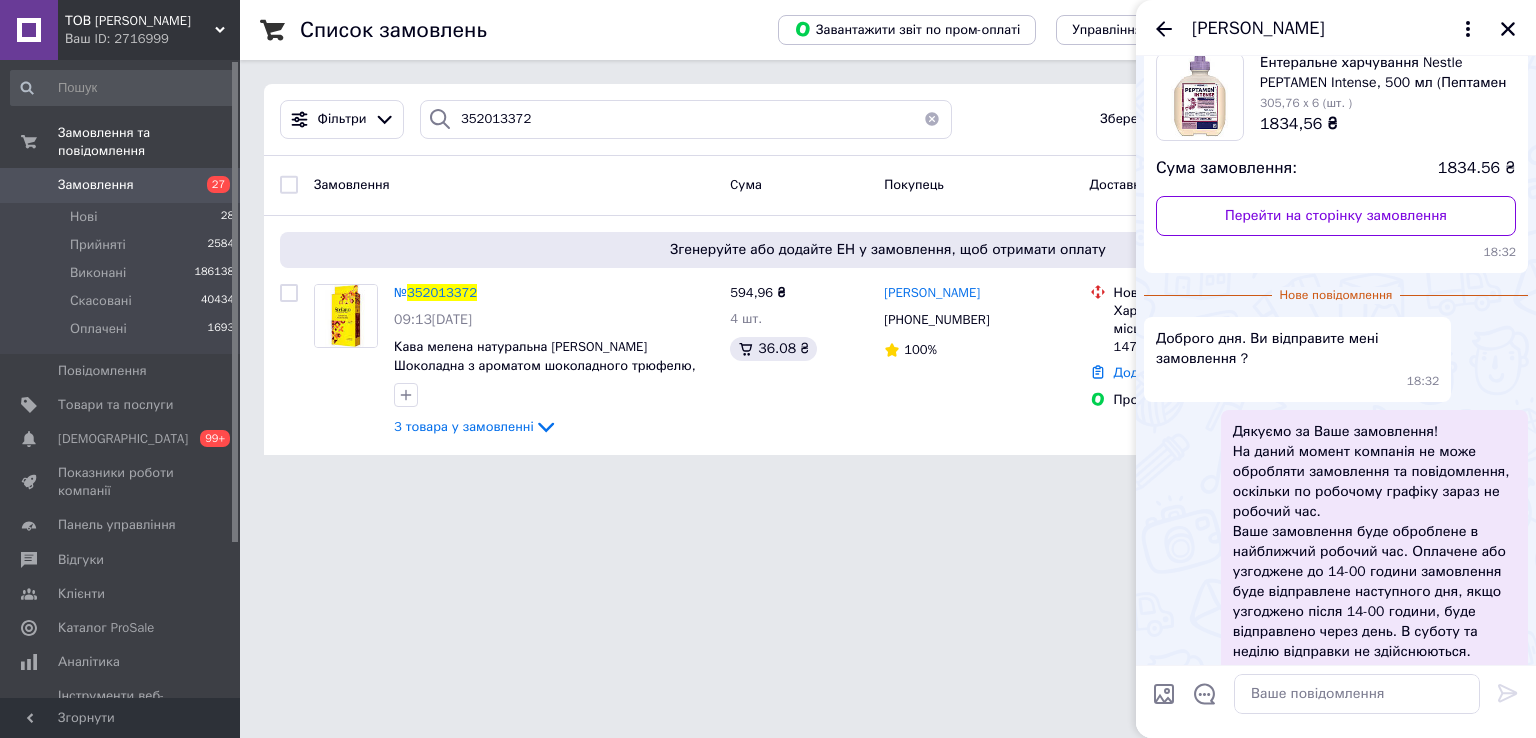 scroll, scrollTop: 0, scrollLeft: 0, axis: both 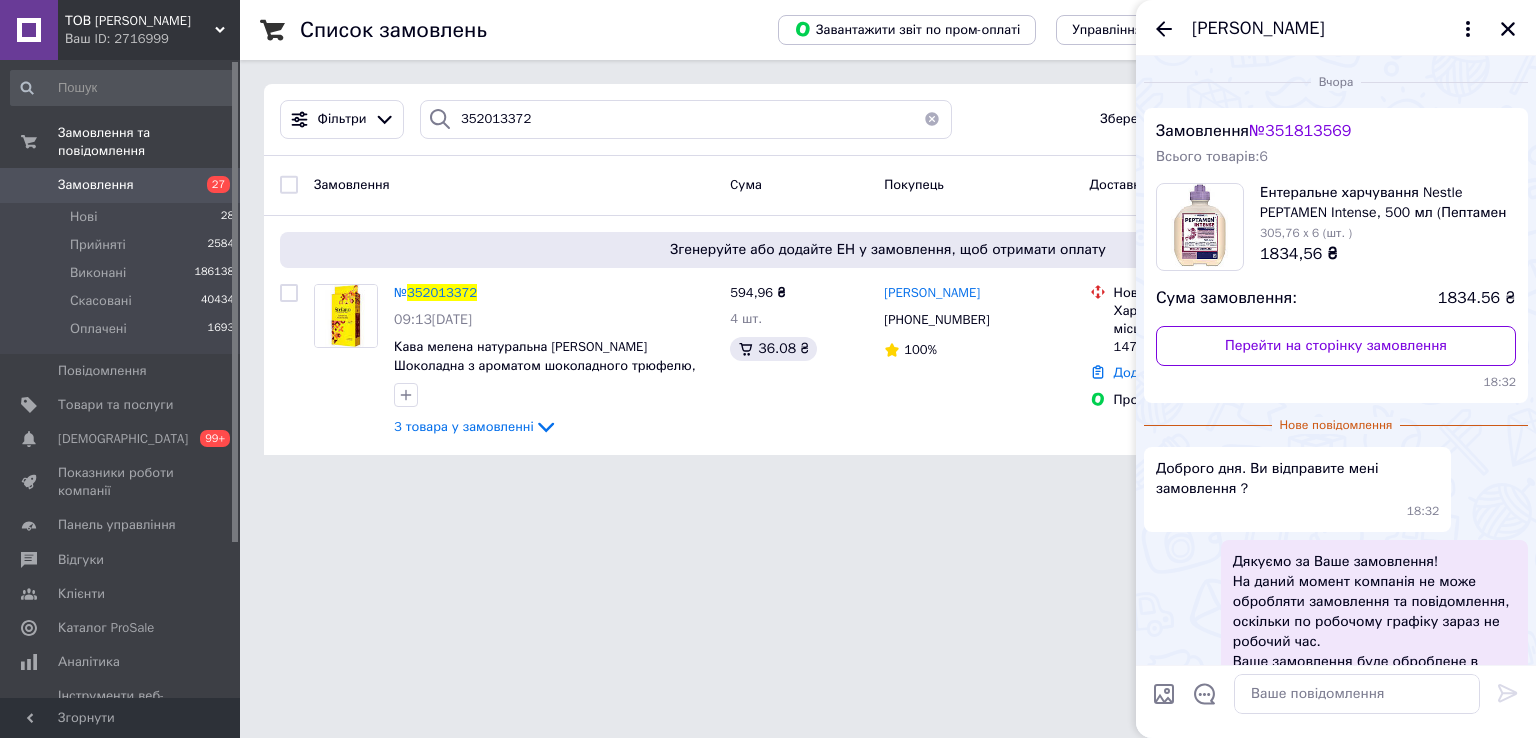 click on "№ 351813569" at bounding box center (1300, 131) 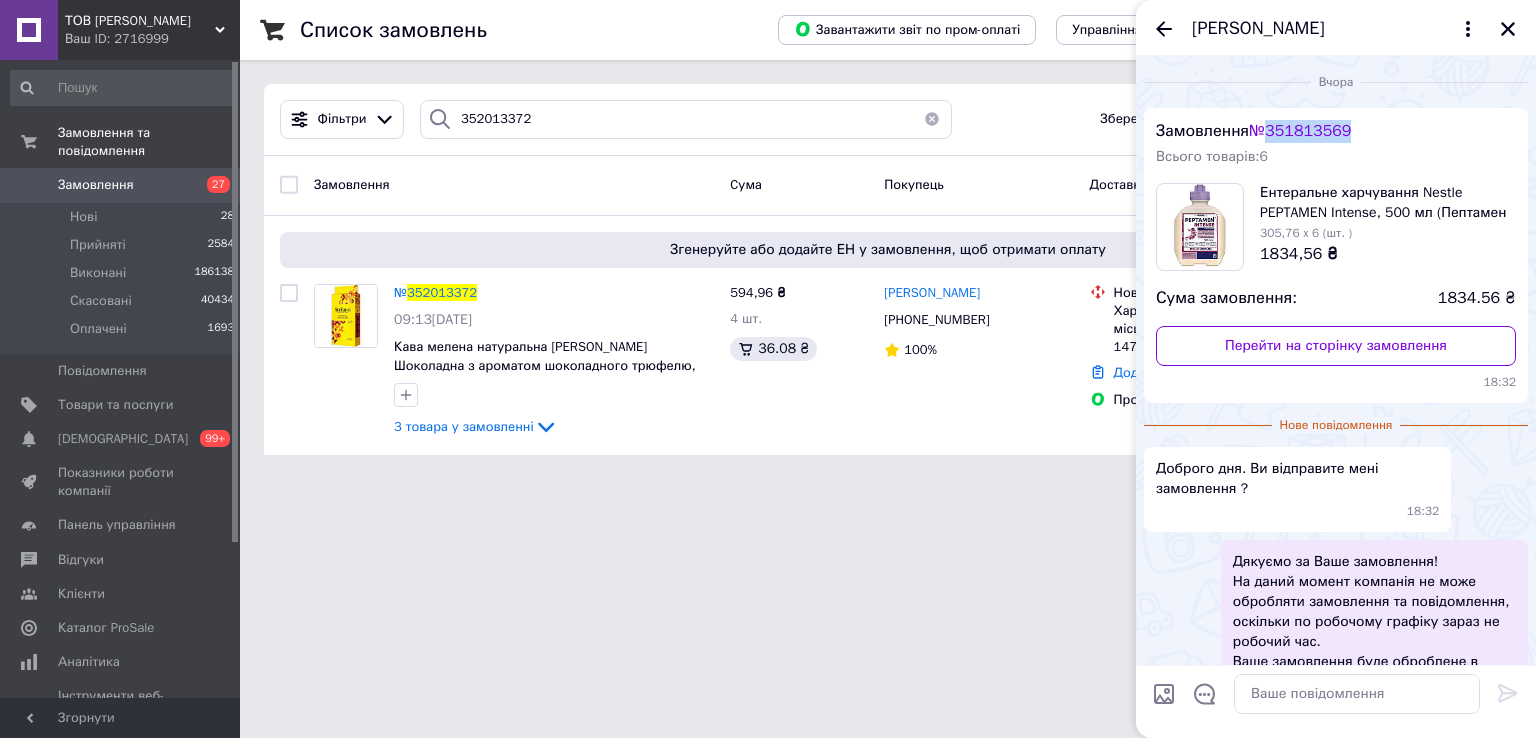 click on "№ 351813569" at bounding box center [1300, 131] 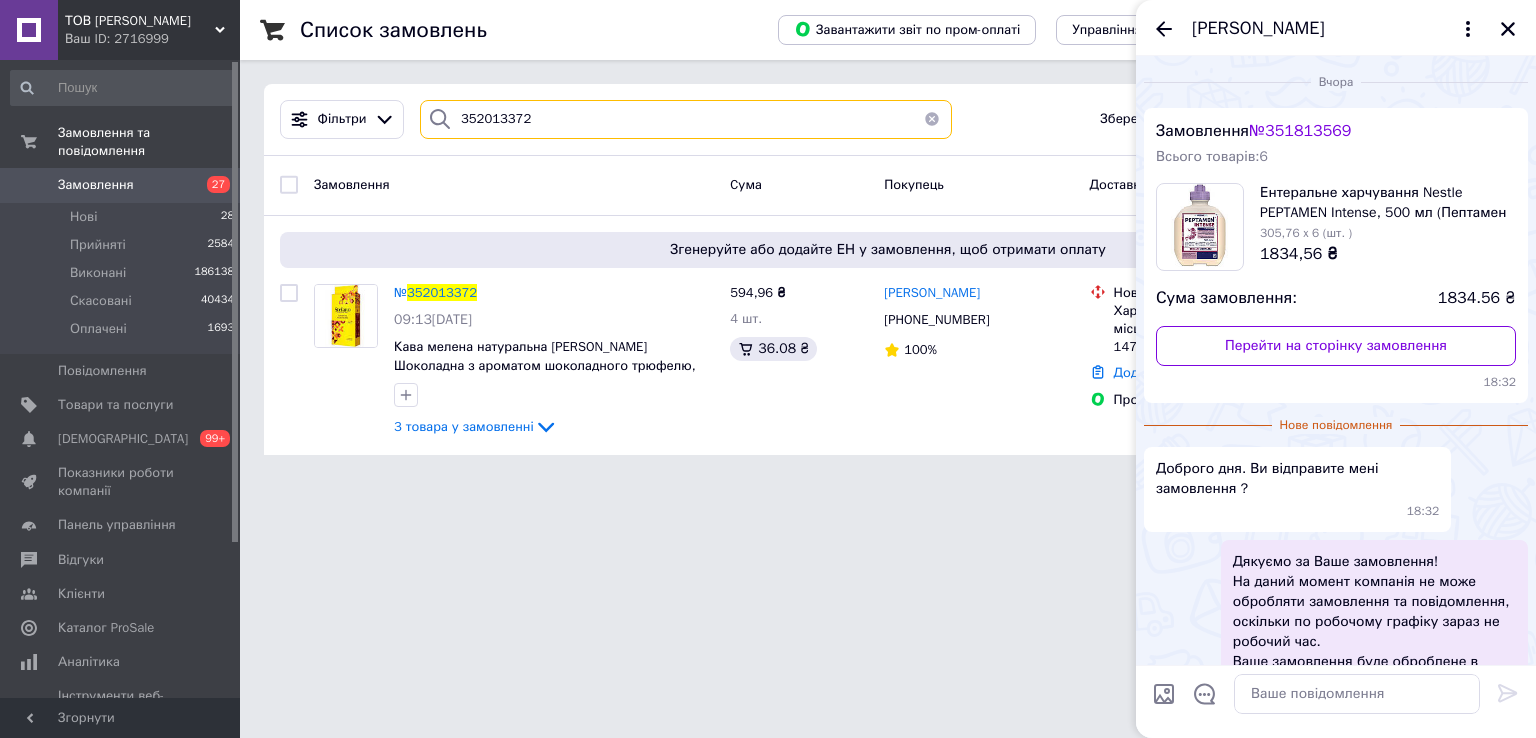 click on "352013372" at bounding box center (686, 119) 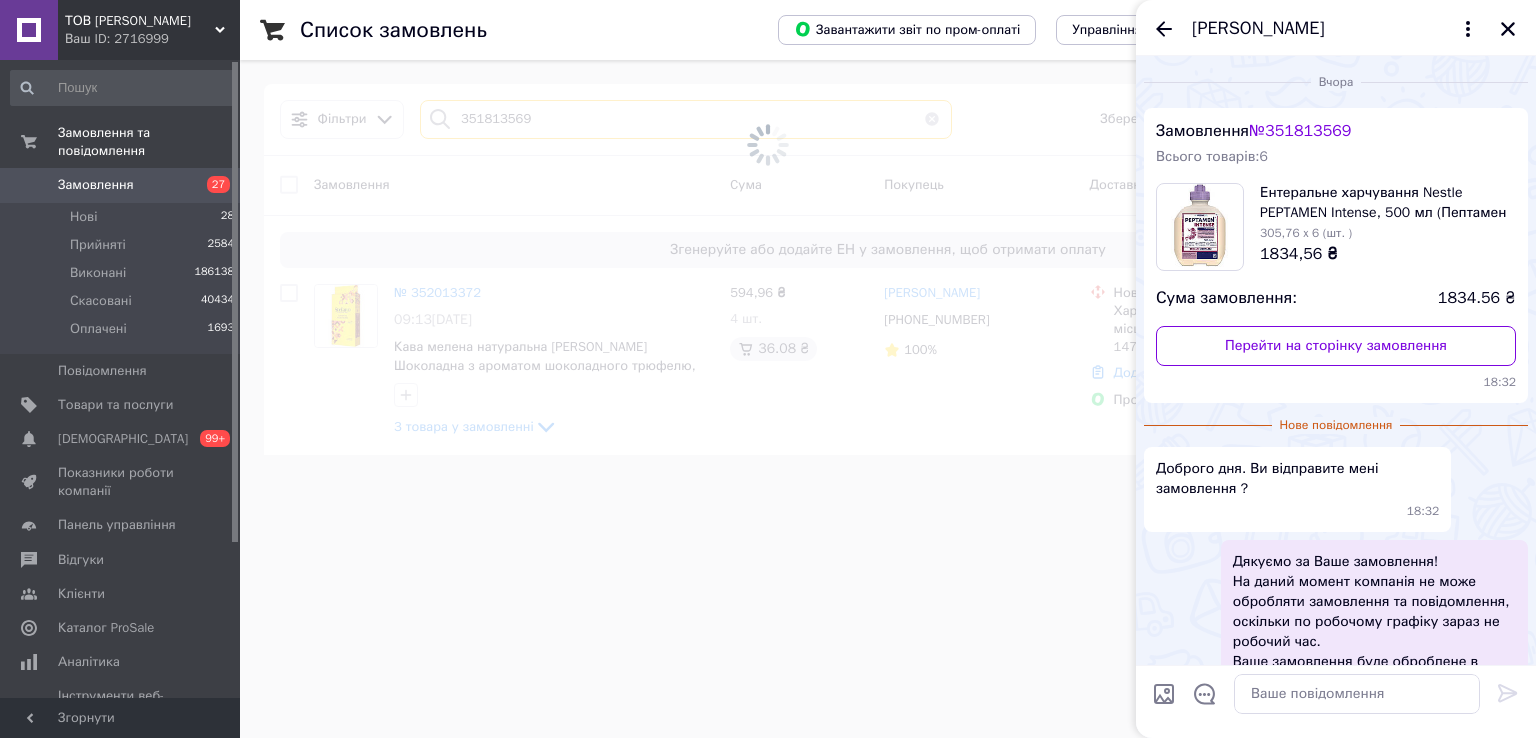 type on "351813569" 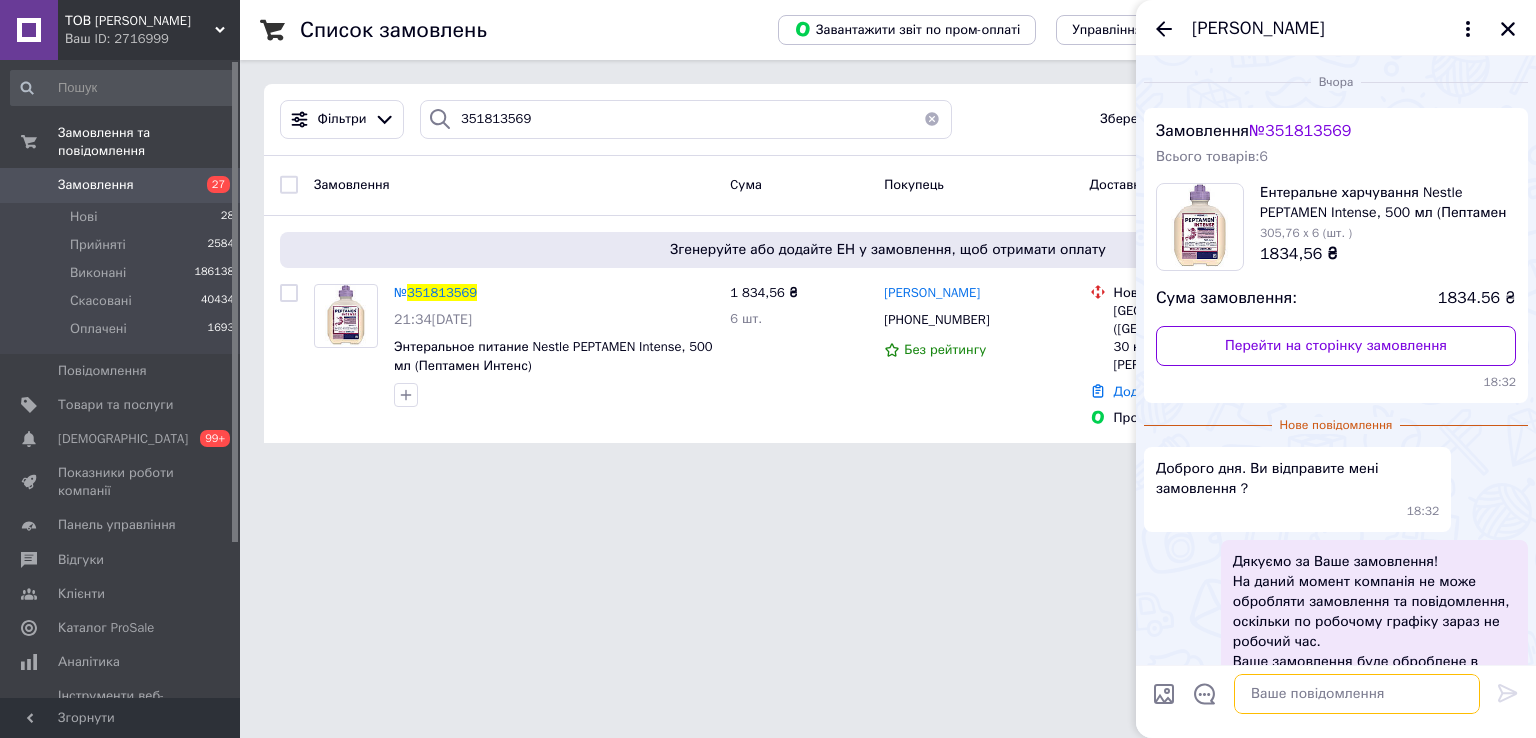 click at bounding box center [1357, 694] 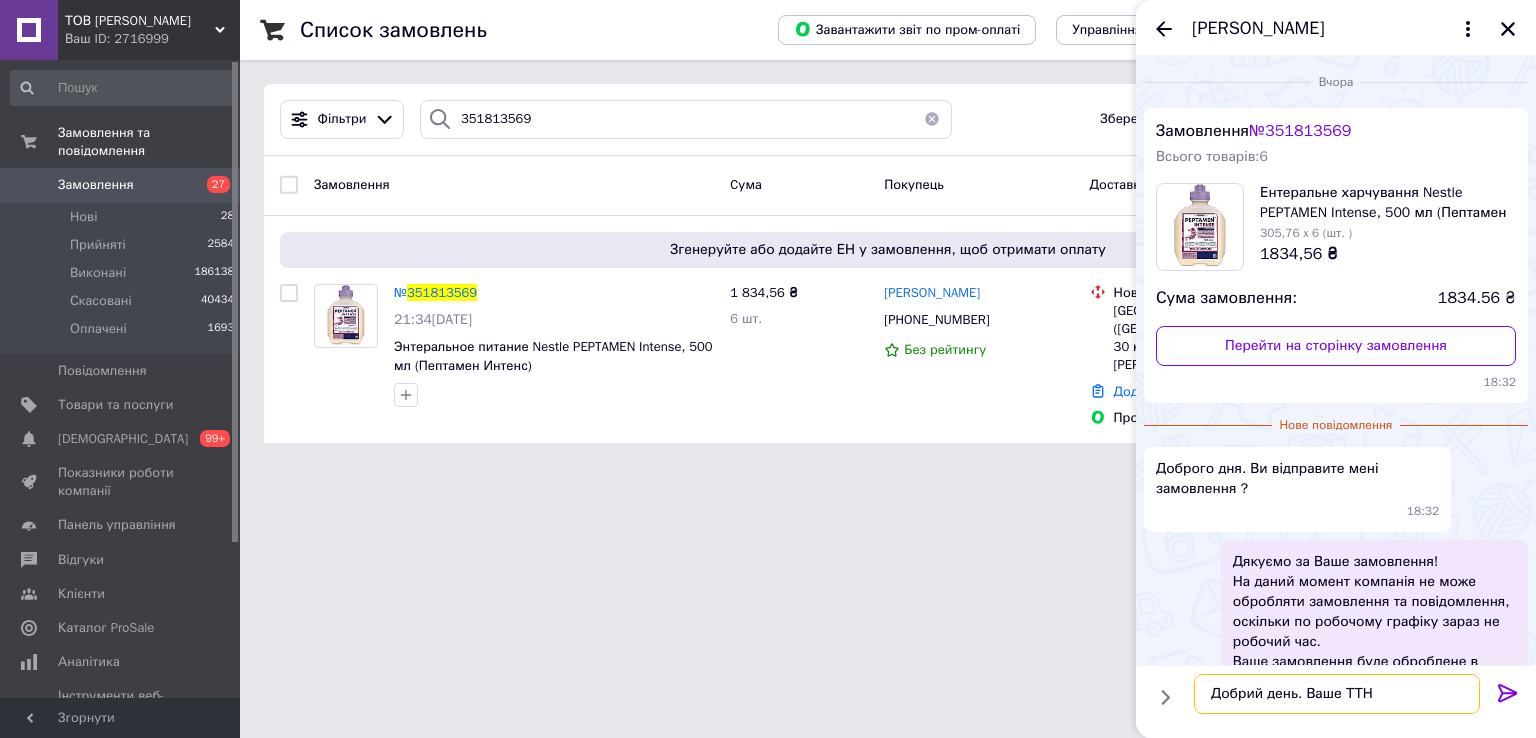 paste on "20451202046207" 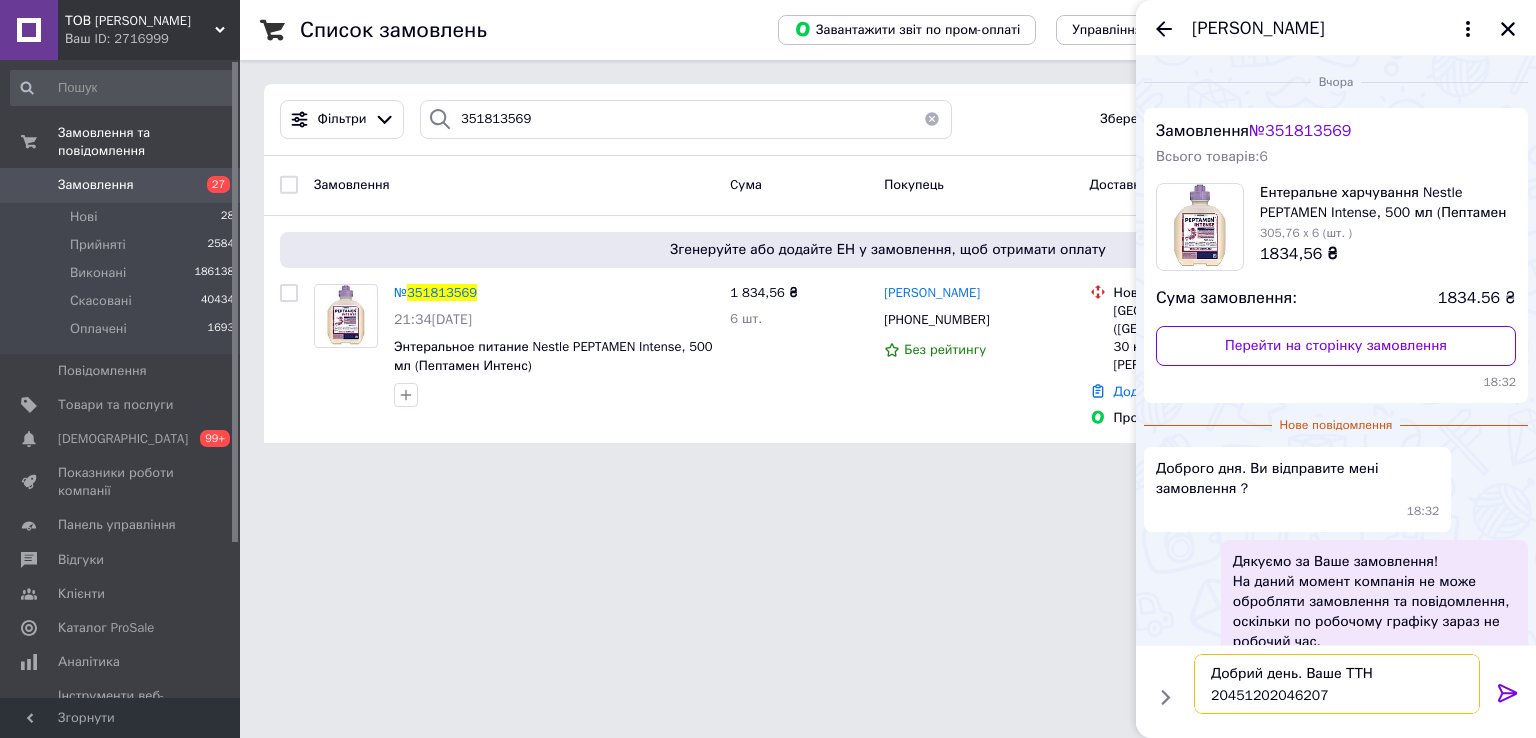 type 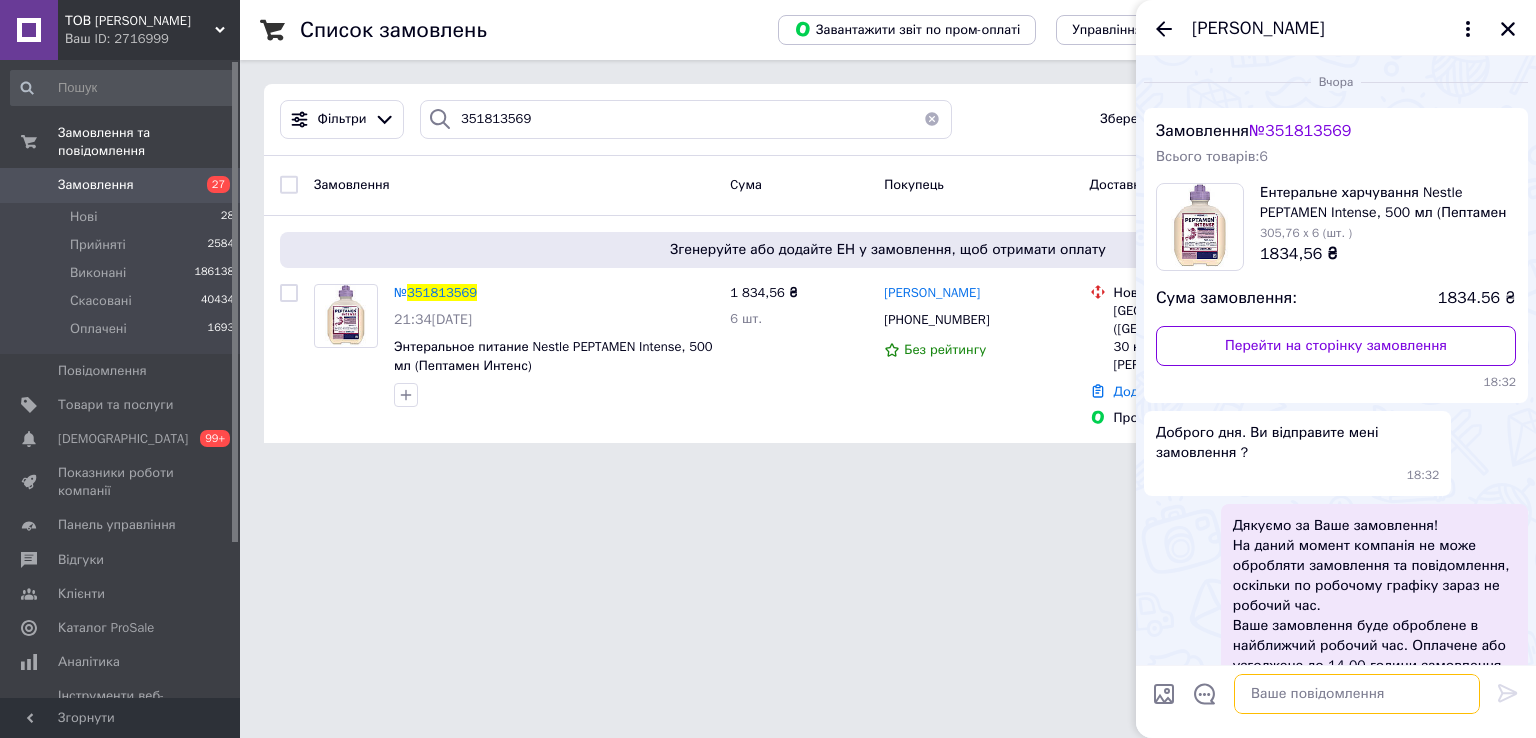 scroll, scrollTop: 277, scrollLeft: 0, axis: vertical 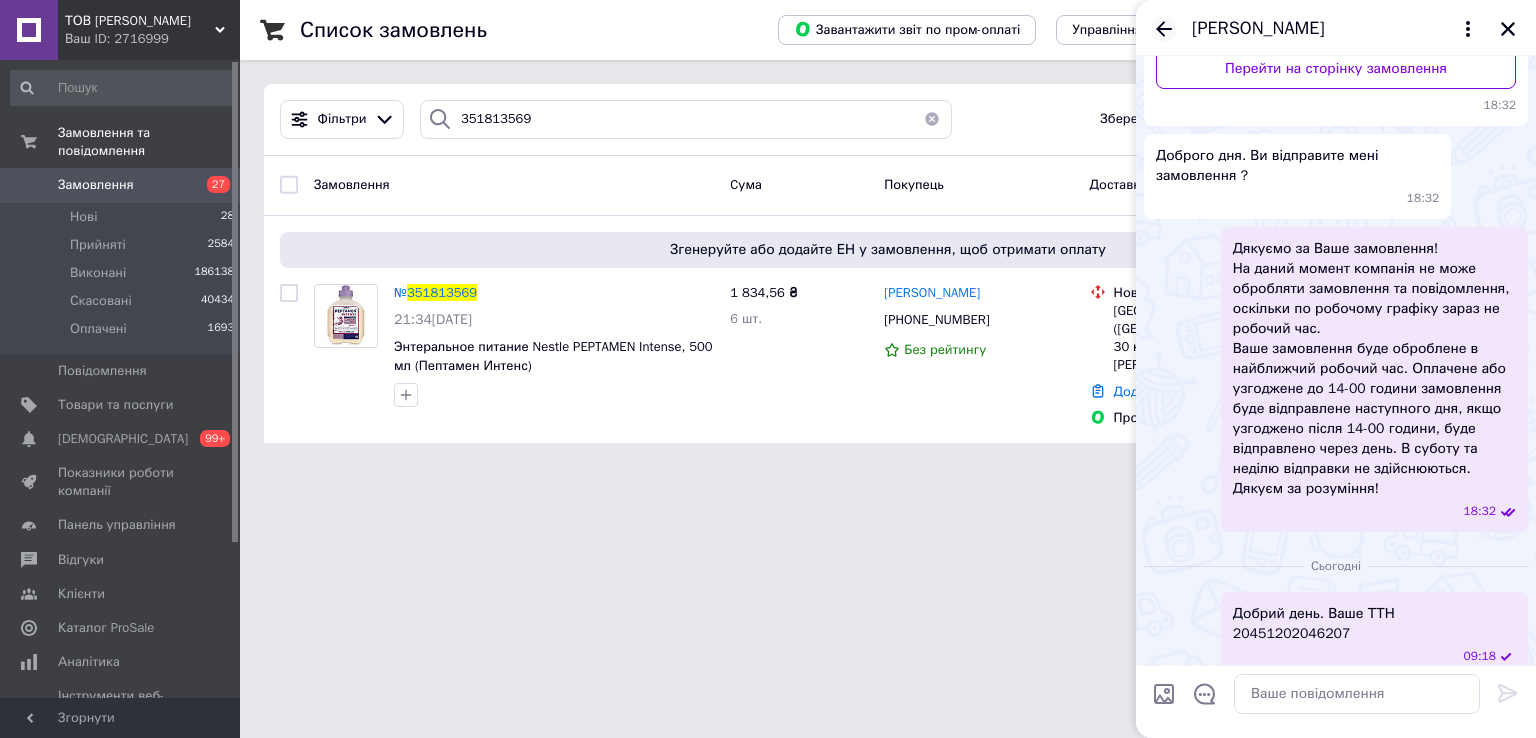 click 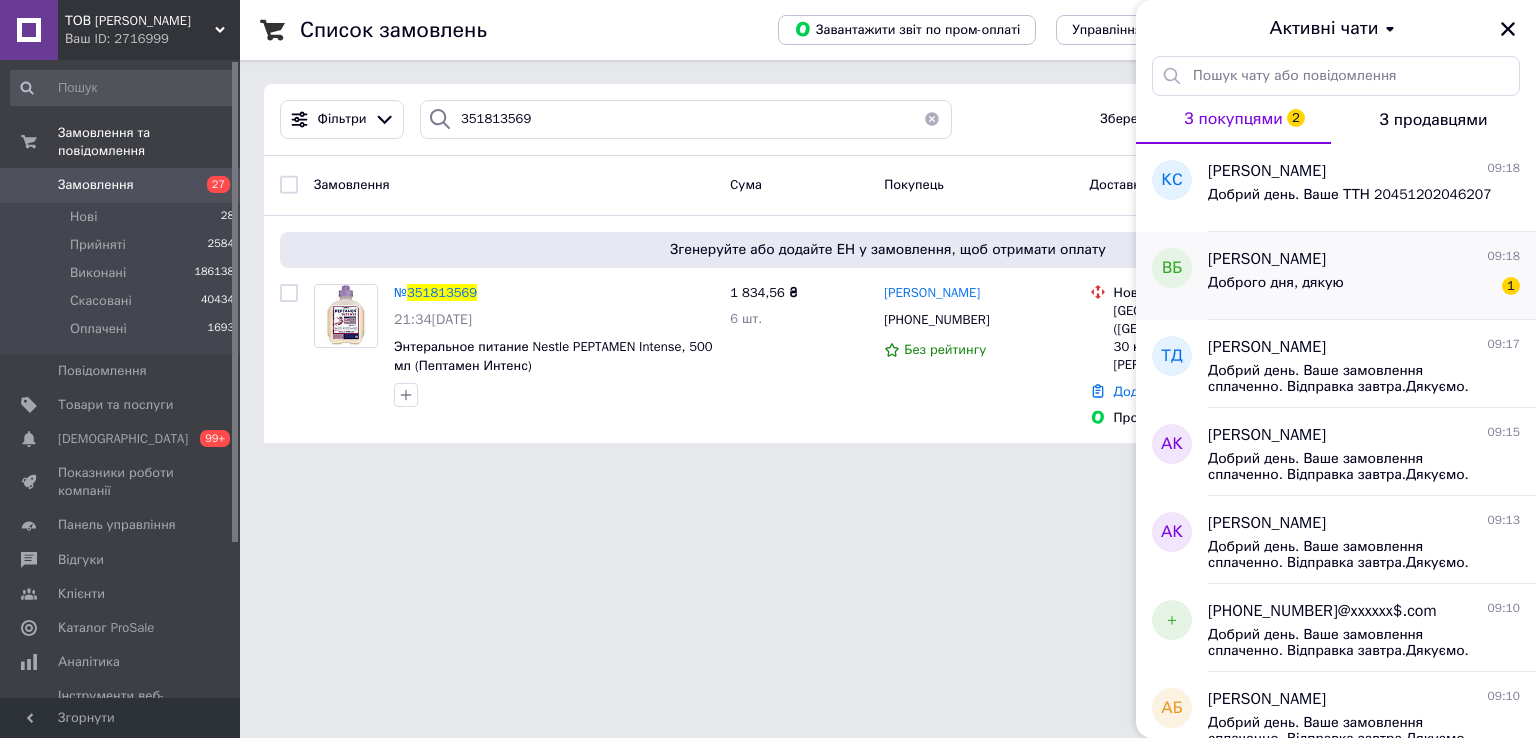 click on "Доброго дня, дякую" at bounding box center [1276, 283] 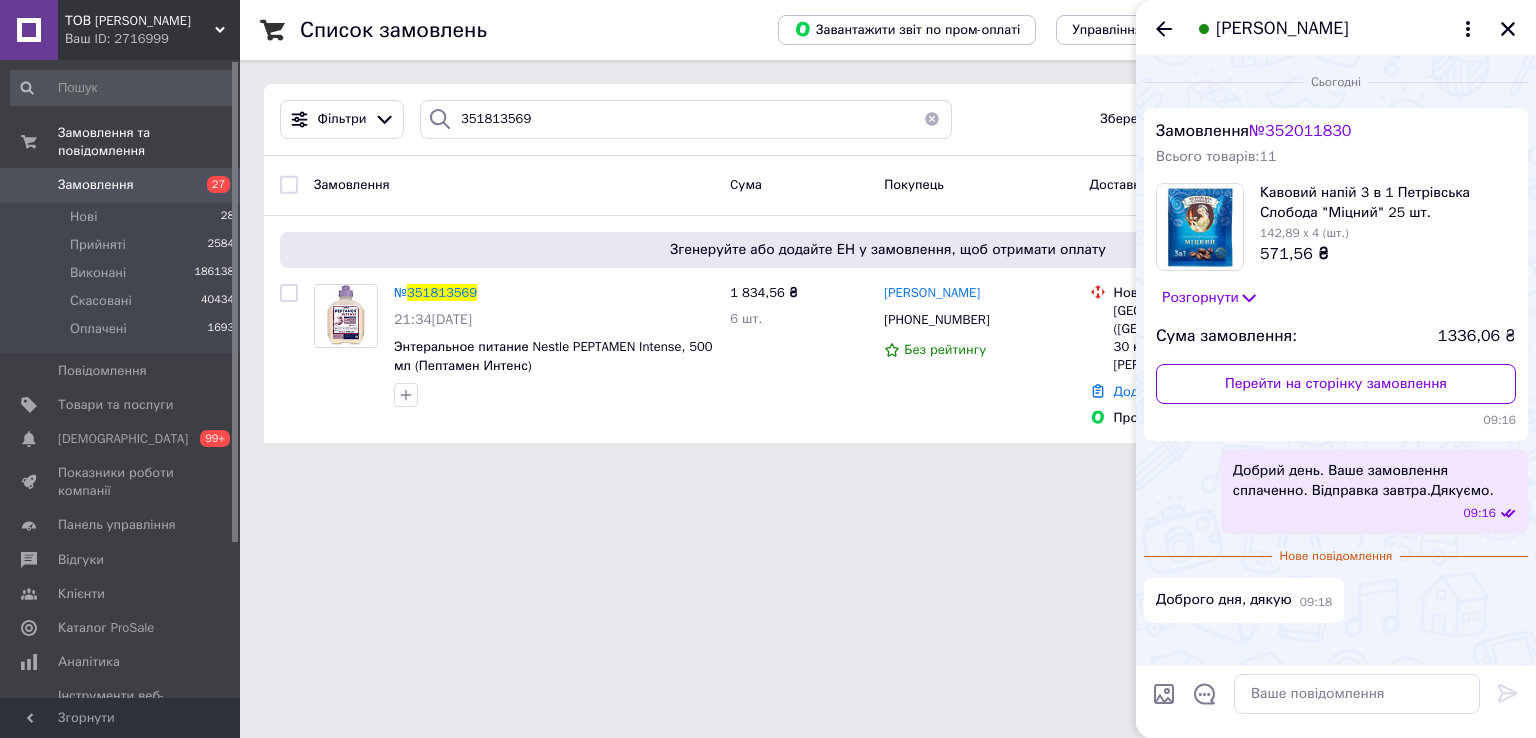 drag, startPoint x: 1156, startPoint y: 25, endPoint x: 1152, endPoint y: 45, distance: 20.396078 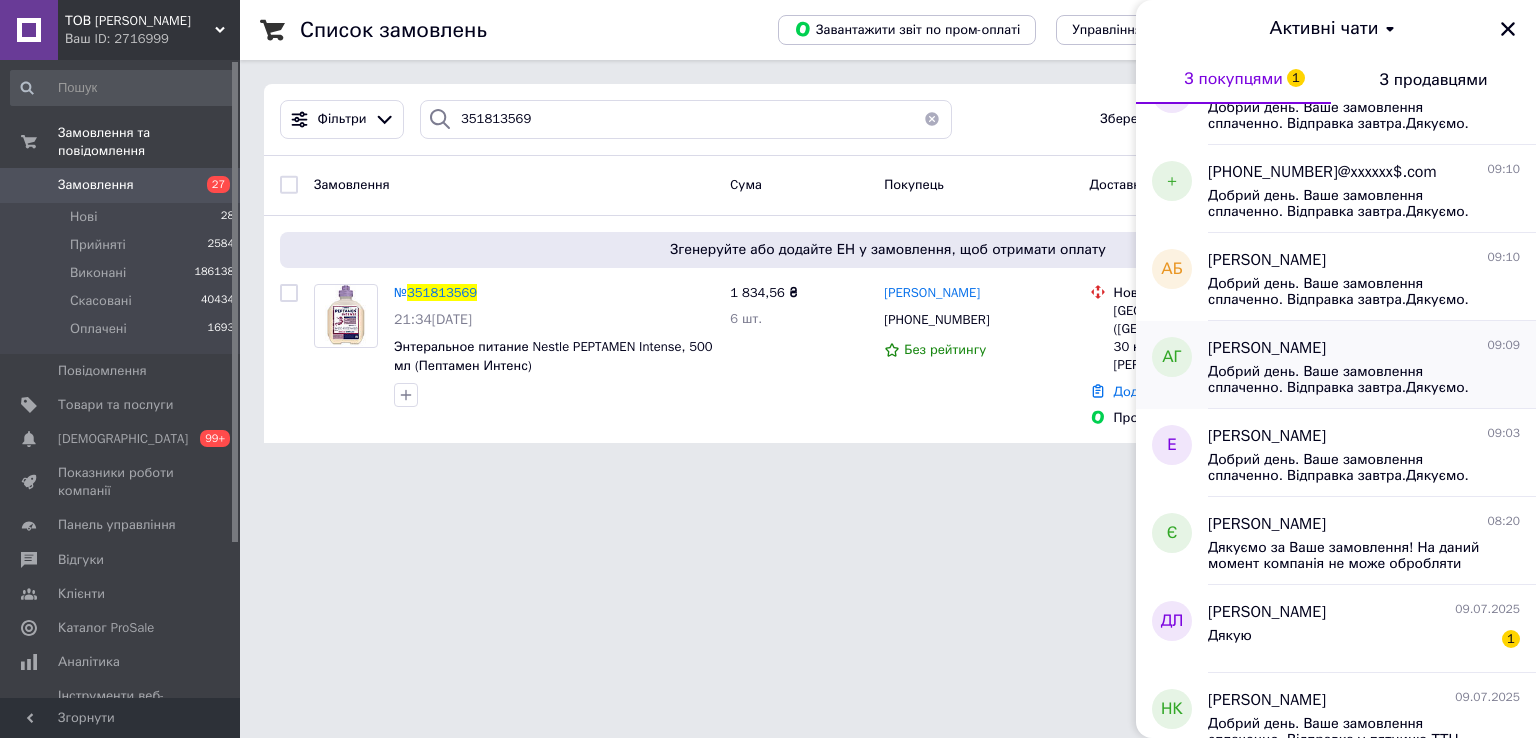 scroll, scrollTop: 400, scrollLeft: 0, axis: vertical 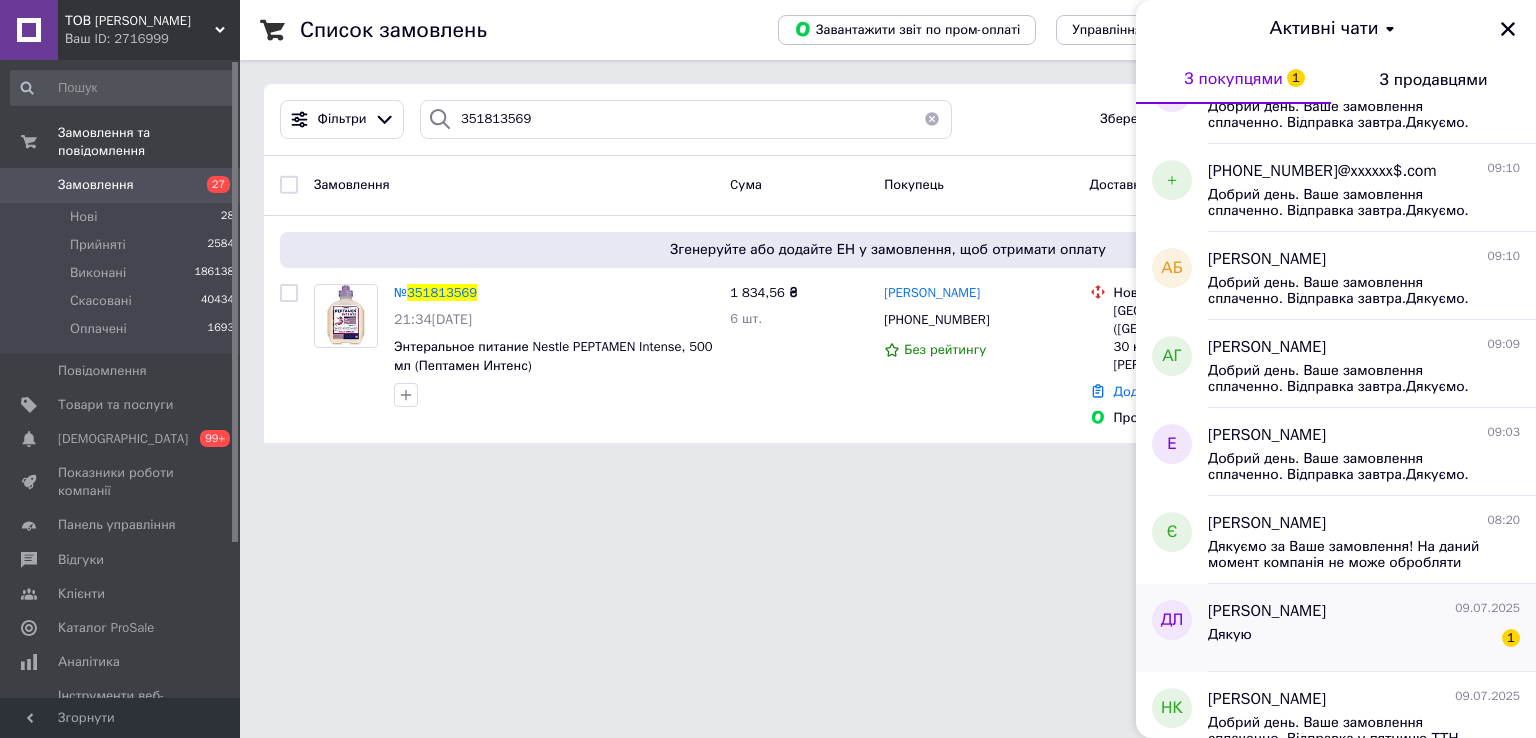 click on "[PERSON_NAME] [DATE]" at bounding box center [1364, 611] 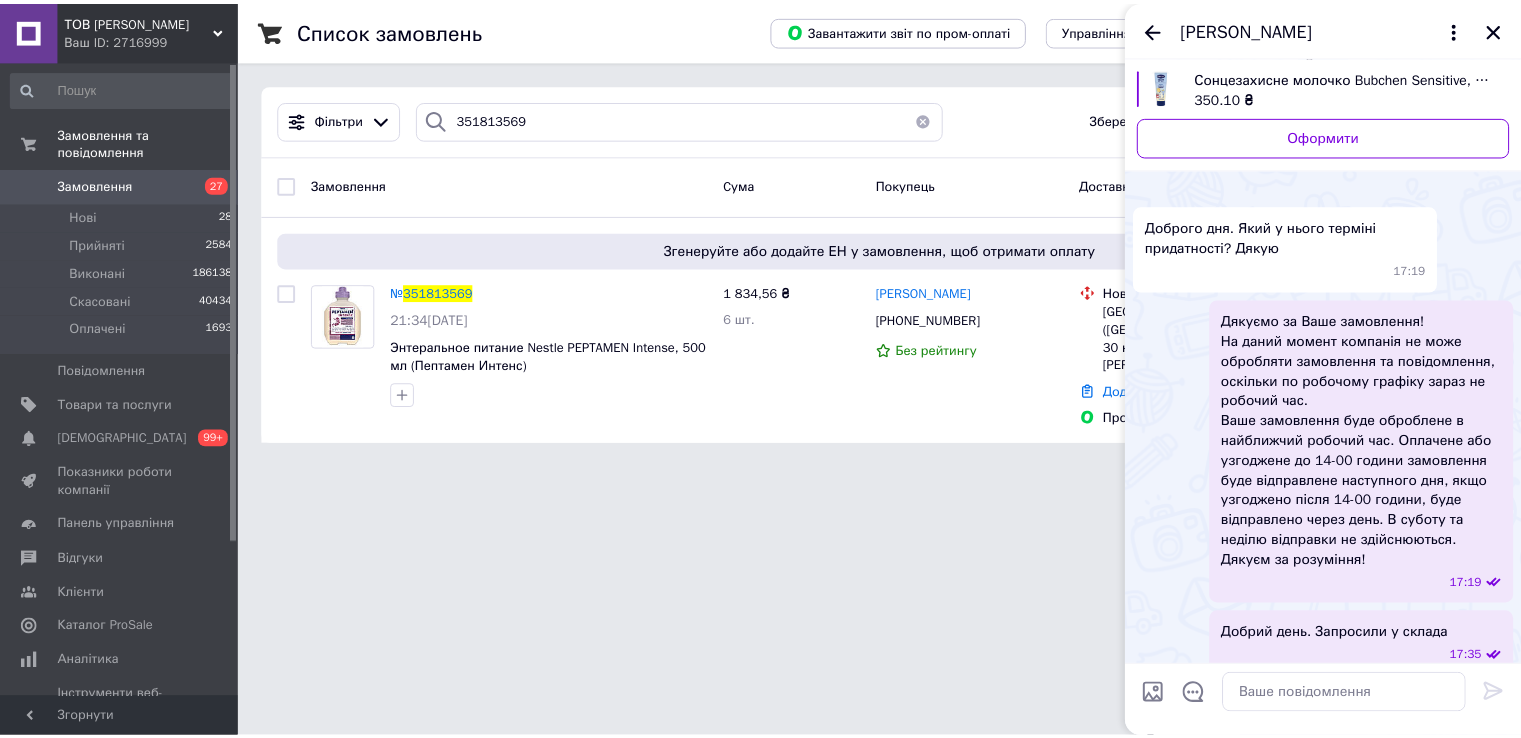 scroll, scrollTop: 0, scrollLeft: 0, axis: both 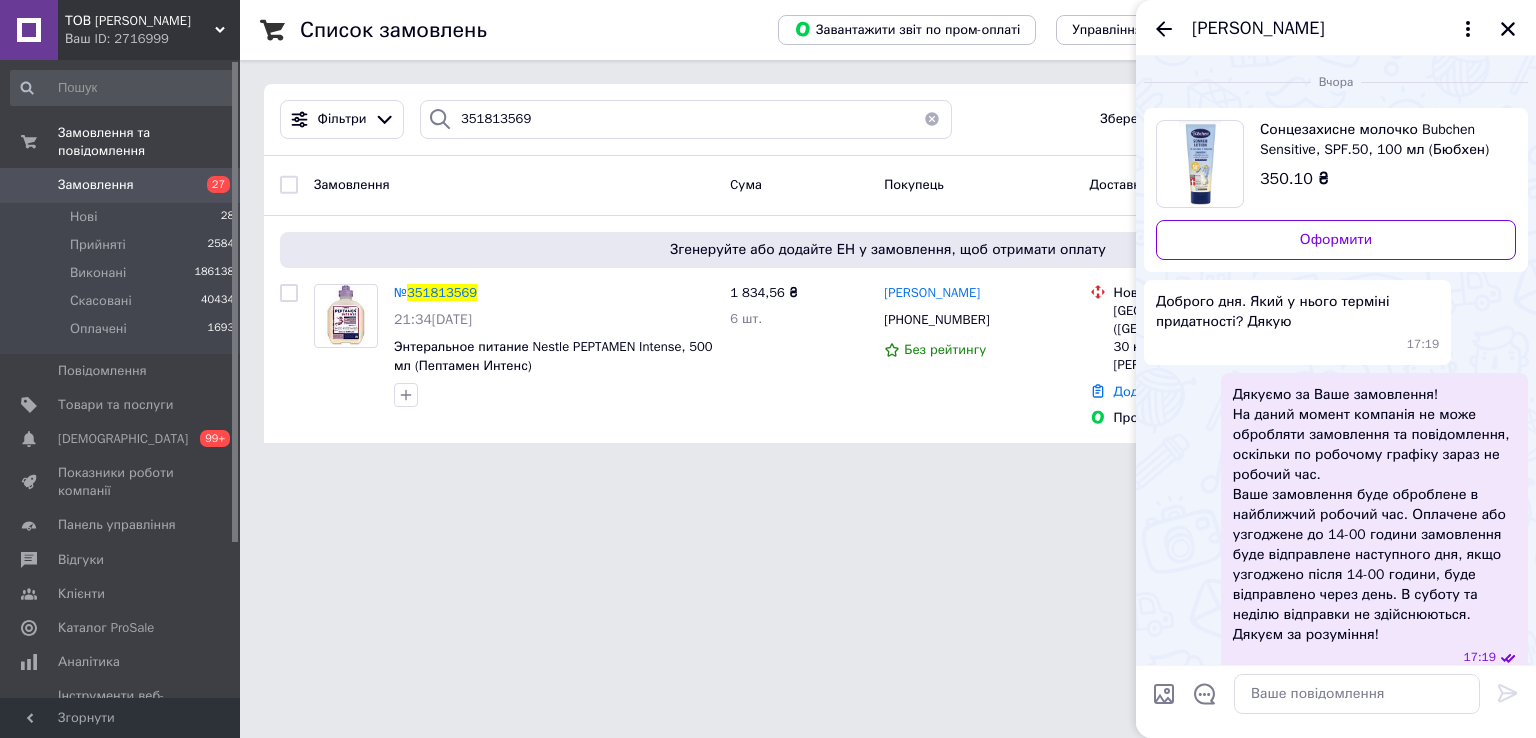 drag, startPoint x: 1163, startPoint y: 29, endPoint x: 1176, endPoint y: 45, distance: 20.615528 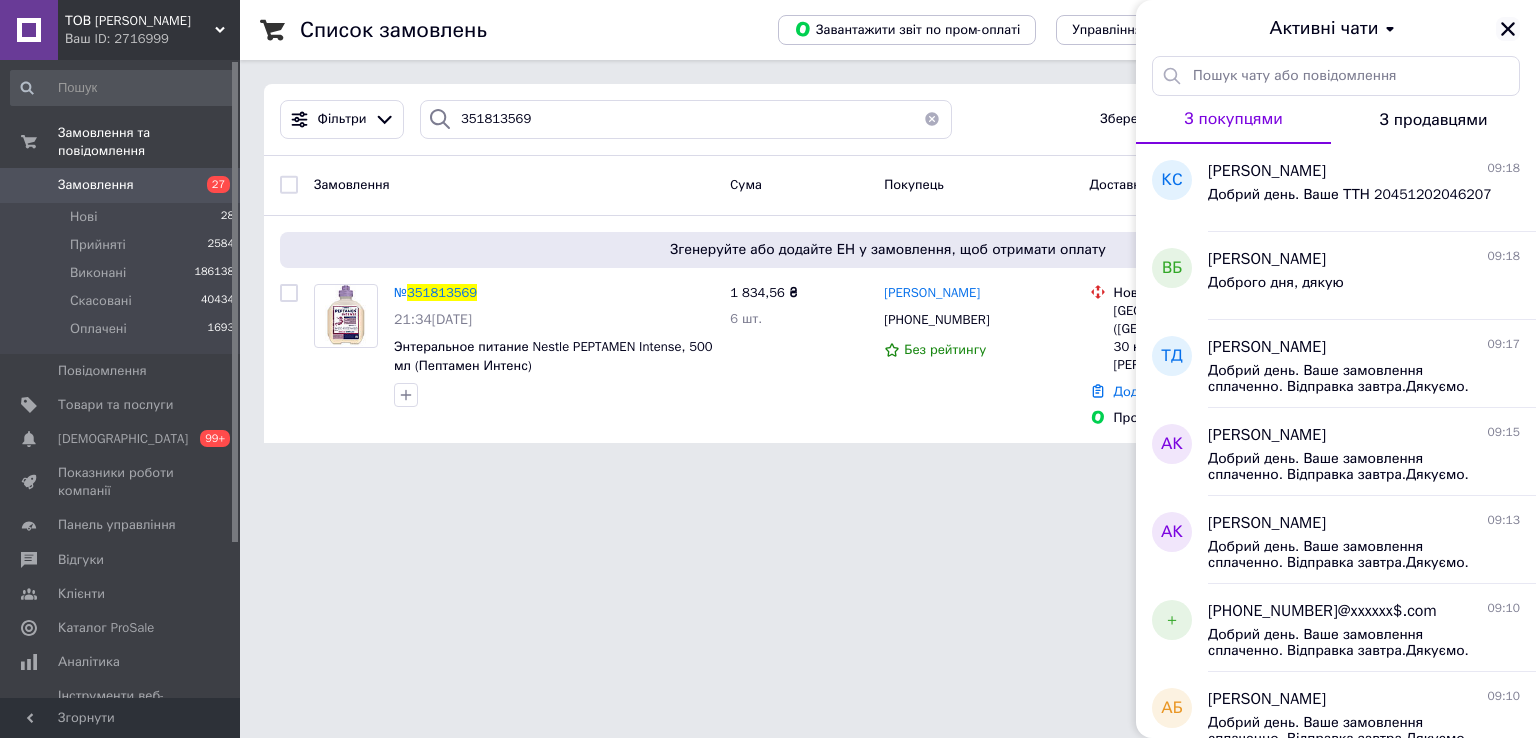 click 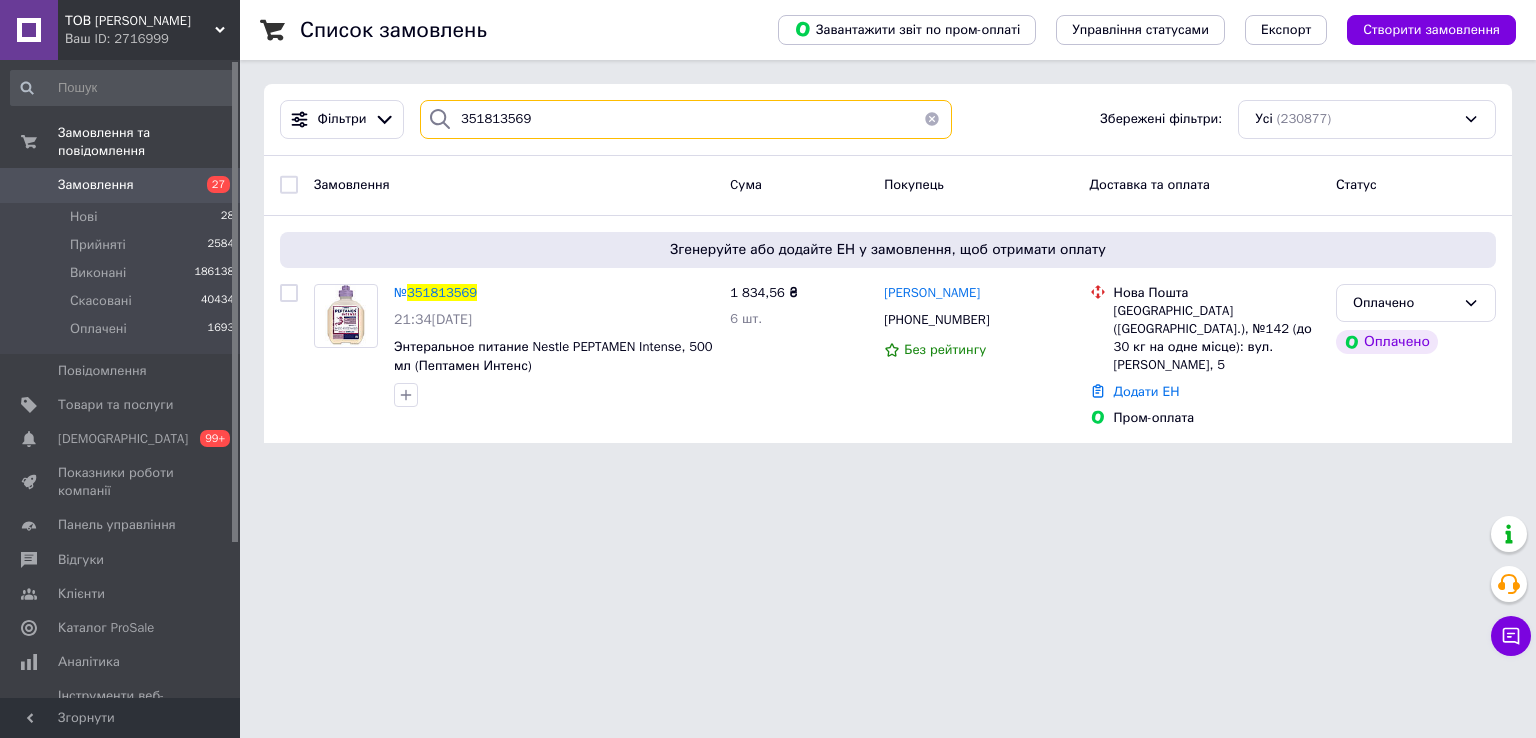 drag, startPoint x: 486, startPoint y: 105, endPoint x: 266, endPoint y: 103, distance: 220.0091 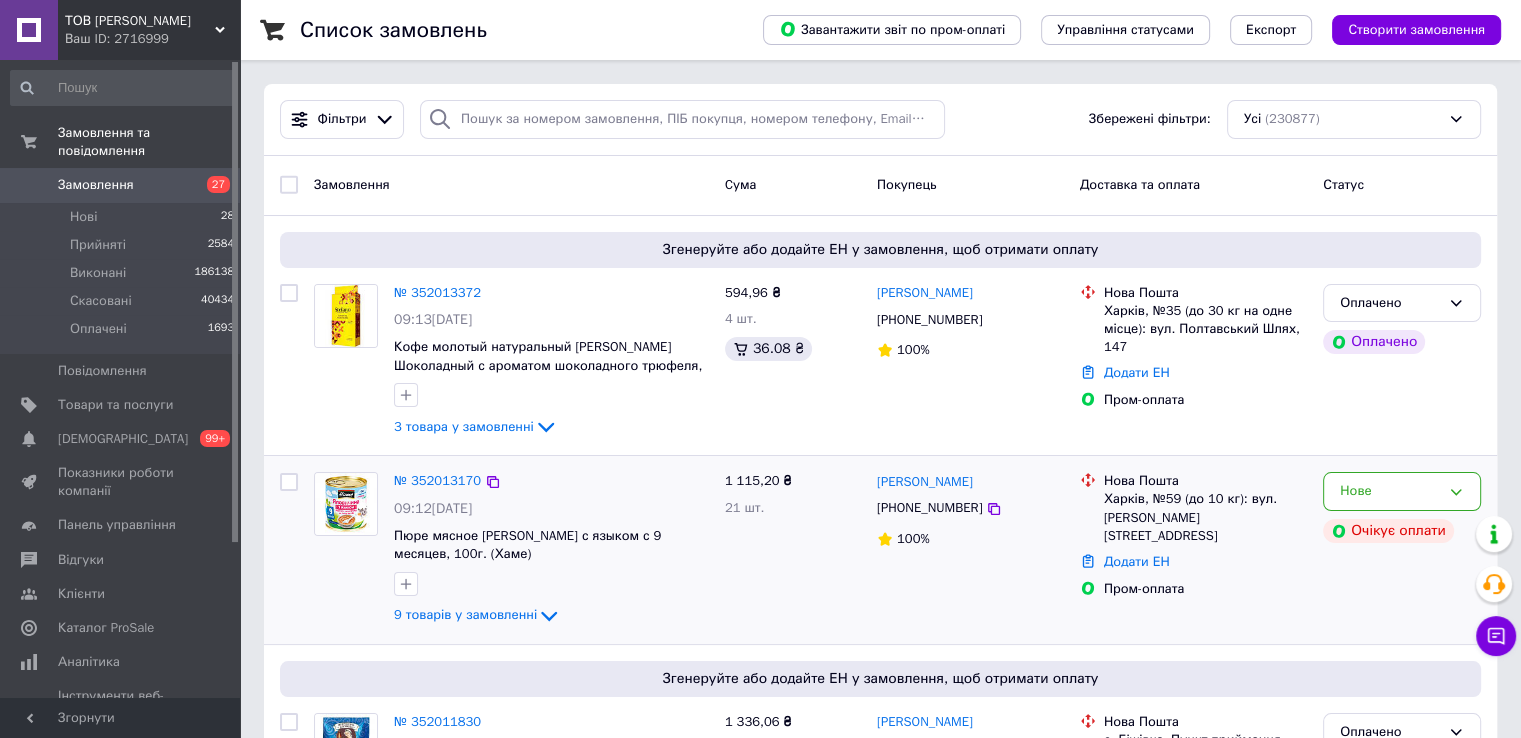 click on "Пром-оплата" at bounding box center [1205, 589] 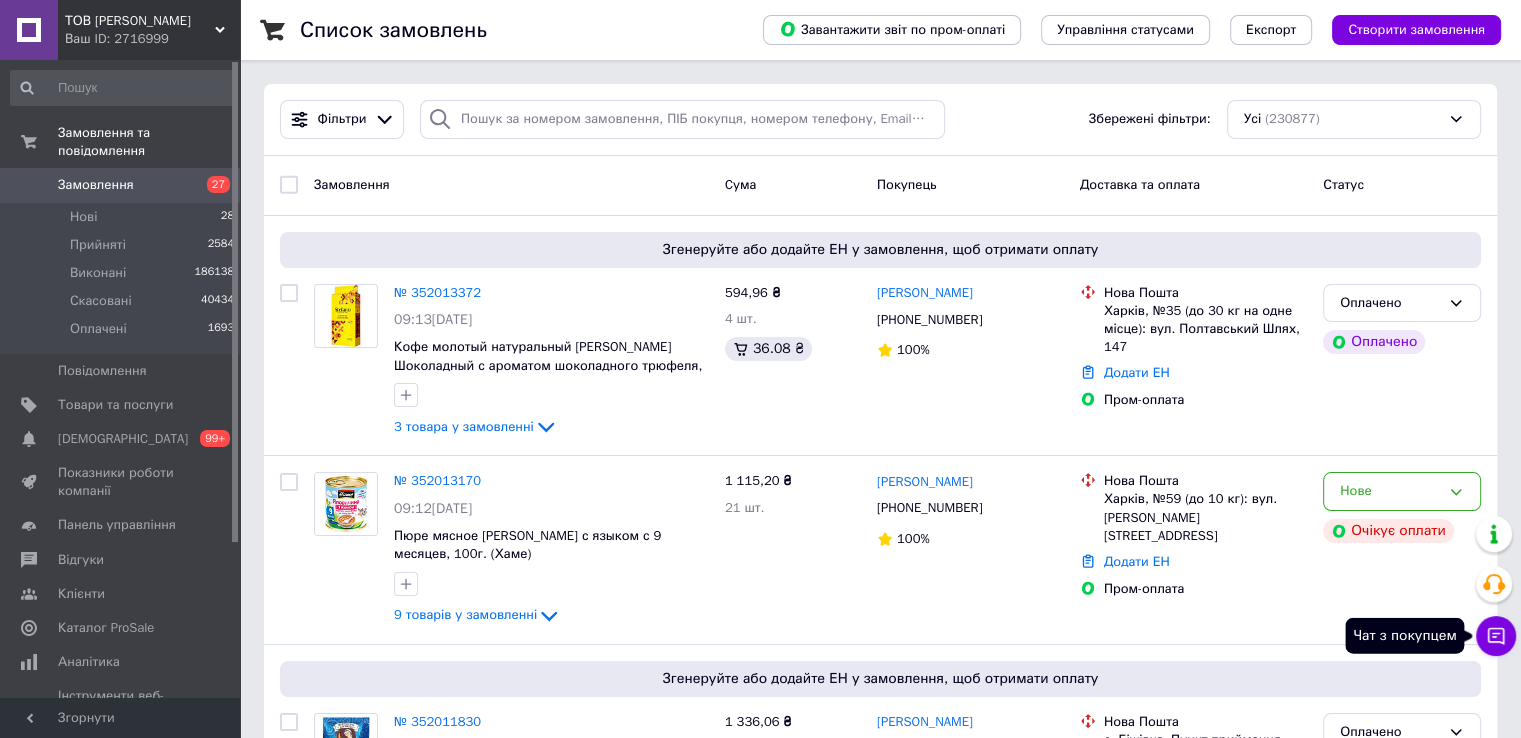 drag, startPoint x: 1495, startPoint y: 640, endPoint x: 1468, endPoint y: 549, distance: 94.92102 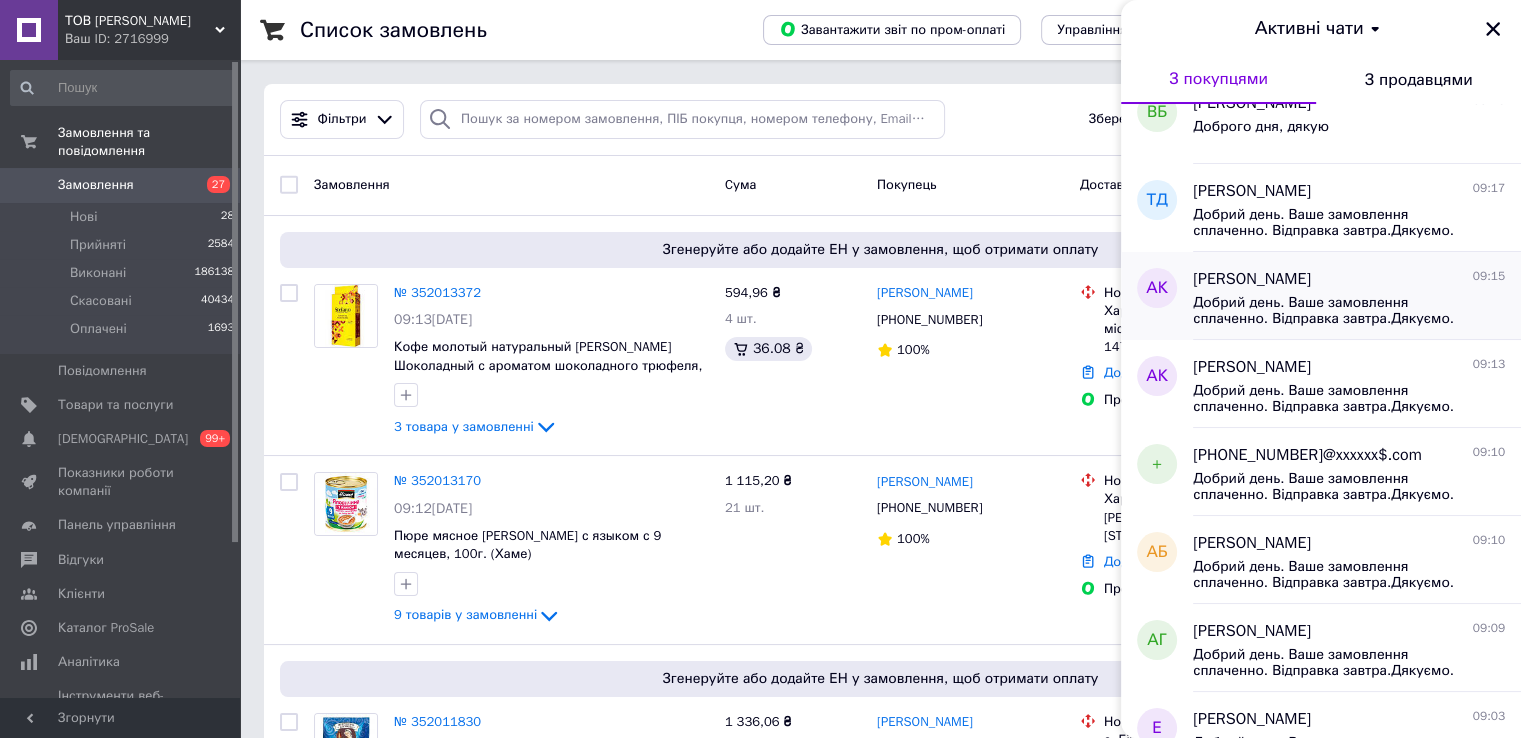 scroll, scrollTop: 0, scrollLeft: 0, axis: both 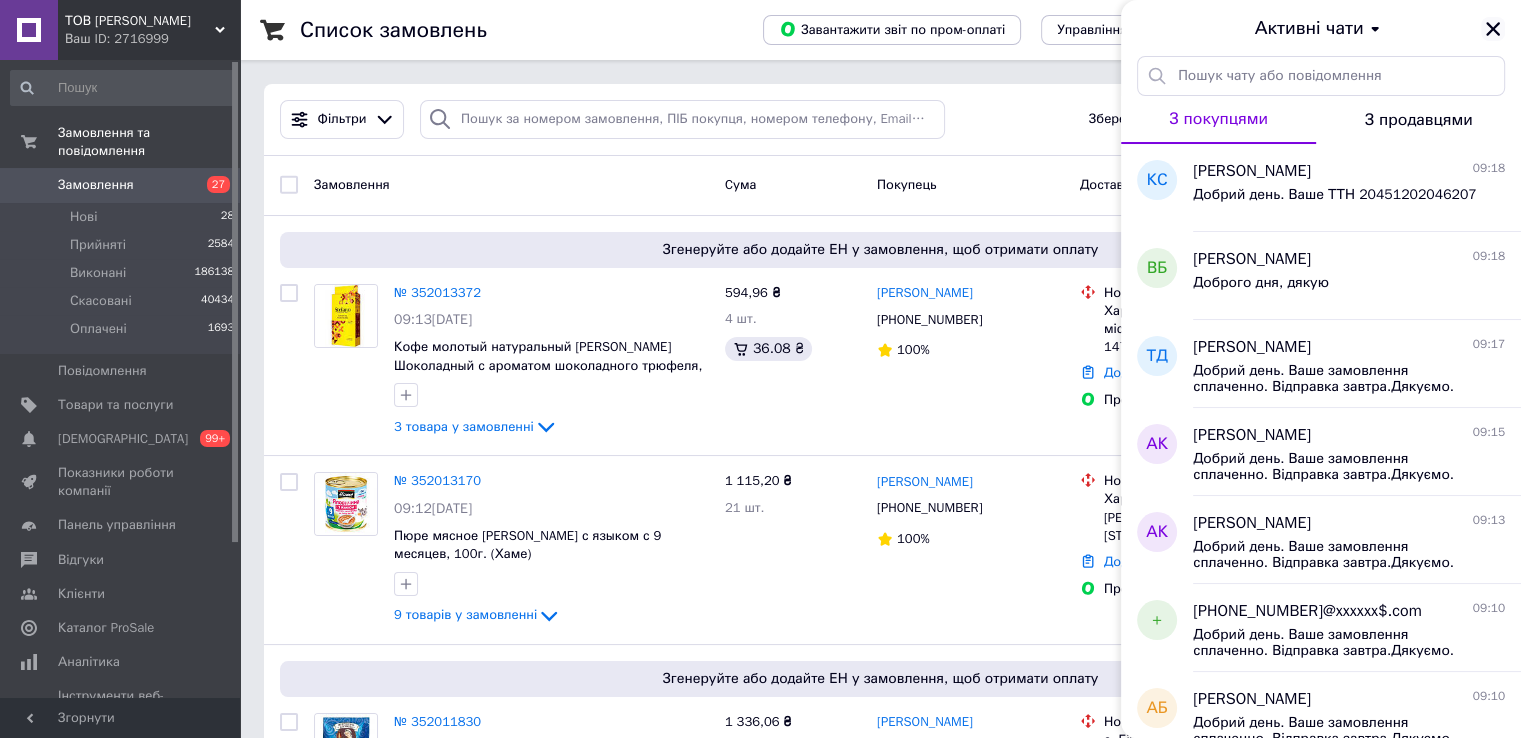 click 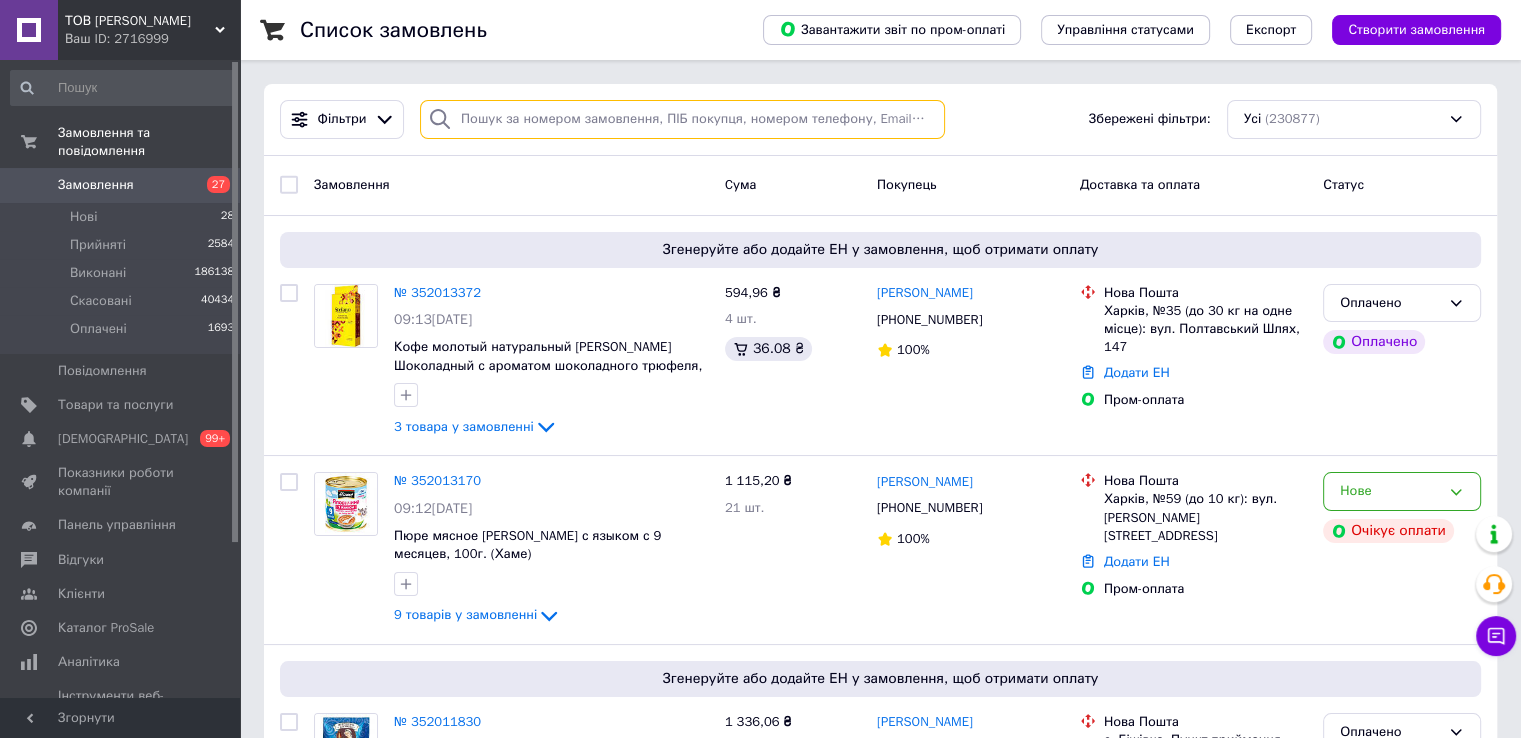 click at bounding box center [682, 119] 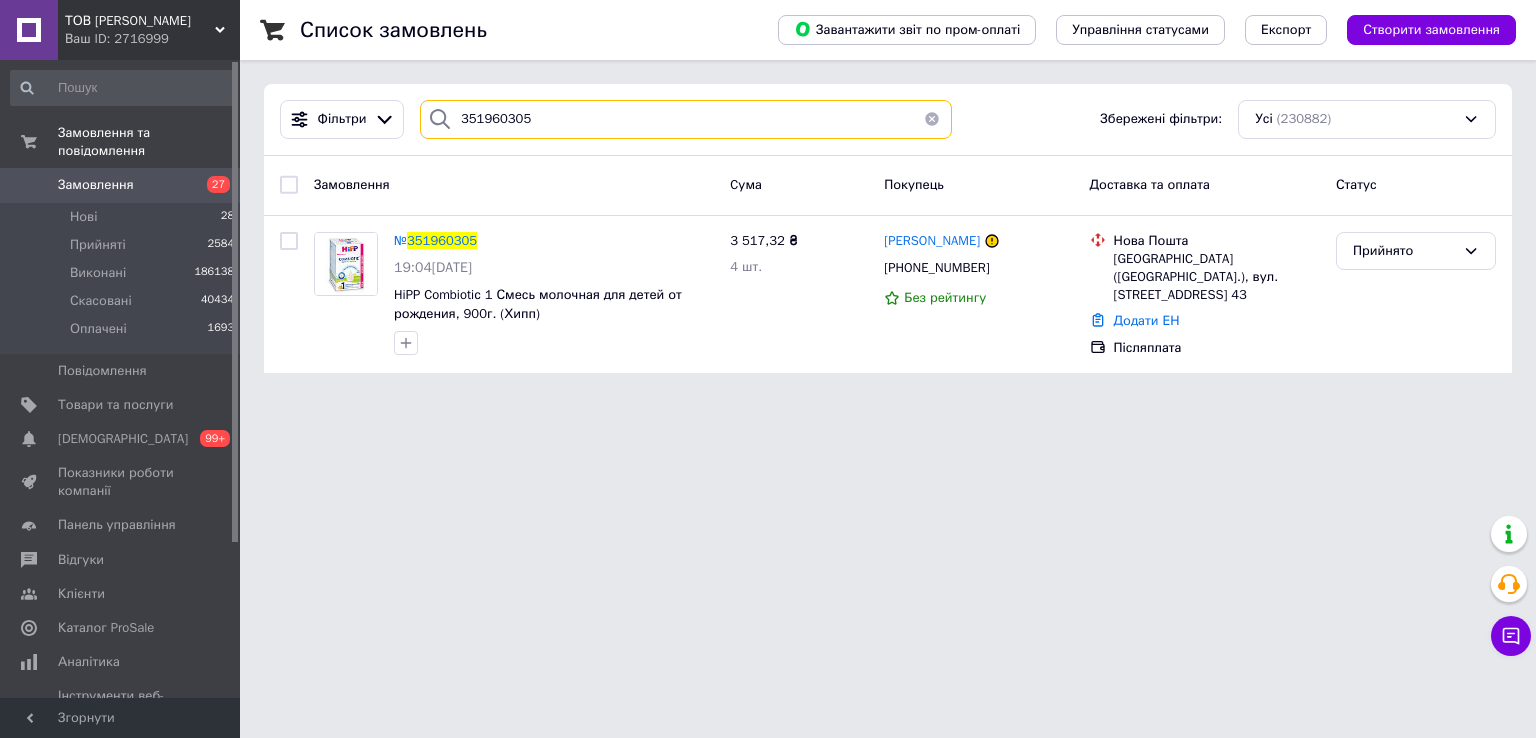drag, startPoint x: 550, startPoint y: 113, endPoint x: 387, endPoint y: 93, distance: 164.22241 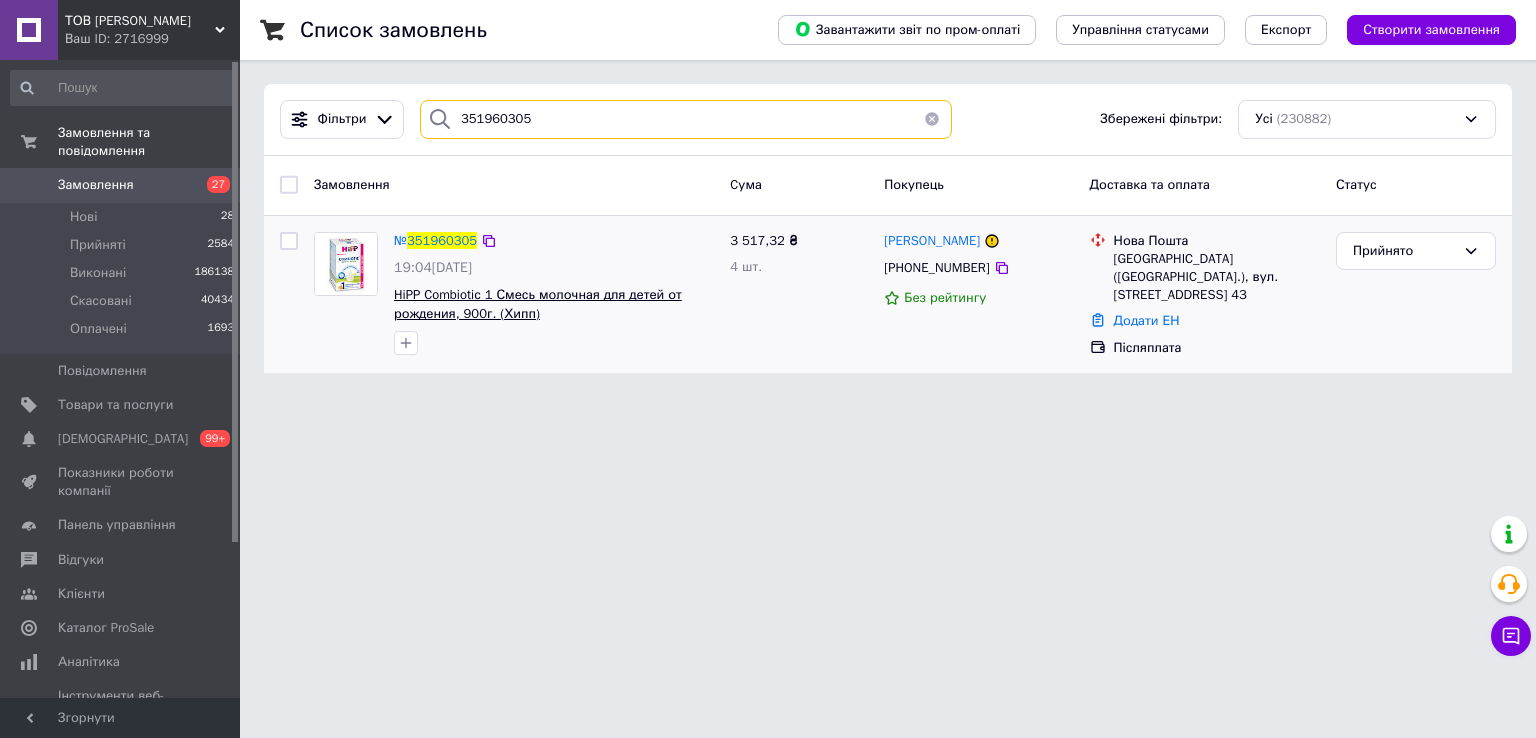 type on "351962111" 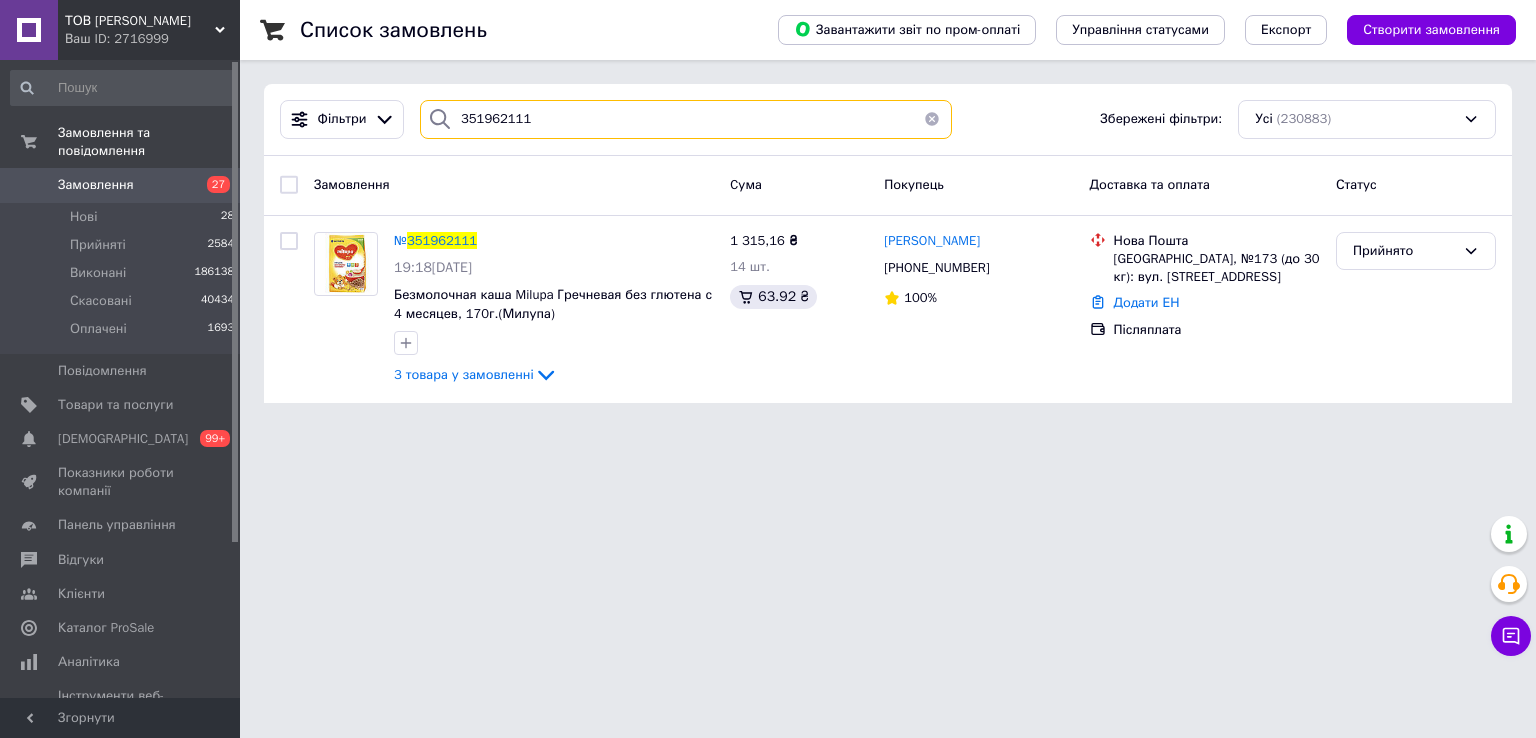 drag, startPoint x: 537, startPoint y: 111, endPoint x: 76, endPoint y: 69, distance: 462.90927 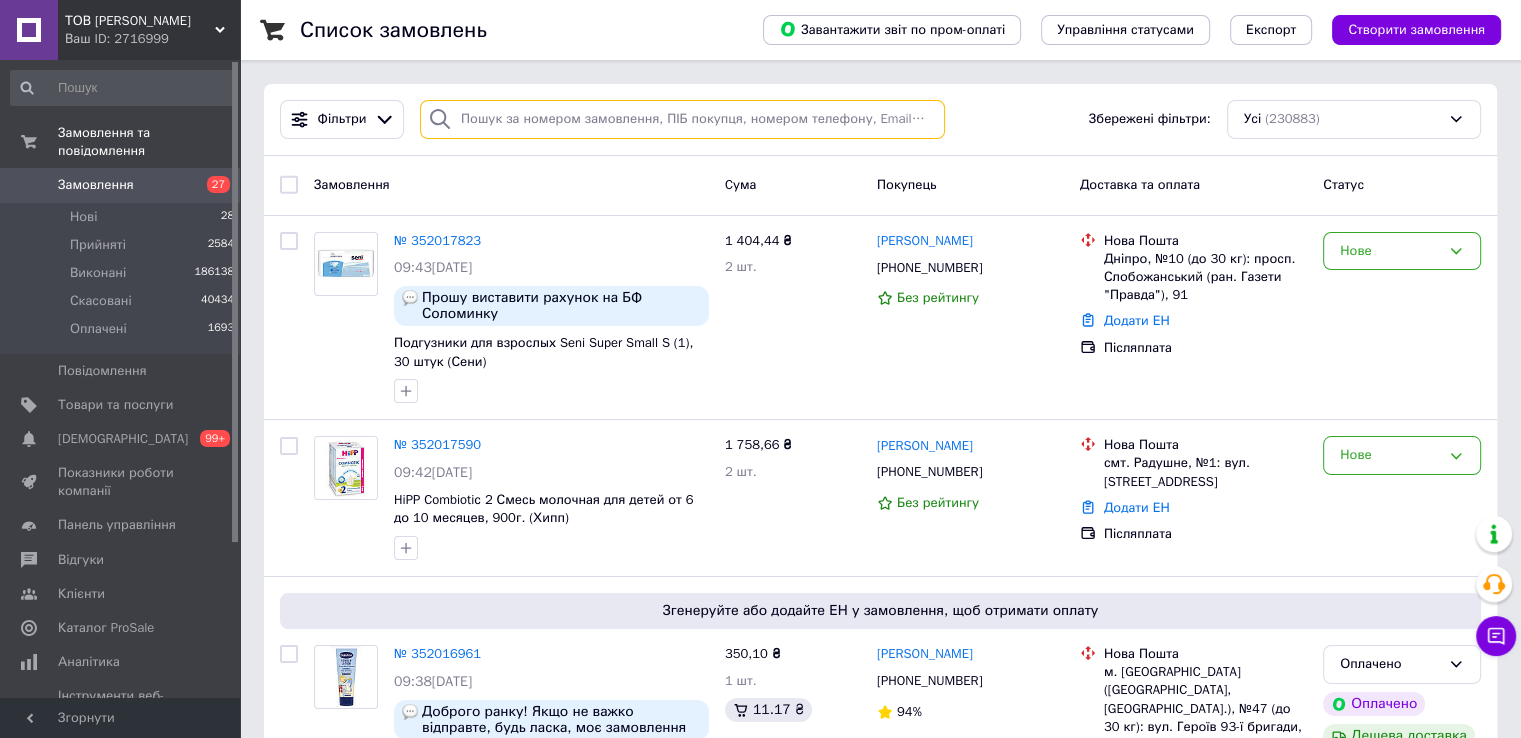 click at bounding box center [682, 119] 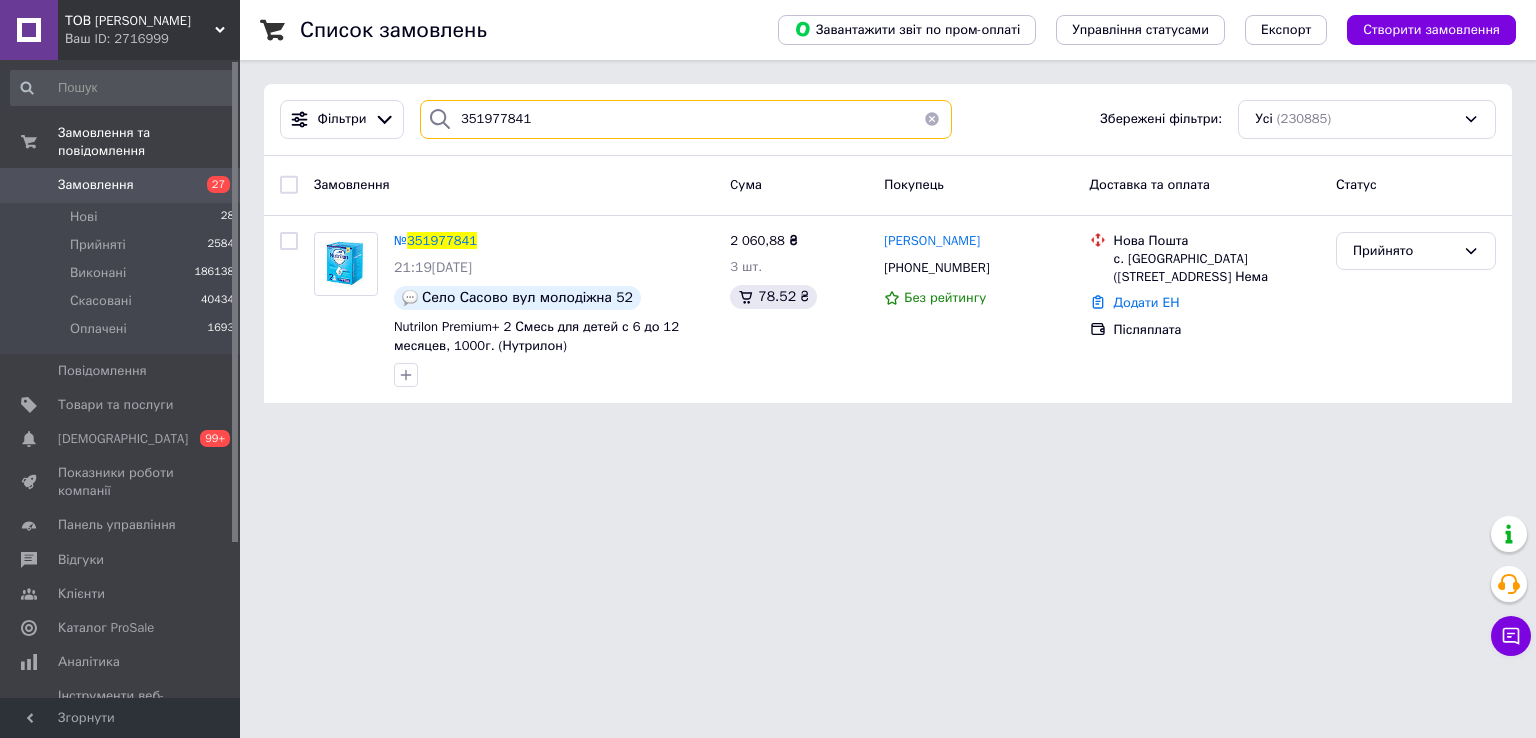 type on "351977841" 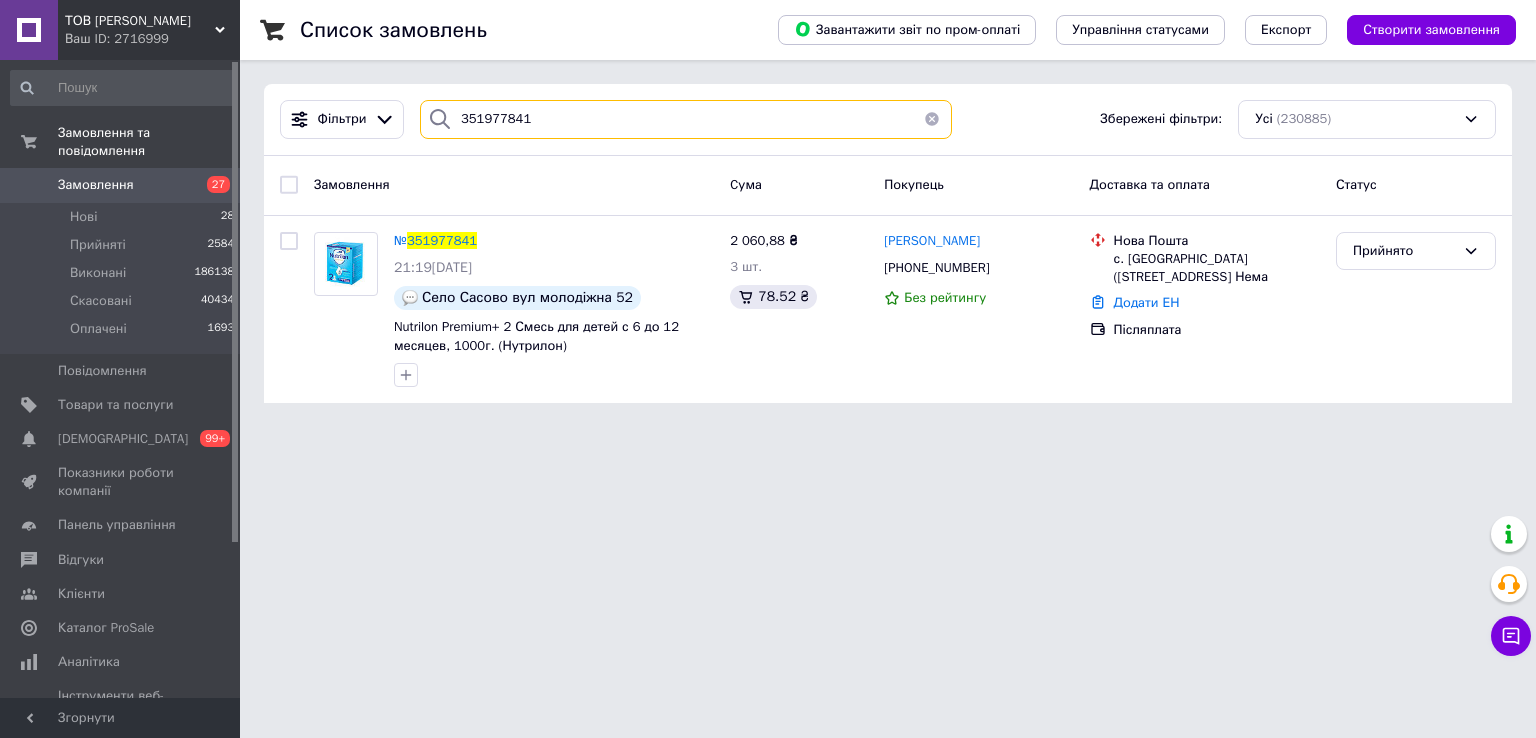 drag, startPoint x: 476, startPoint y: 116, endPoint x: 213, endPoint y: 89, distance: 264.3823 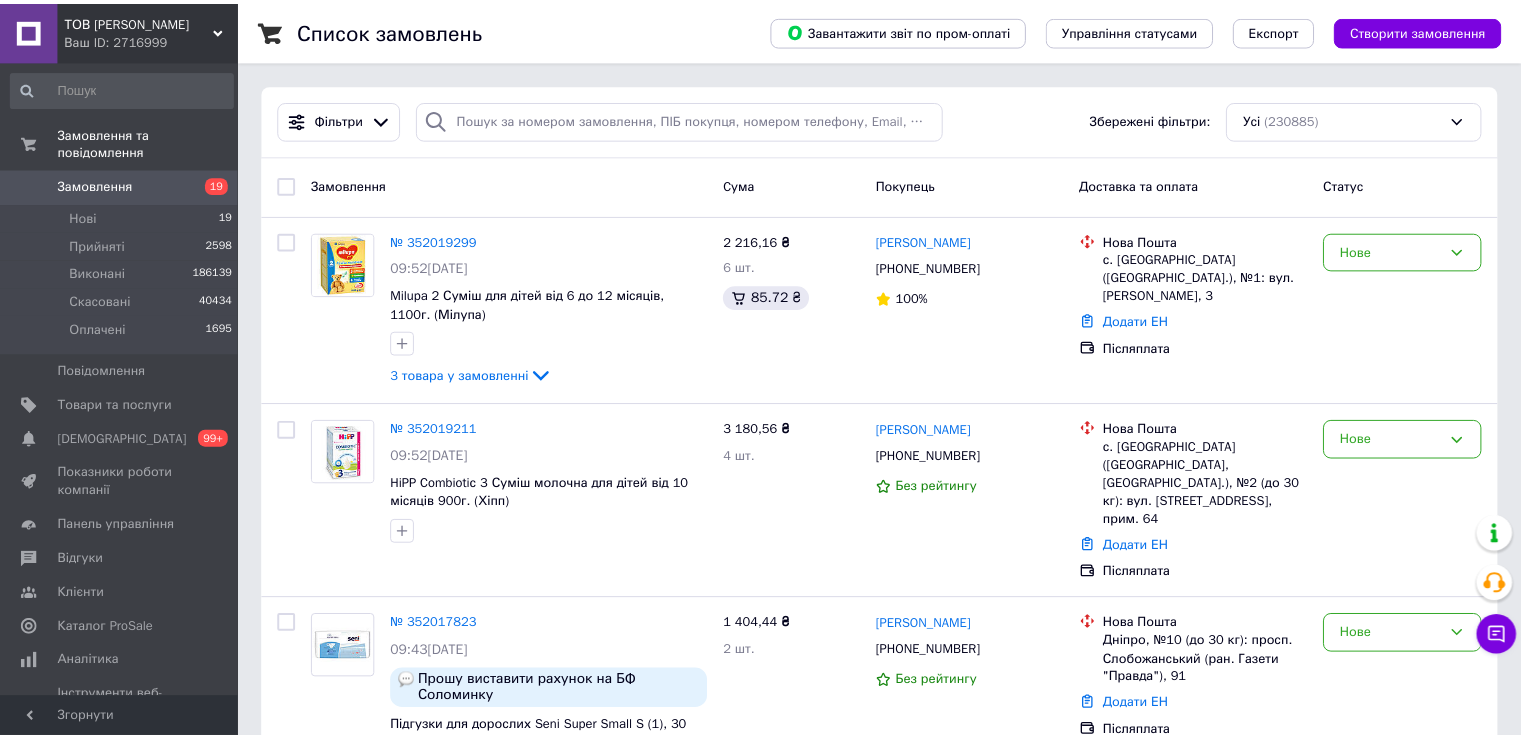 scroll, scrollTop: 0, scrollLeft: 0, axis: both 